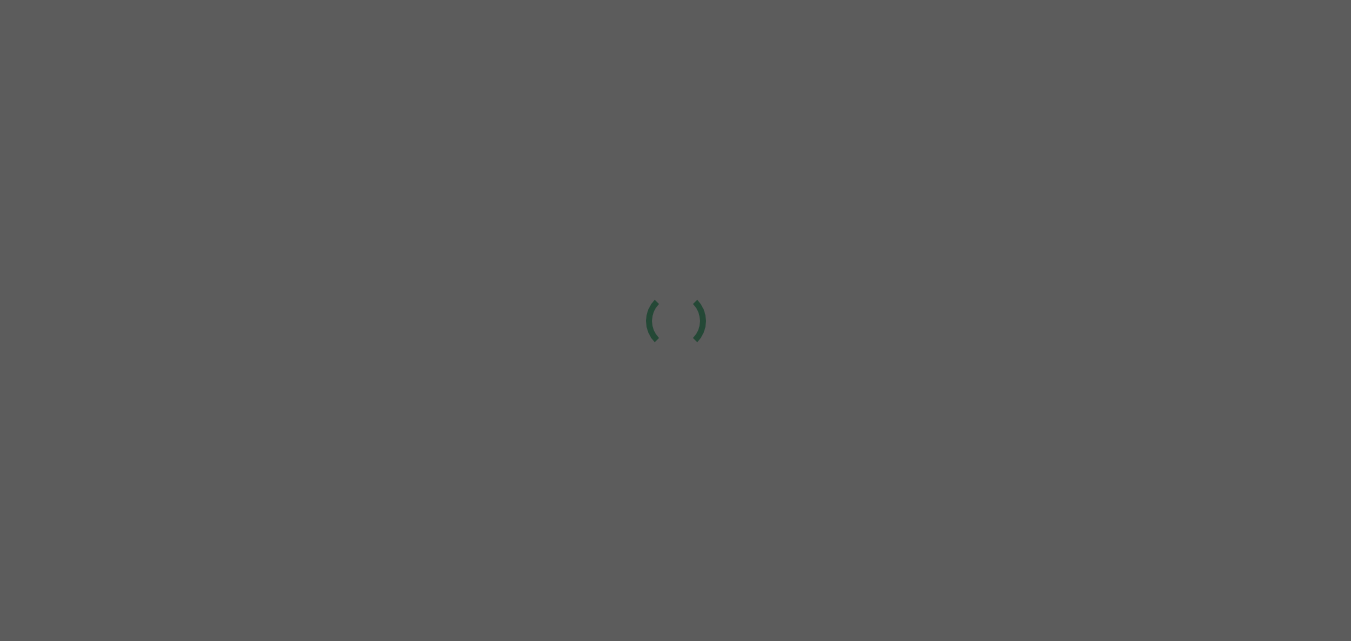 scroll, scrollTop: 0, scrollLeft: 0, axis: both 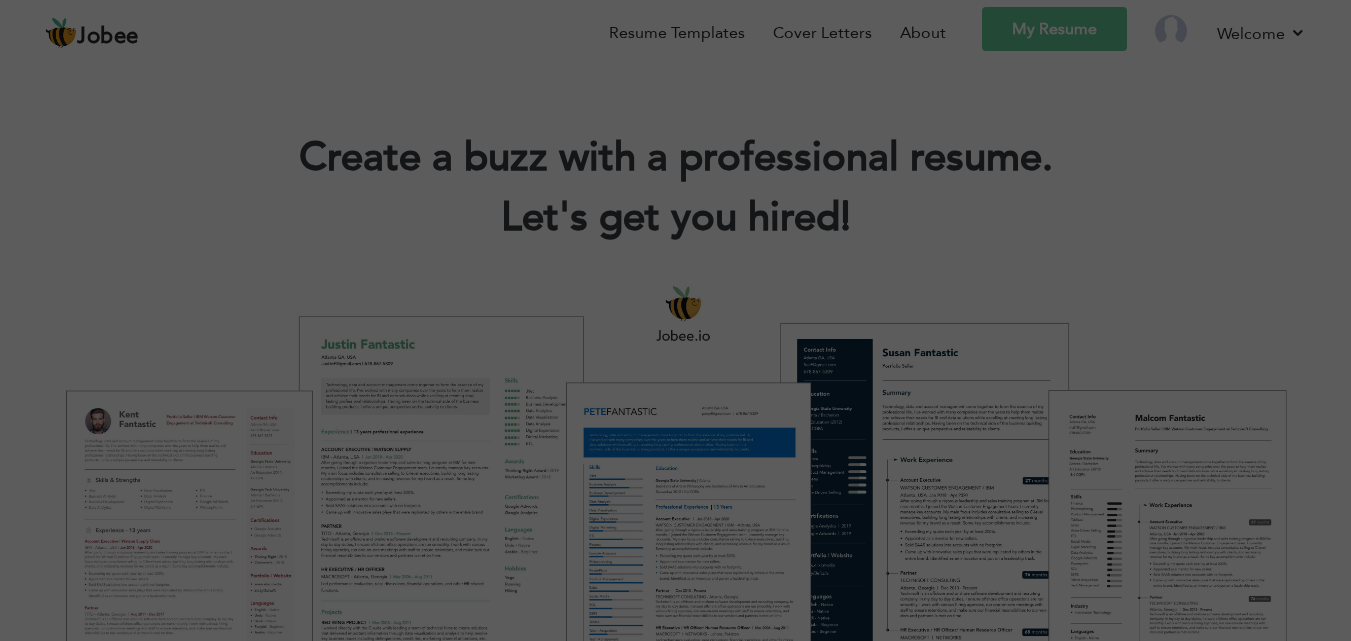 click on "My Resume" at bounding box center [1054, 29] 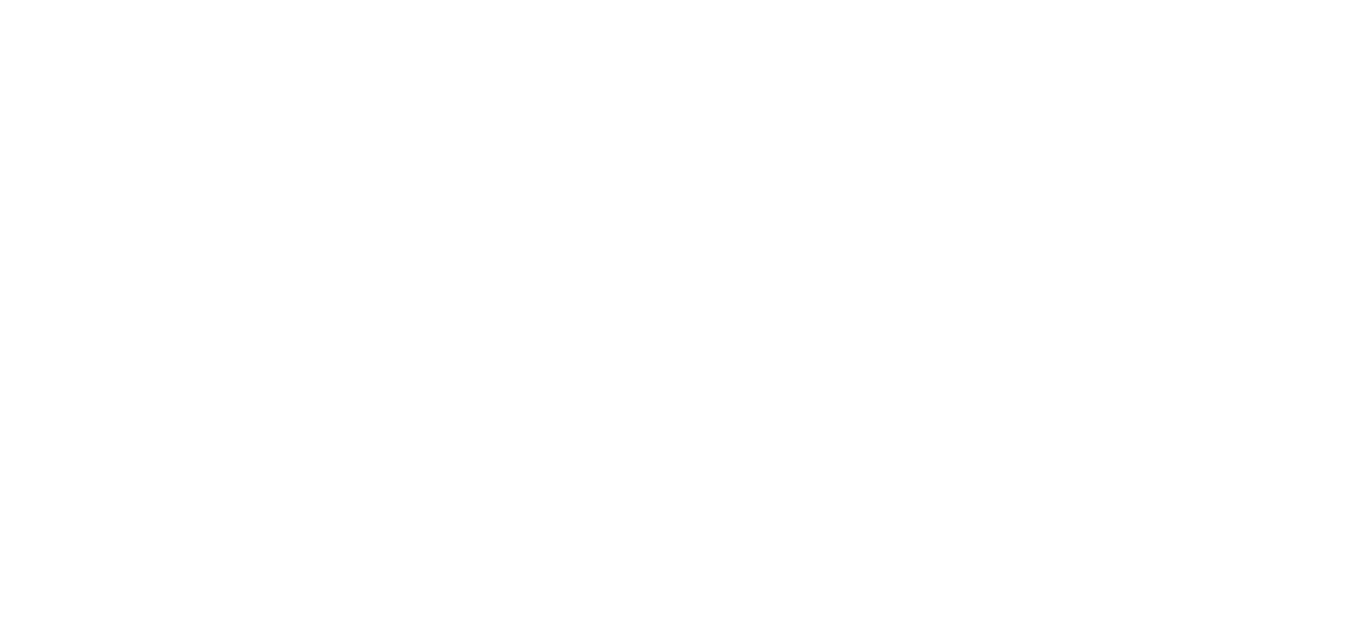 scroll, scrollTop: 0, scrollLeft: 0, axis: both 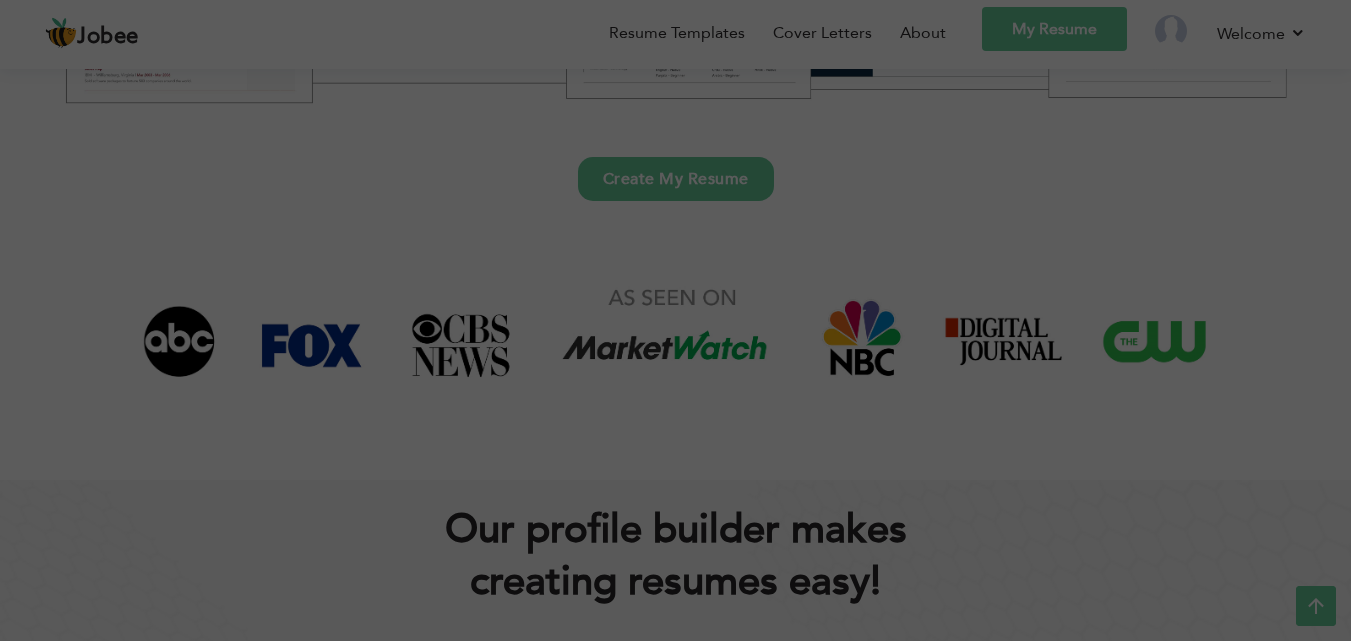 click on "Create My Resume" at bounding box center [676, 179] 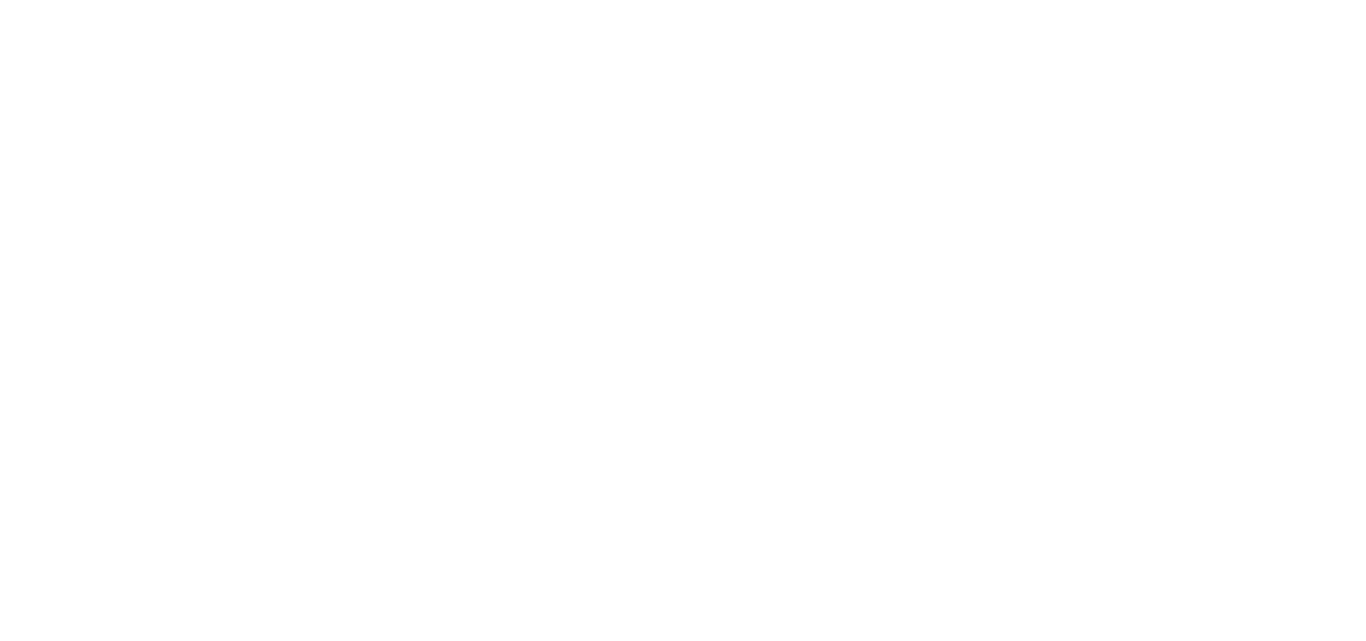 scroll, scrollTop: 0, scrollLeft: 0, axis: both 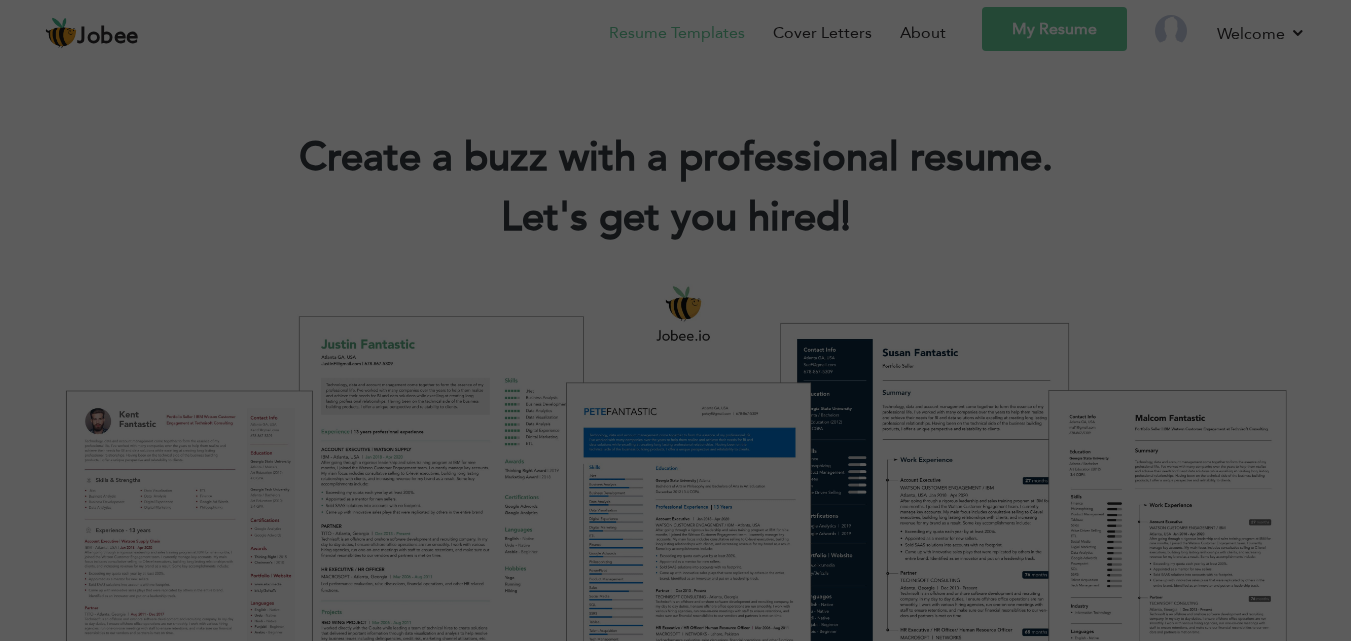 click on "Resume Templates" at bounding box center [677, 33] 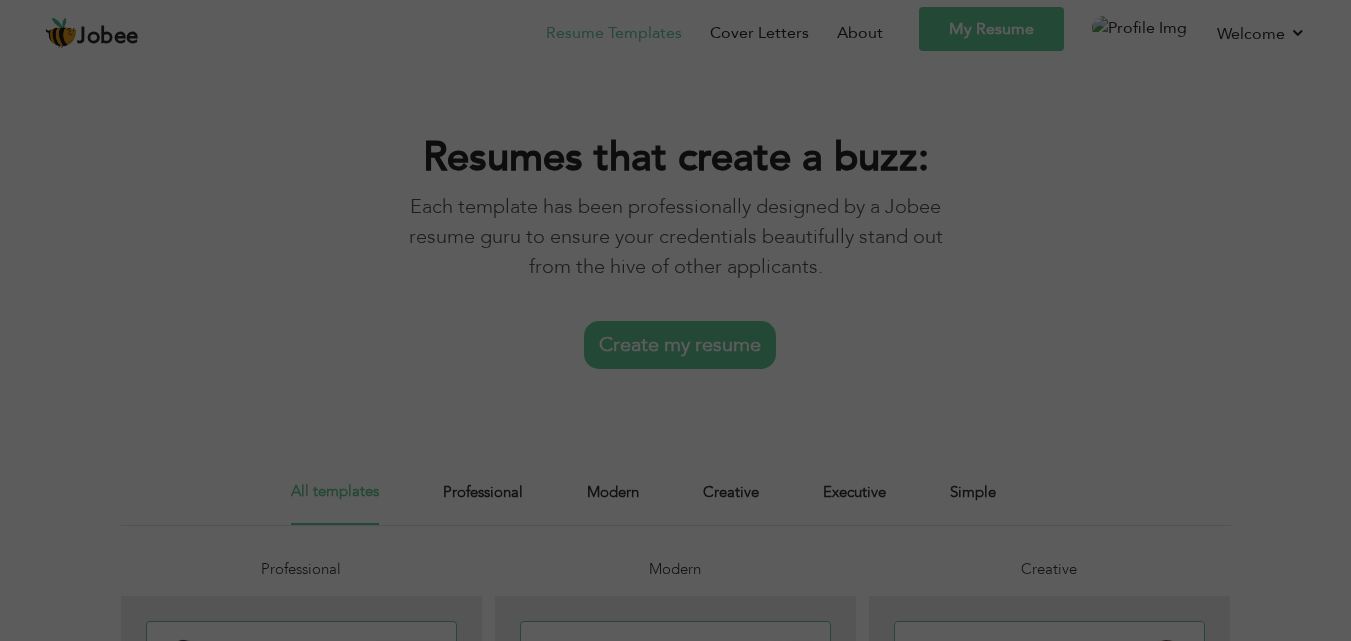 scroll, scrollTop: 0, scrollLeft: 0, axis: both 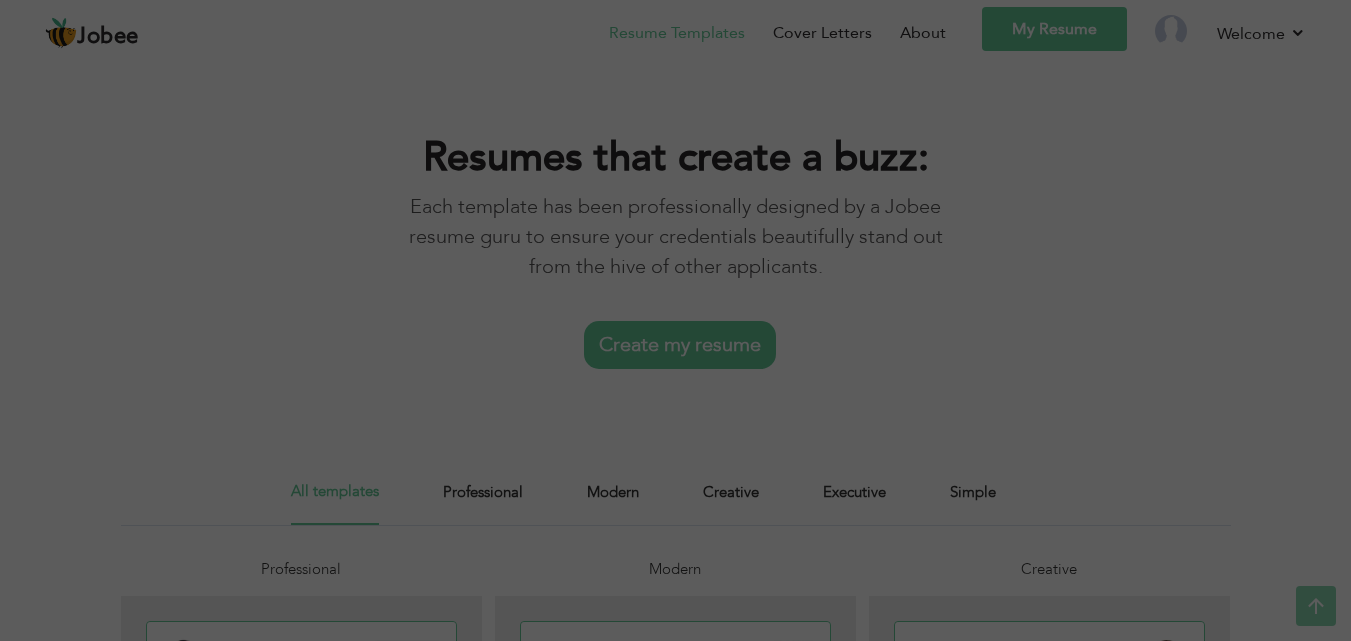 click on "Create my resume" at bounding box center (680, 345) 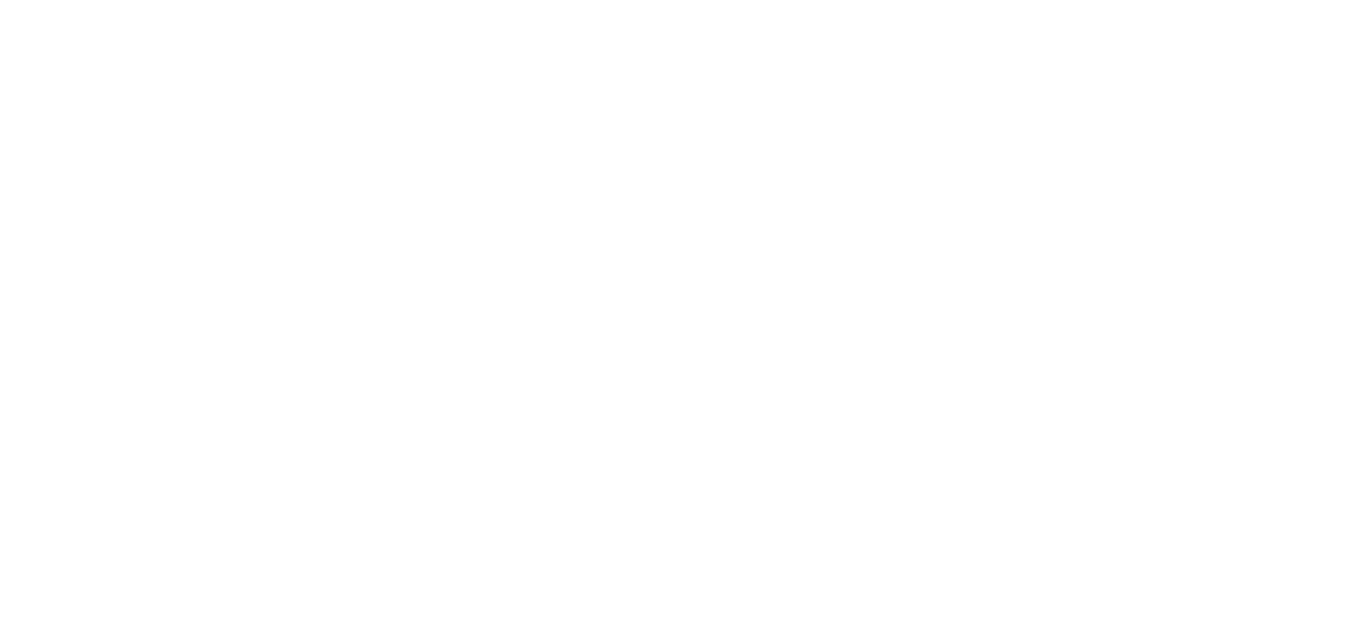 scroll, scrollTop: 0, scrollLeft: 0, axis: both 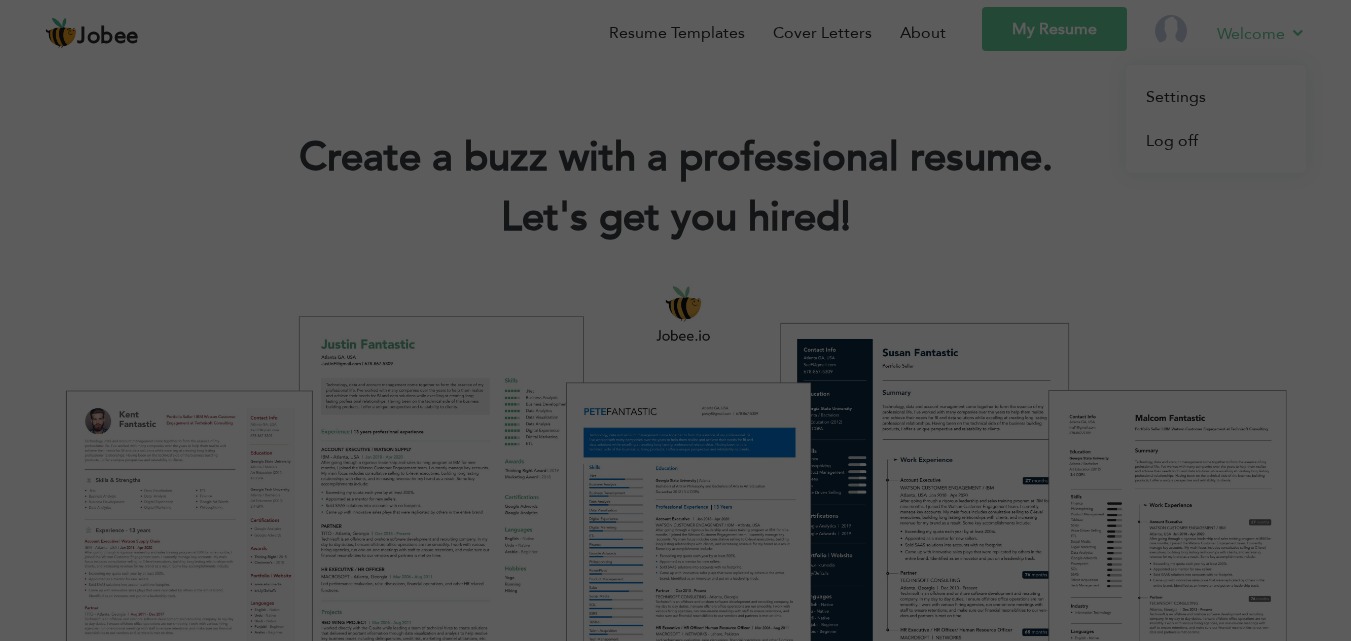 click on "Welcome" at bounding box center [1261, 33] 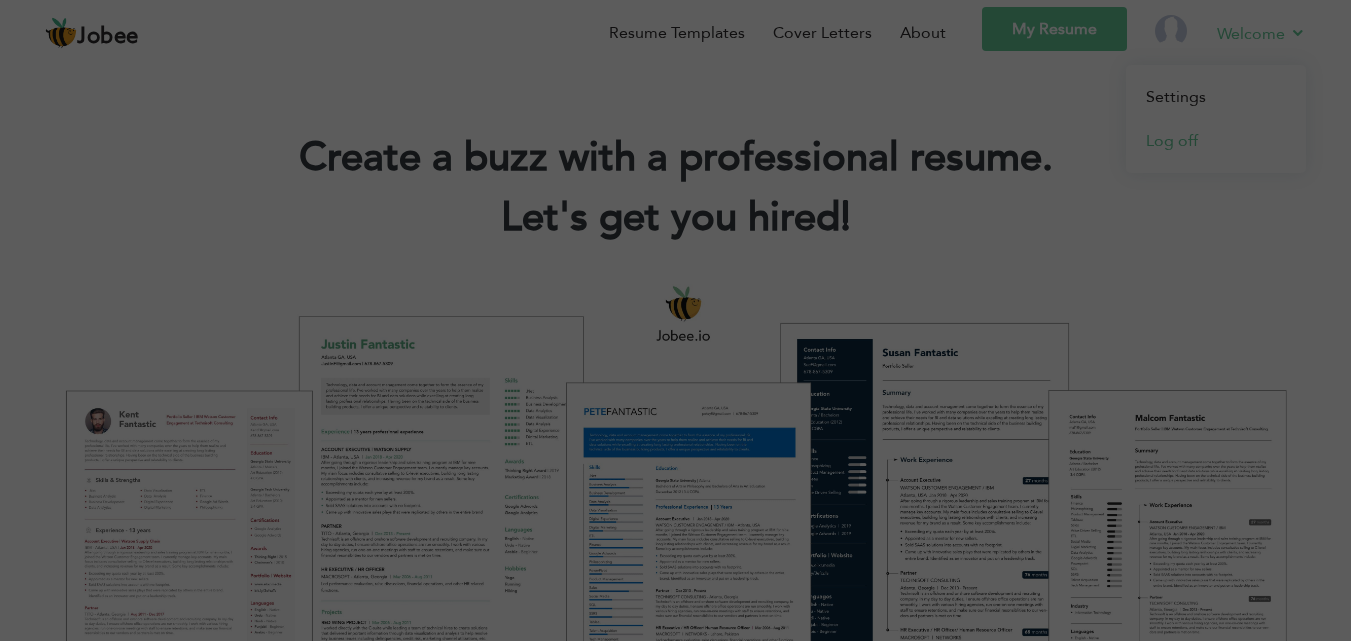 click on "Log off" at bounding box center [1216, 141] 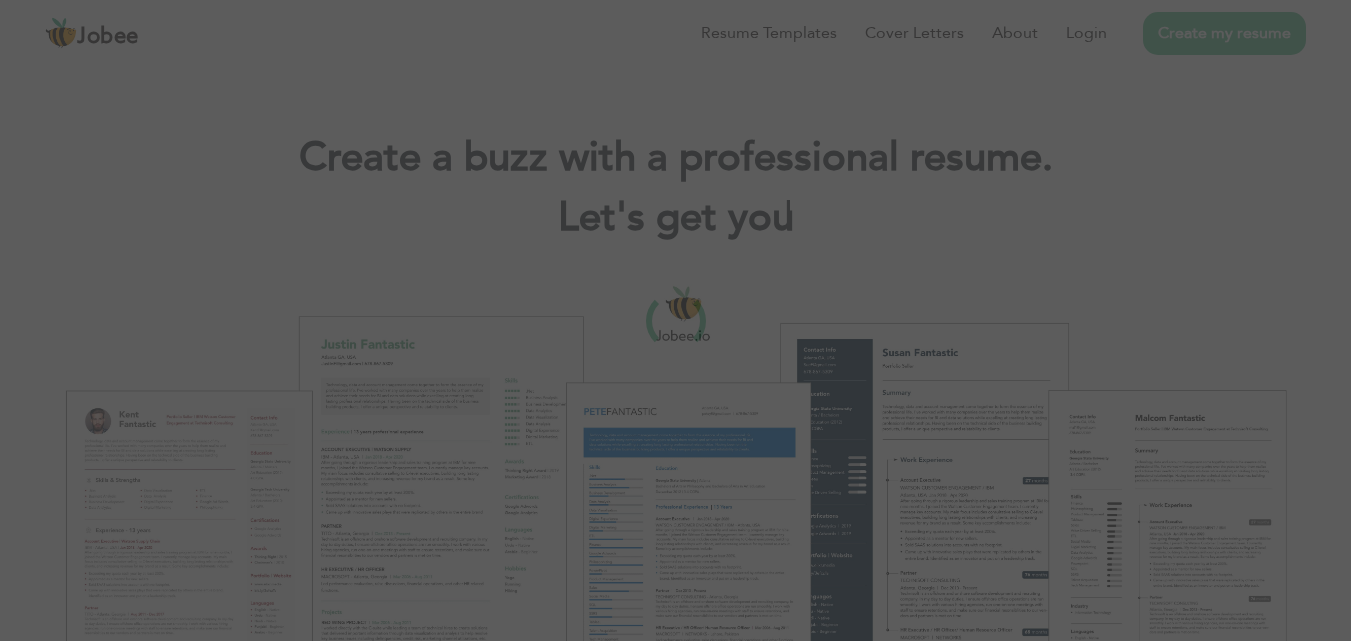 scroll, scrollTop: 0, scrollLeft: 0, axis: both 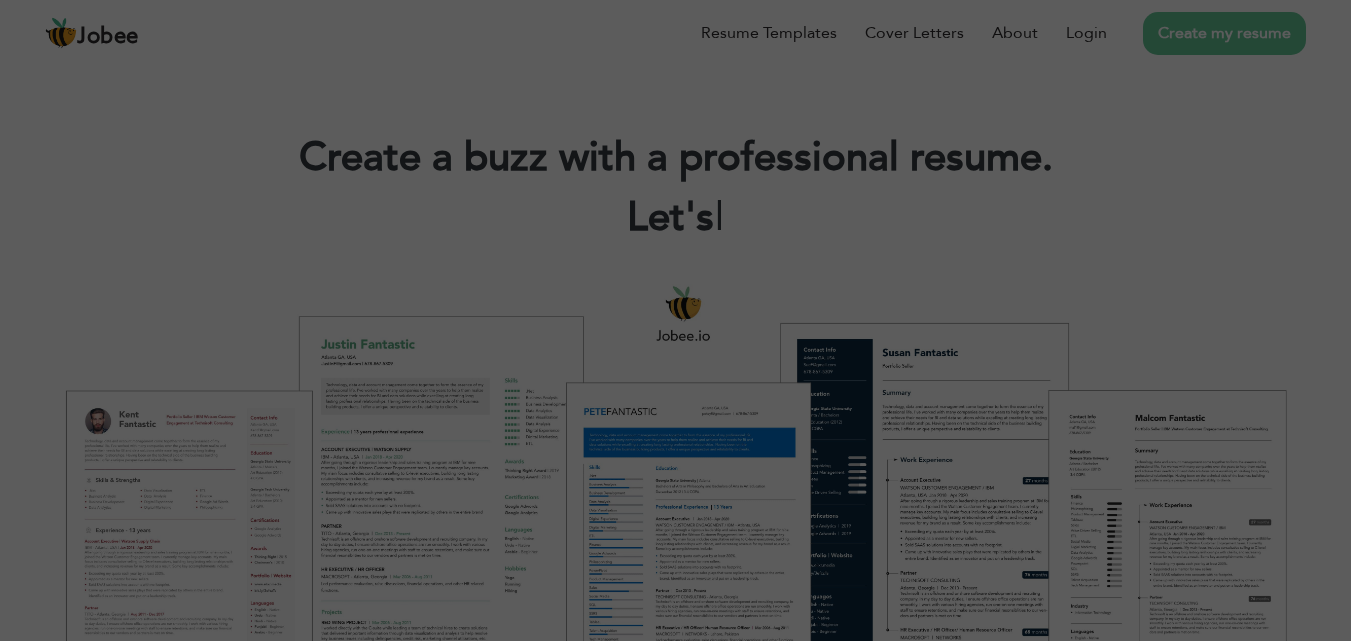 click on "Create my resume" at bounding box center (1224, 33) 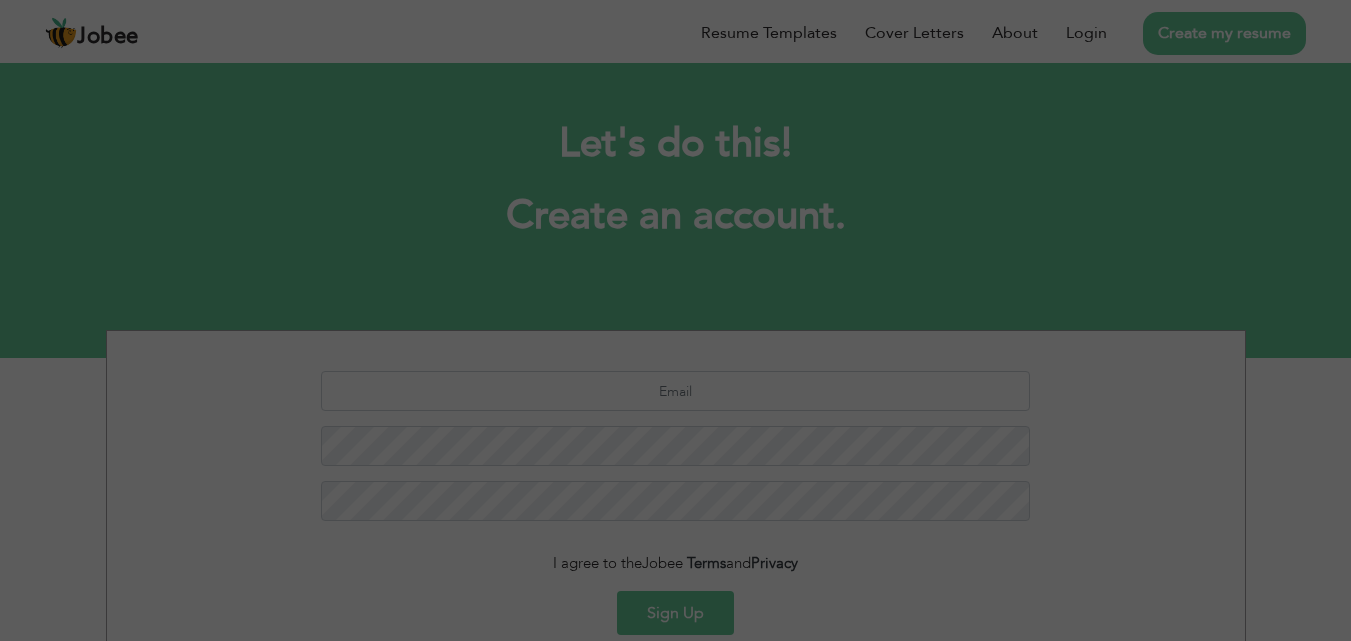 scroll, scrollTop: 0, scrollLeft: 0, axis: both 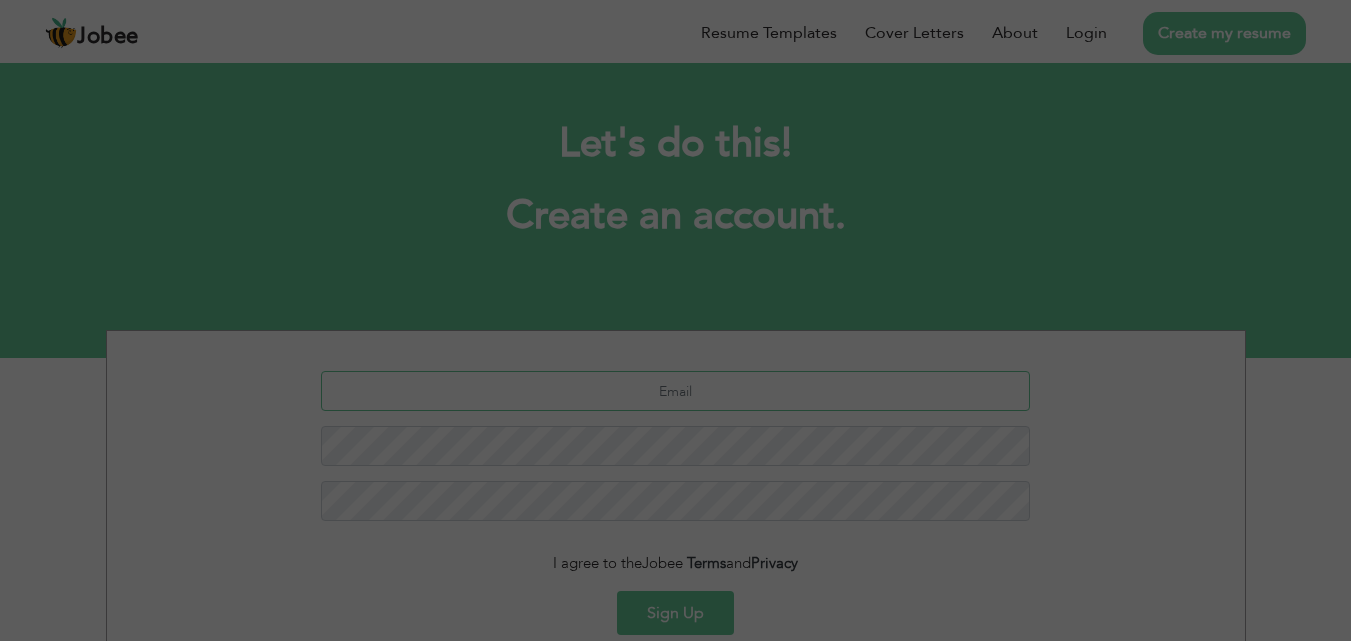 click at bounding box center [675, 391] 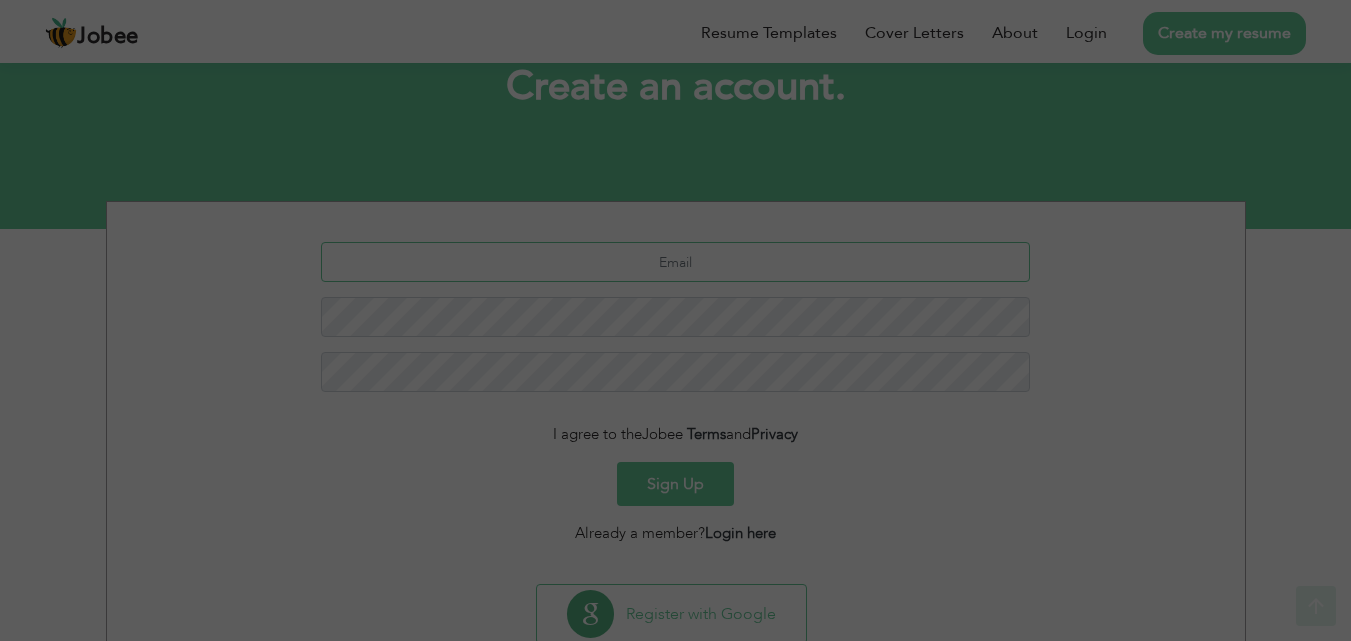 scroll, scrollTop: 189, scrollLeft: 0, axis: vertical 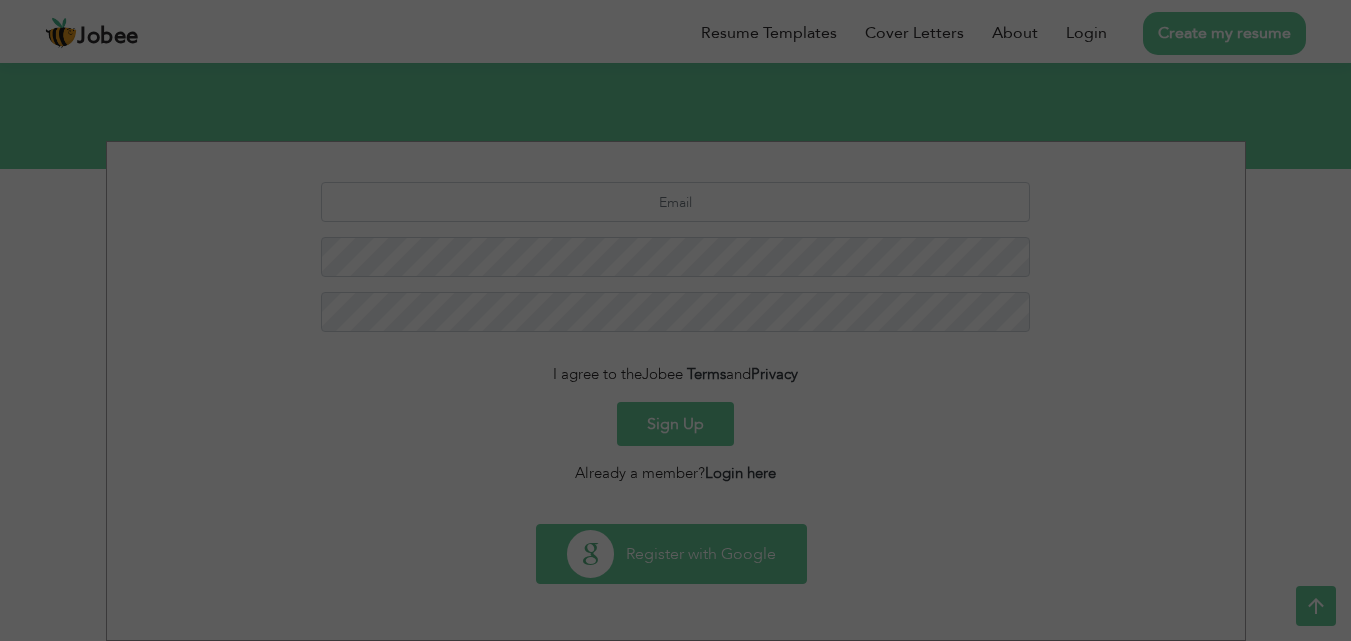 click on "Register with Google" at bounding box center (671, 554) 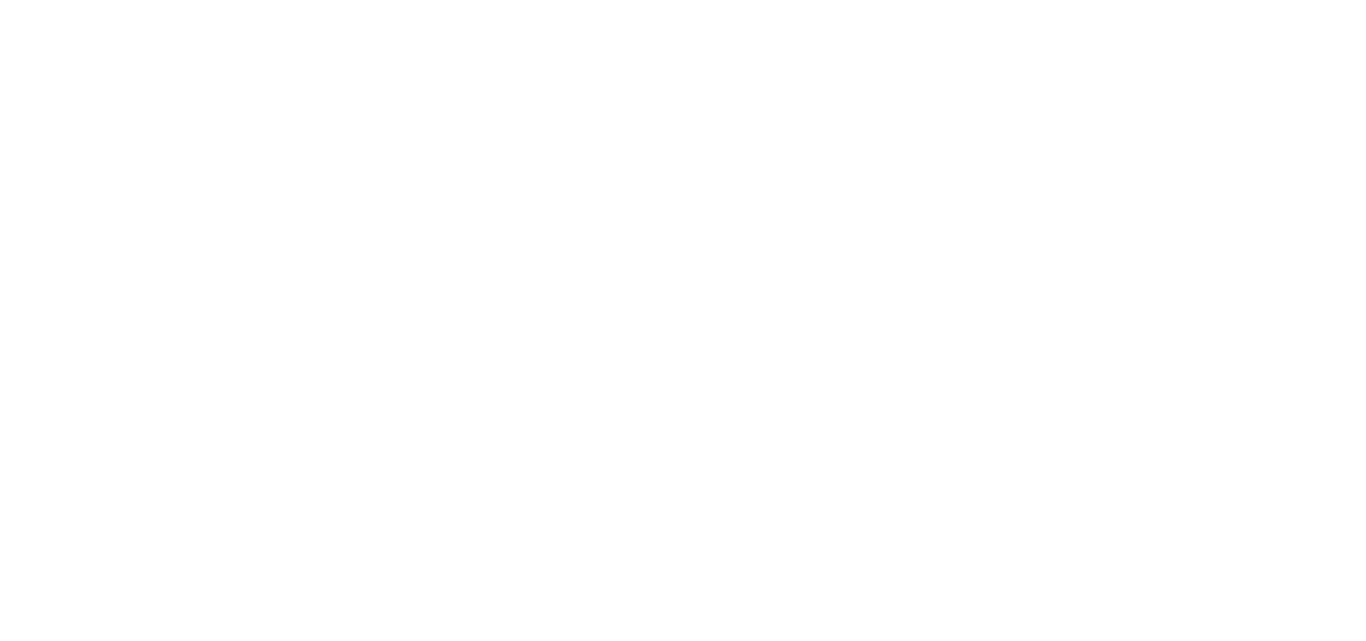 scroll, scrollTop: 0, scrollLeft: 0, axis: both 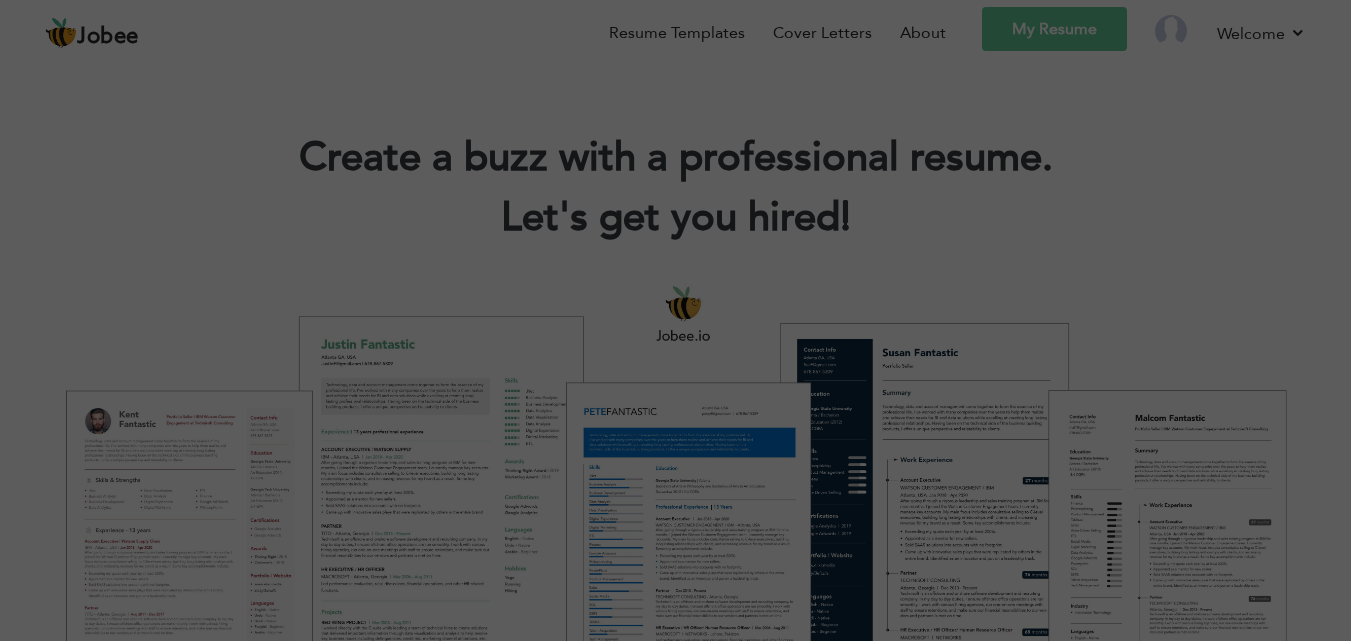 click on "Jobee" at bounding box center [108, 37] 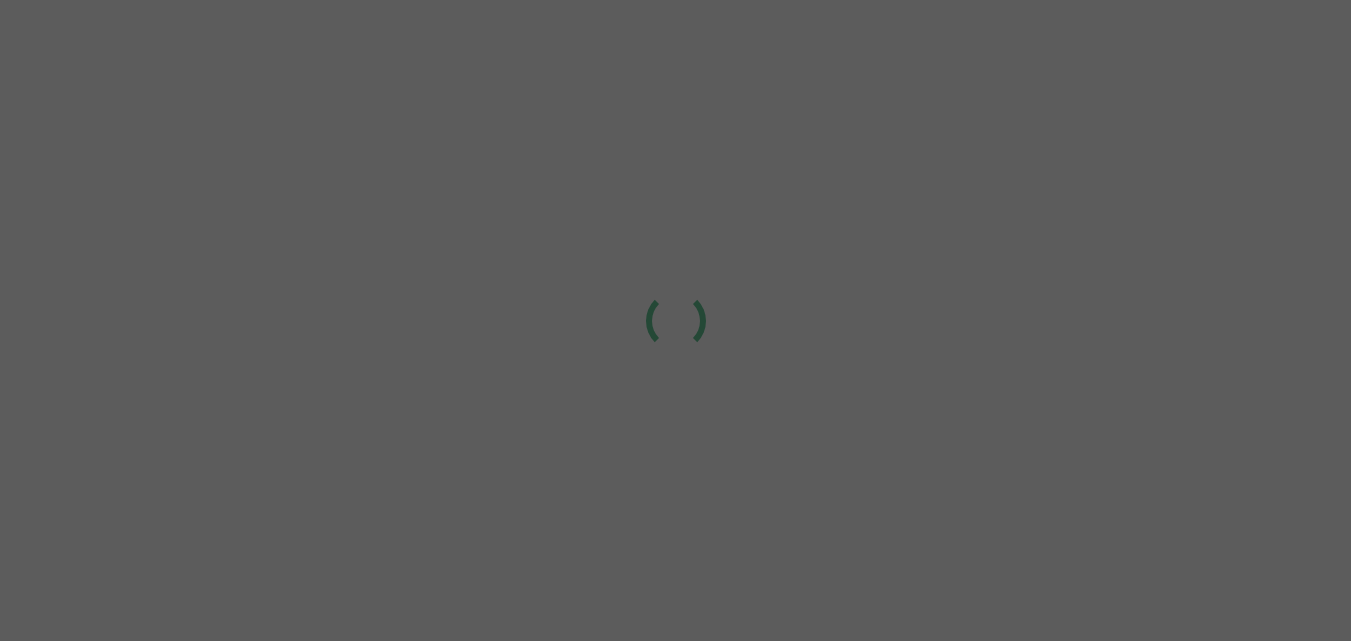 scroll, scrollTop: 0, scrollLeft: 0, axis: both 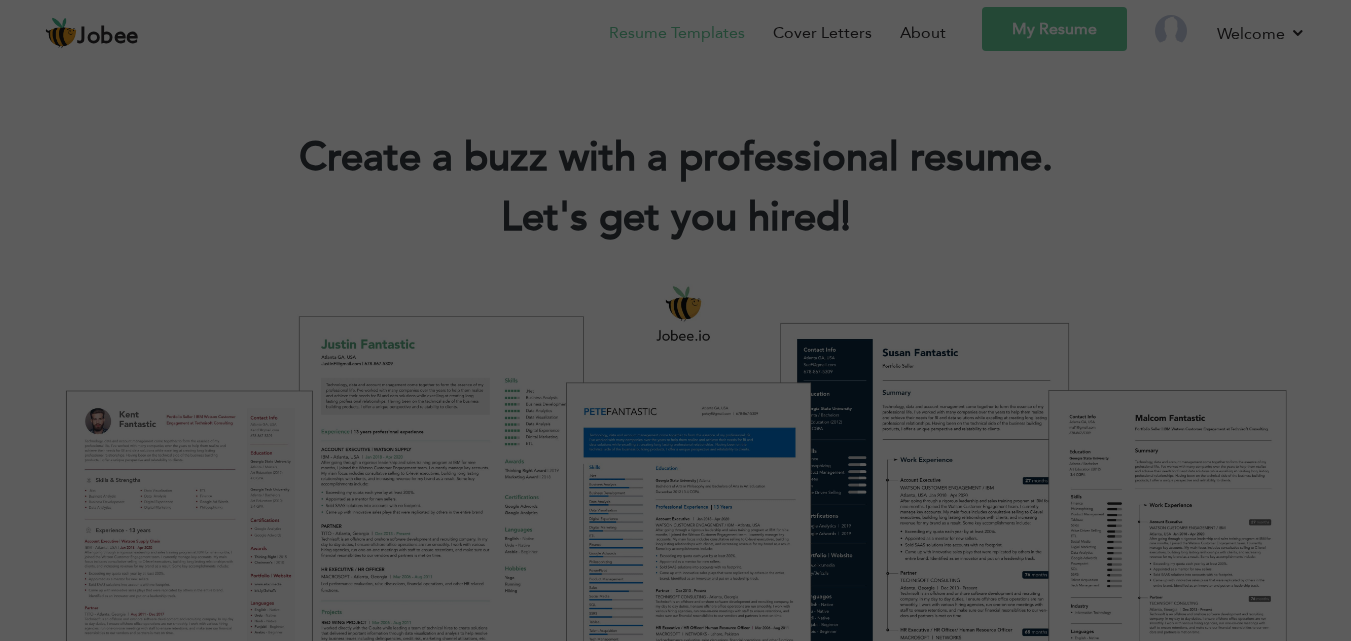 click on "Resume Templates" at bounding box center (677, 33) 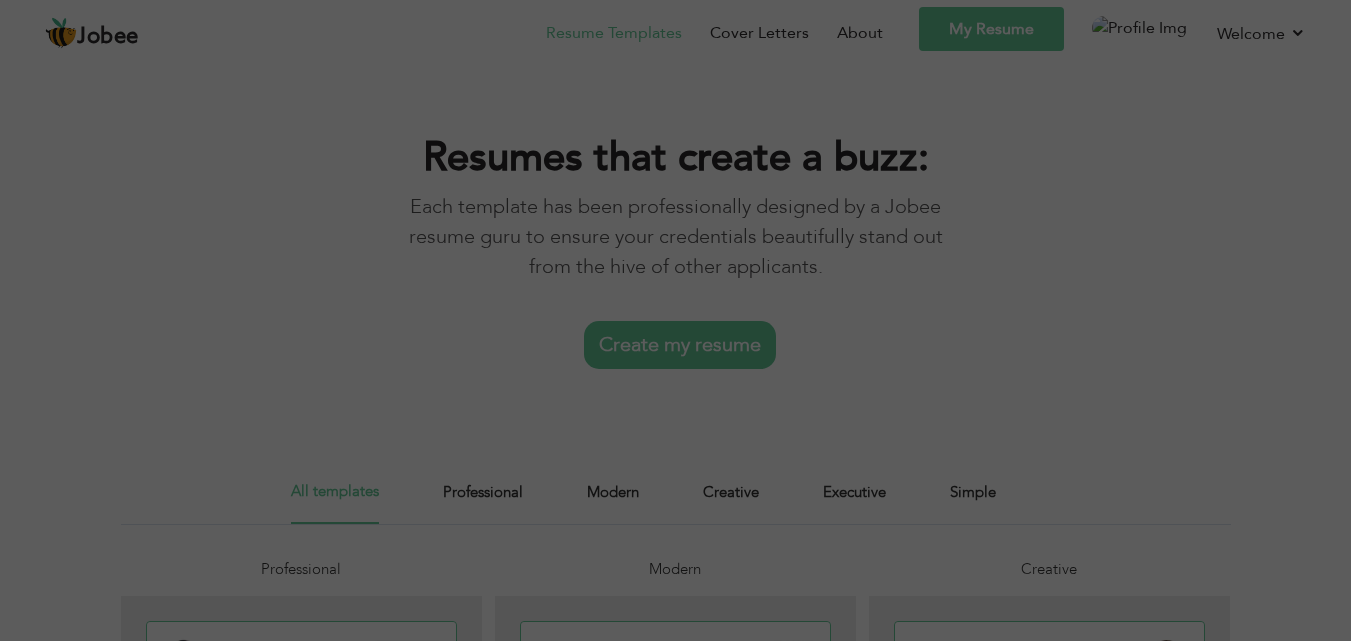 scroll, scrollTop: 0, scrollLeft: 0, axis: both 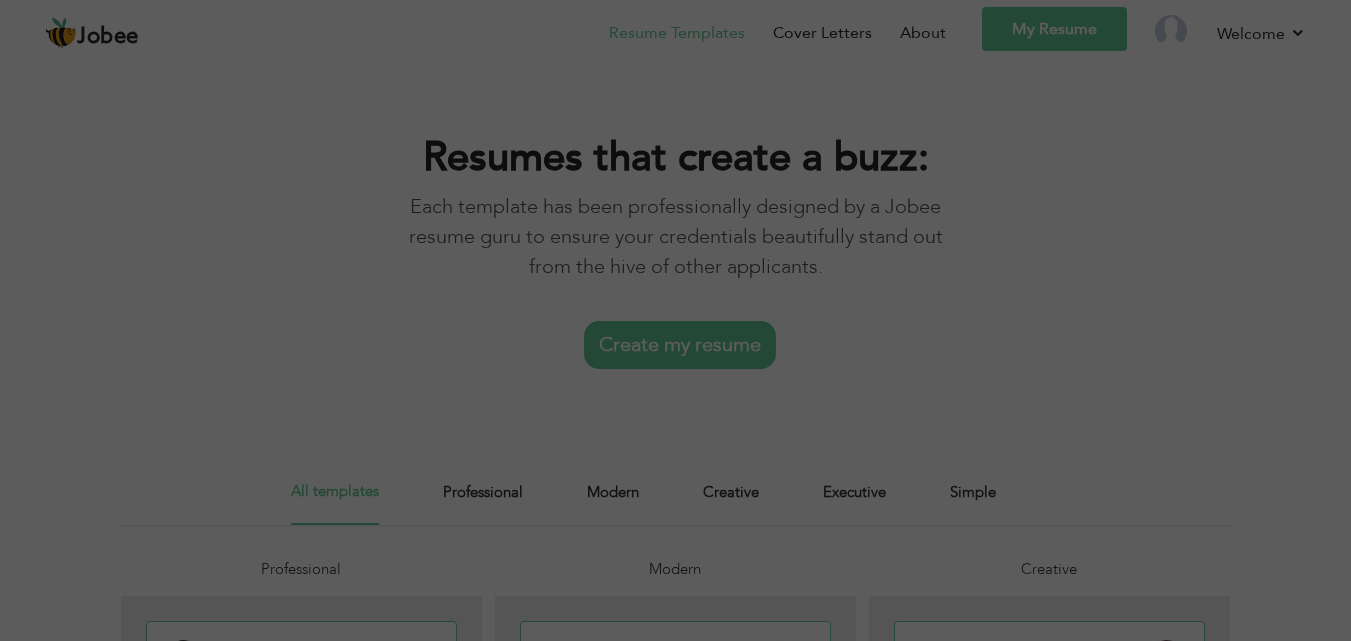 click on "Create my resume" at bounding box center (680, 345) 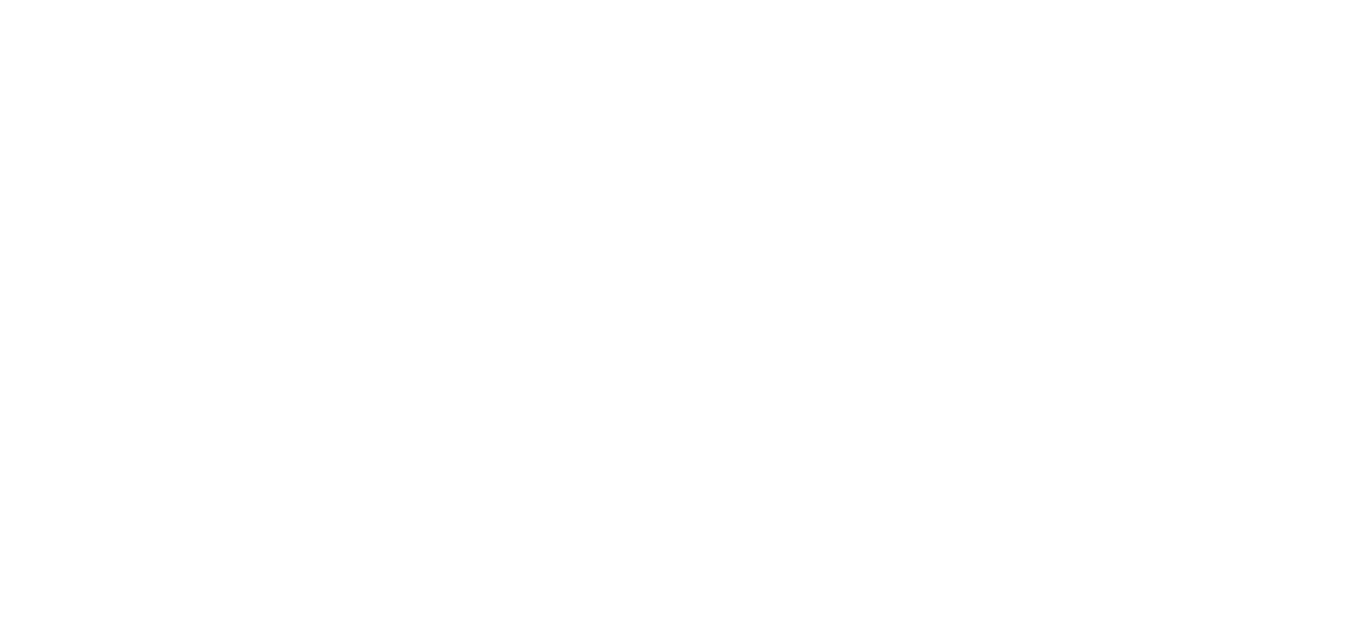 scroll, scrollTop: 0, scrollLeft: 0, axis: both 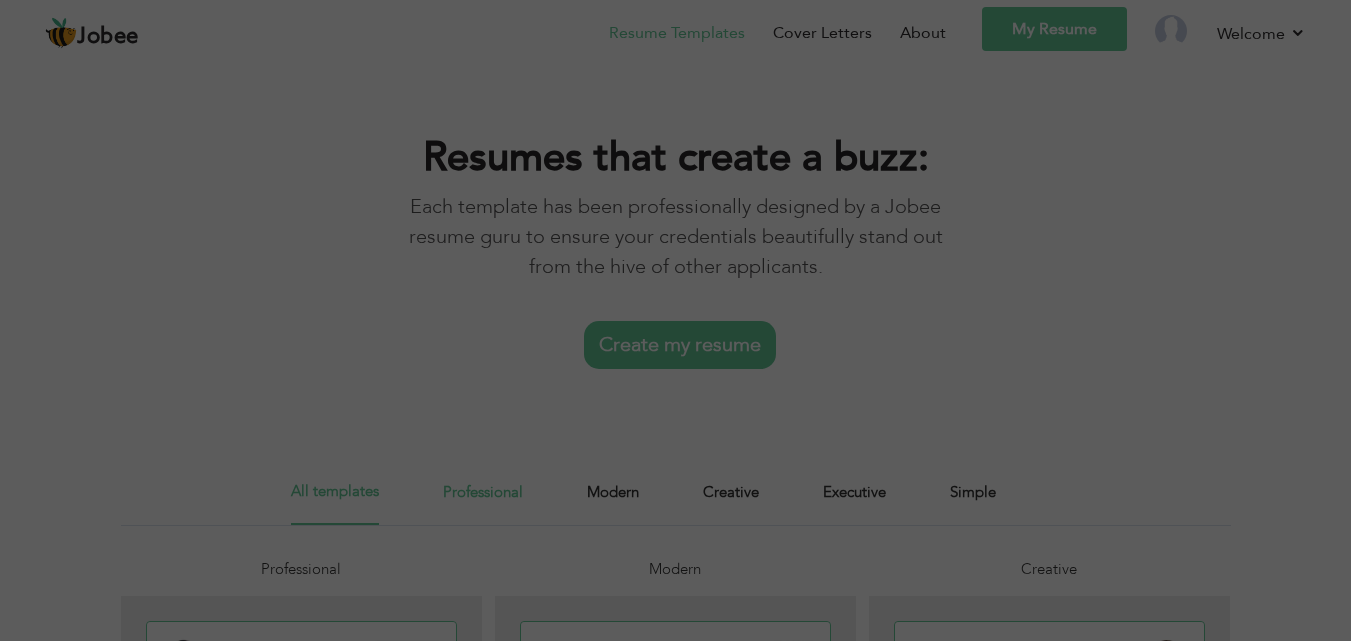 click on "Professional" at bounding box center (483, 502) 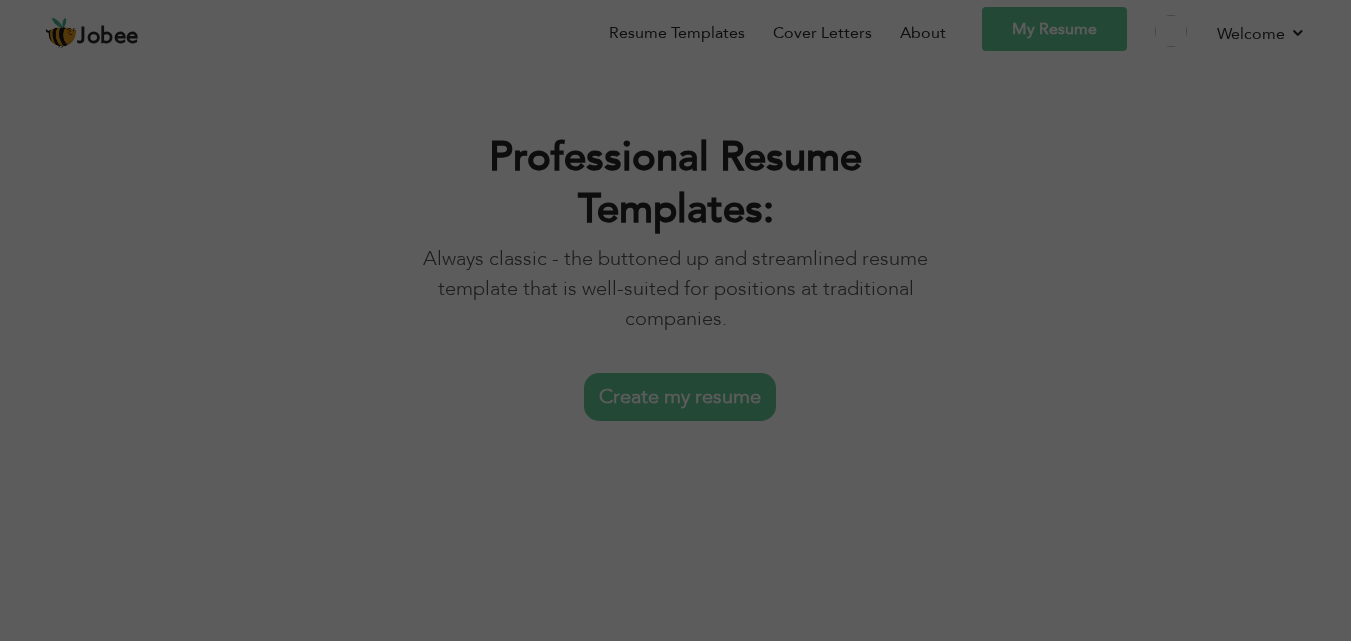 scroll, scrollTop: 0, scrollLeft: 0, axis: both 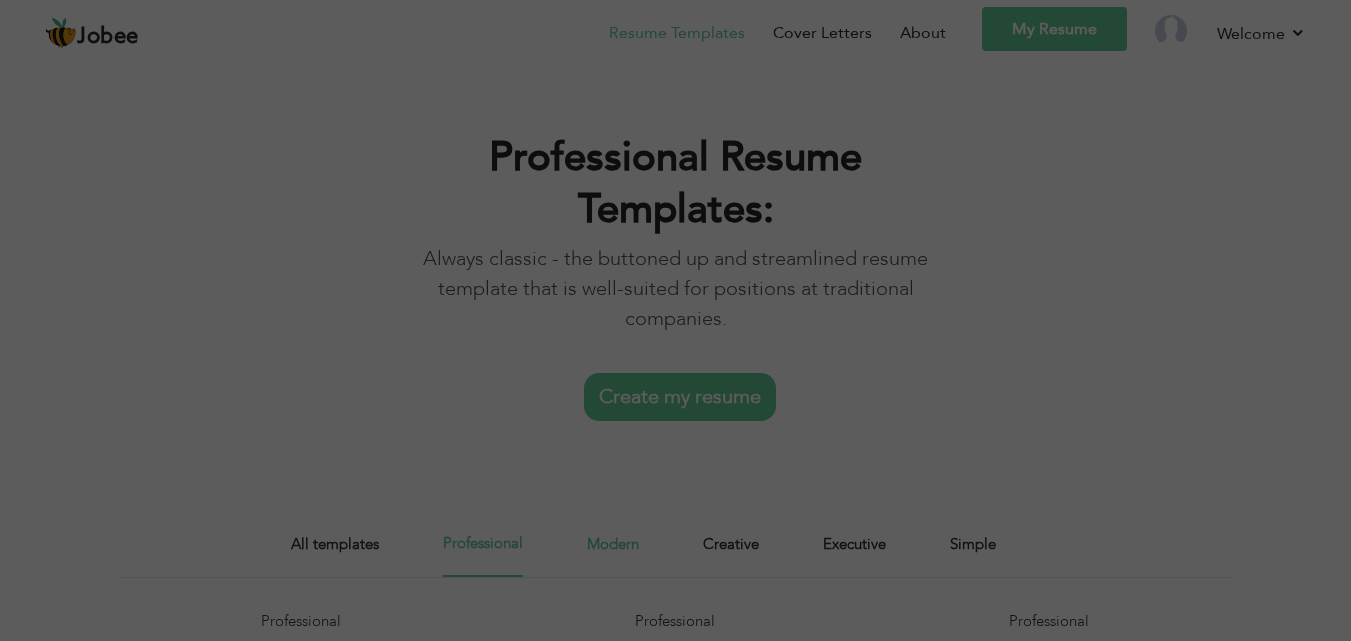 click on "Modern" at bounding box center [613, 554] 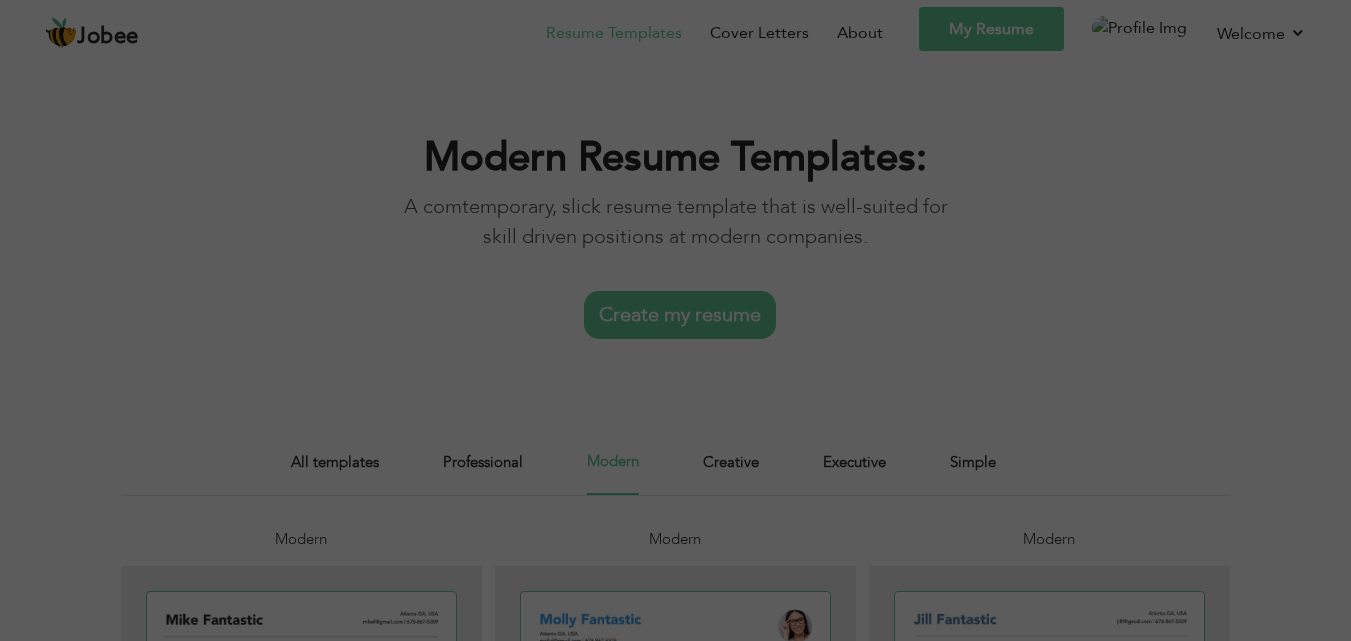 scroll, scrollTop: 0, scrollLeft: 0, axis: both 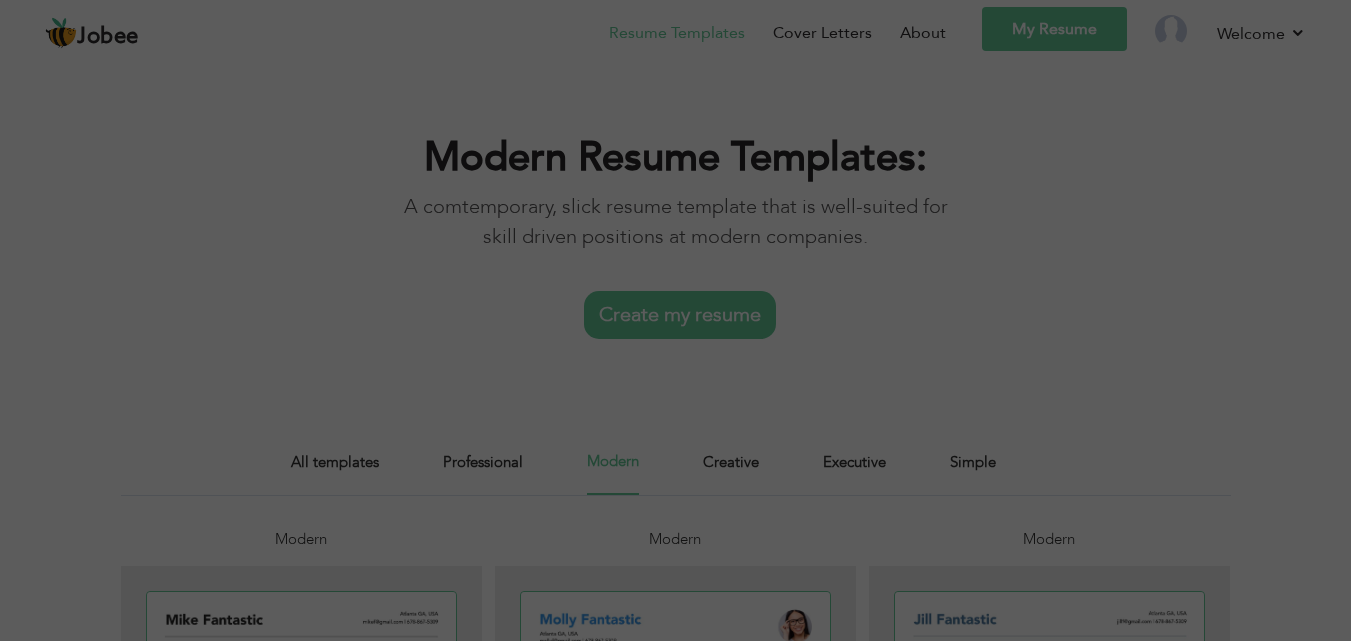 click on "Create my resume" at bounding box center (680, 315) 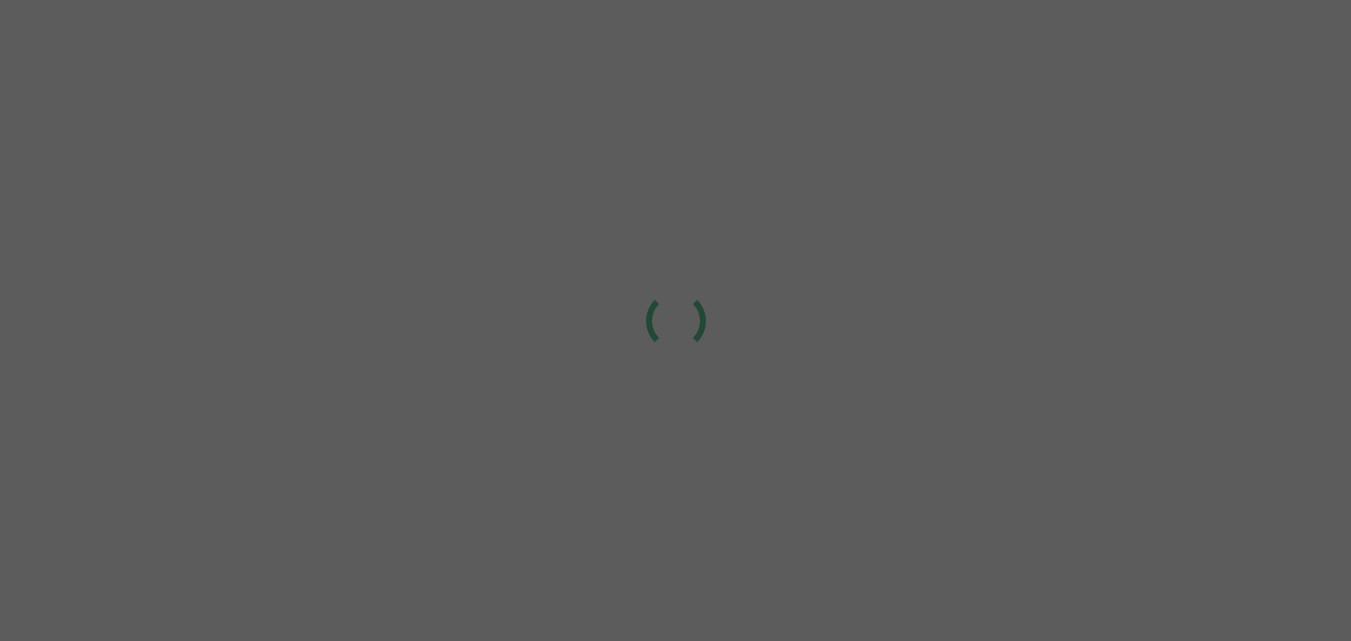 scroll, scrollTop: 0, scrollLeft: 0, axis: both 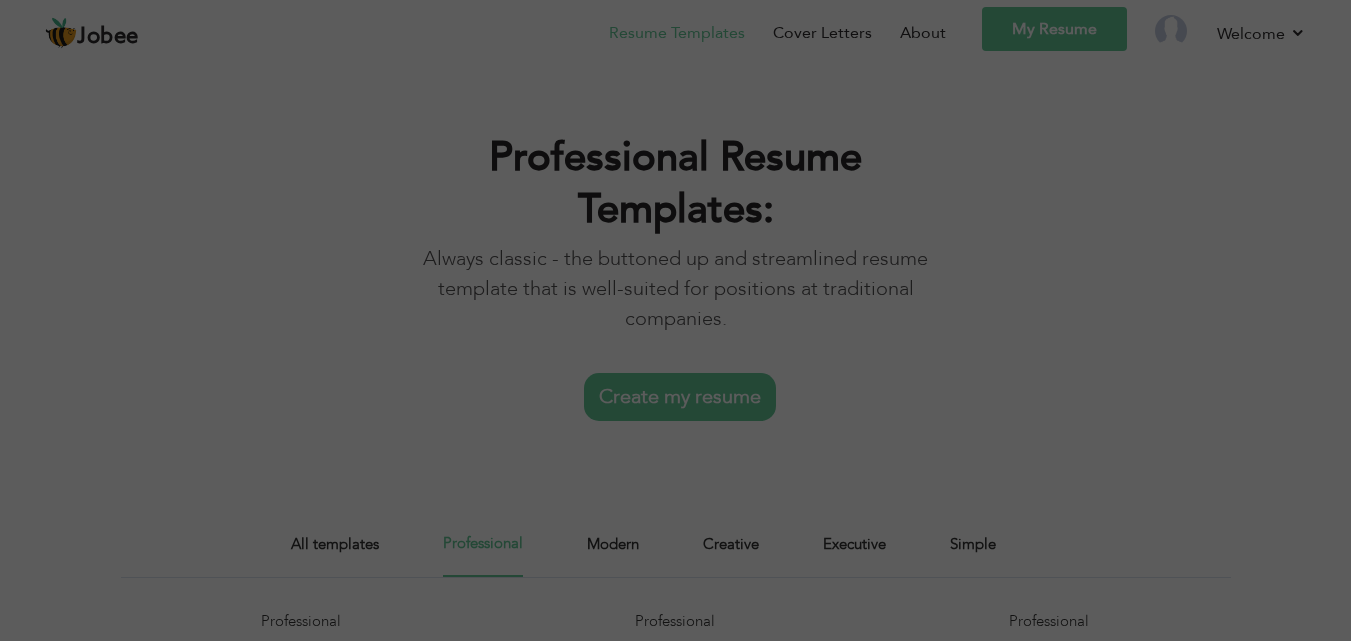 click on "Jobee" at bounding box center (108, 37) 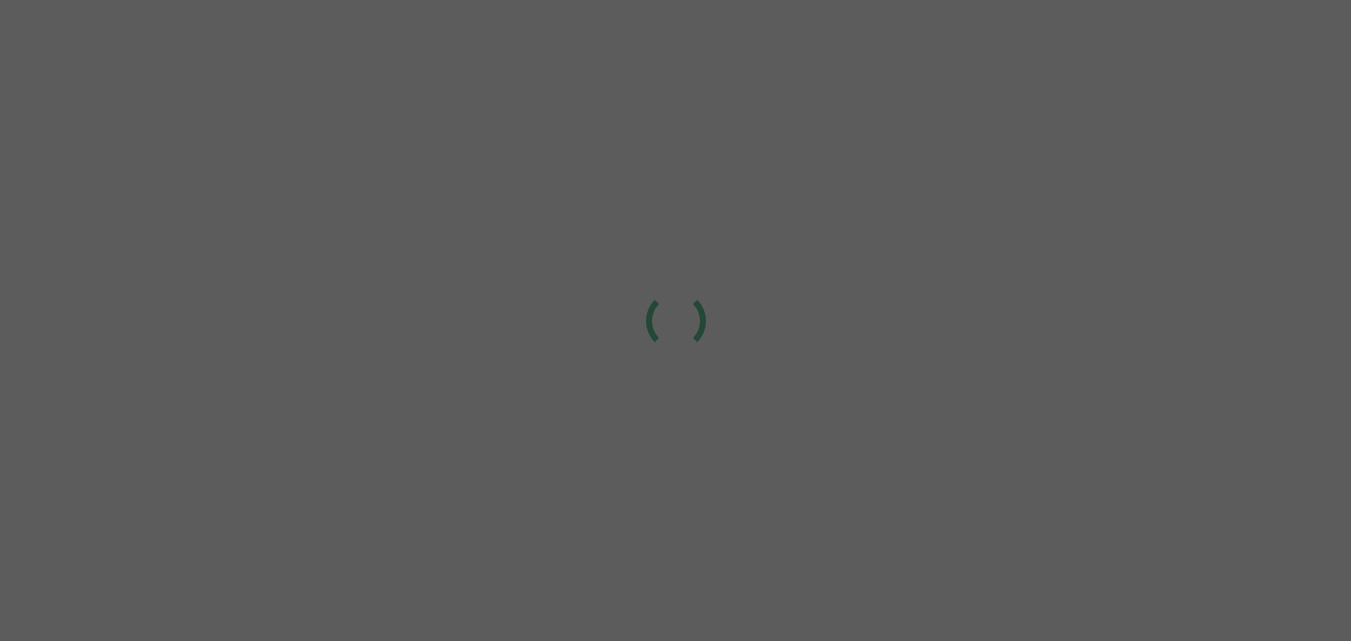 scroll, scrollTop: 0, scrollLeft: 0, axis: both 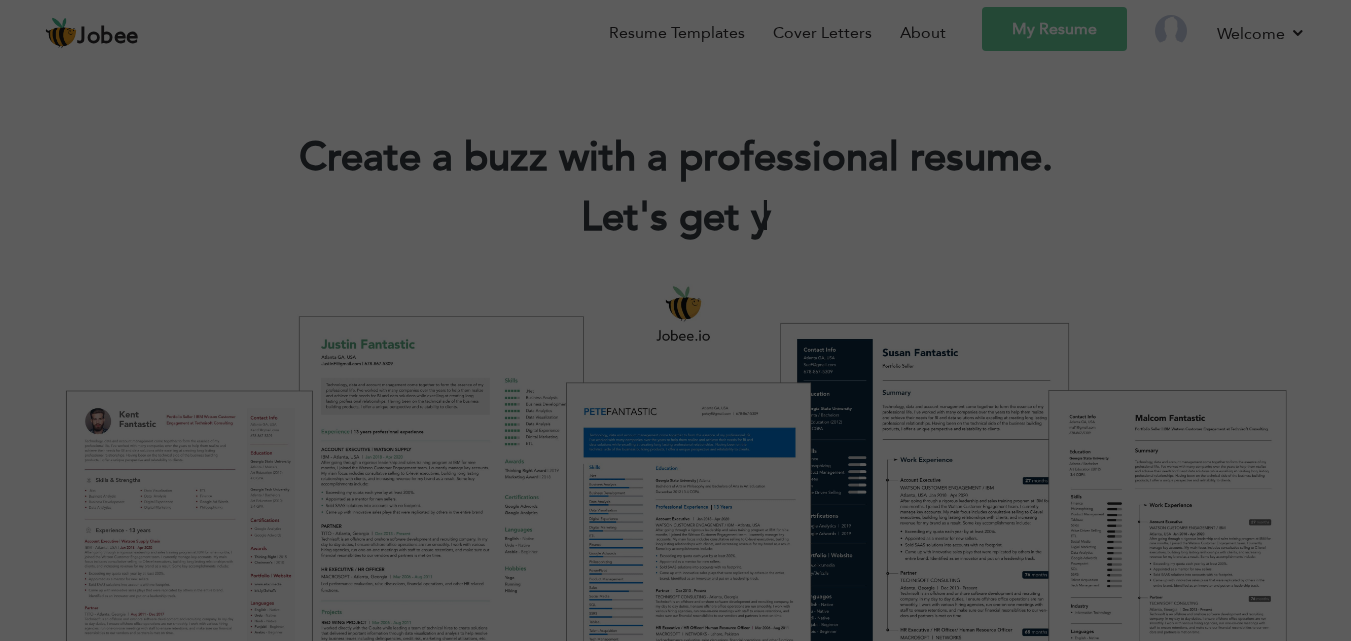 click on "My Resume" at bounding box center (1054, 29) 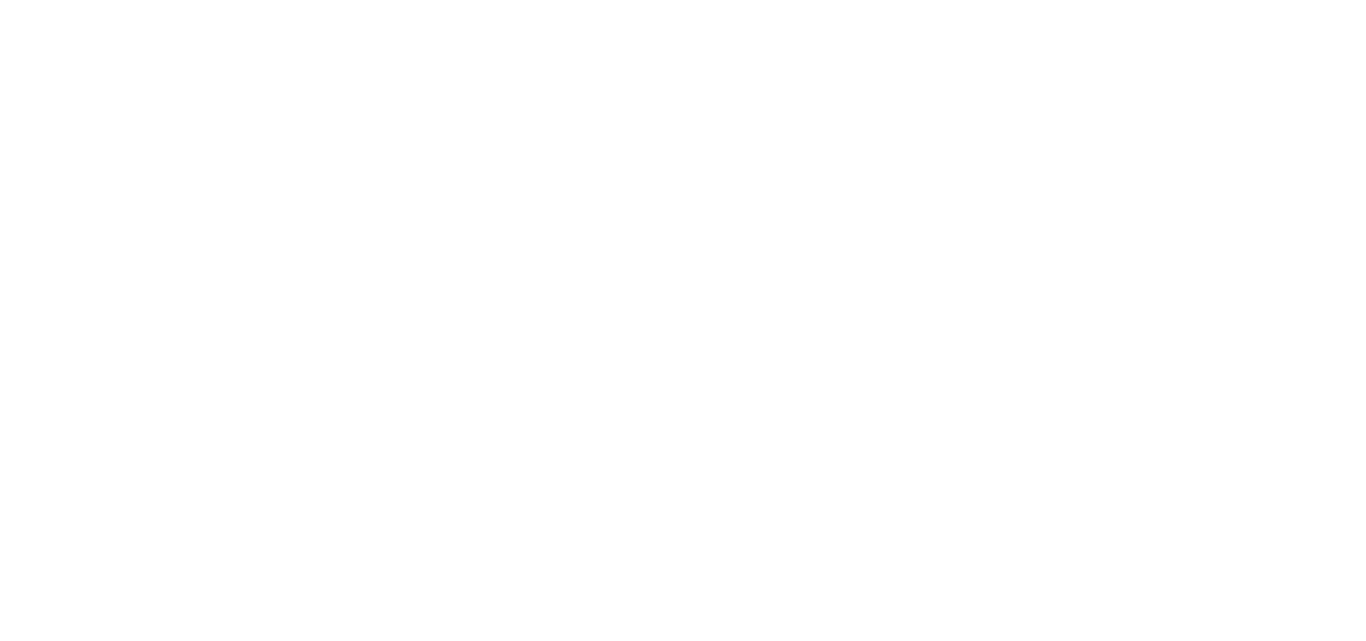scroll, scrollTop: 0, scrollLeft: 0, axis: both 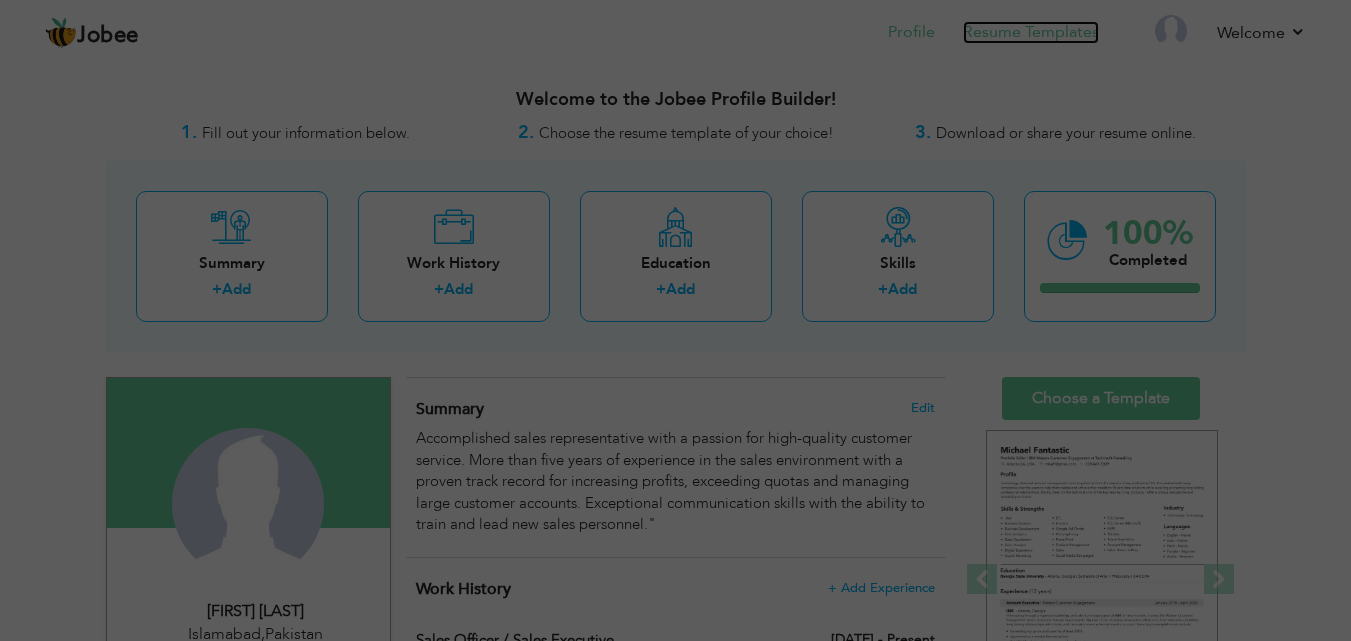 click on "Resume Templates" at bounding box center (1031, 32) 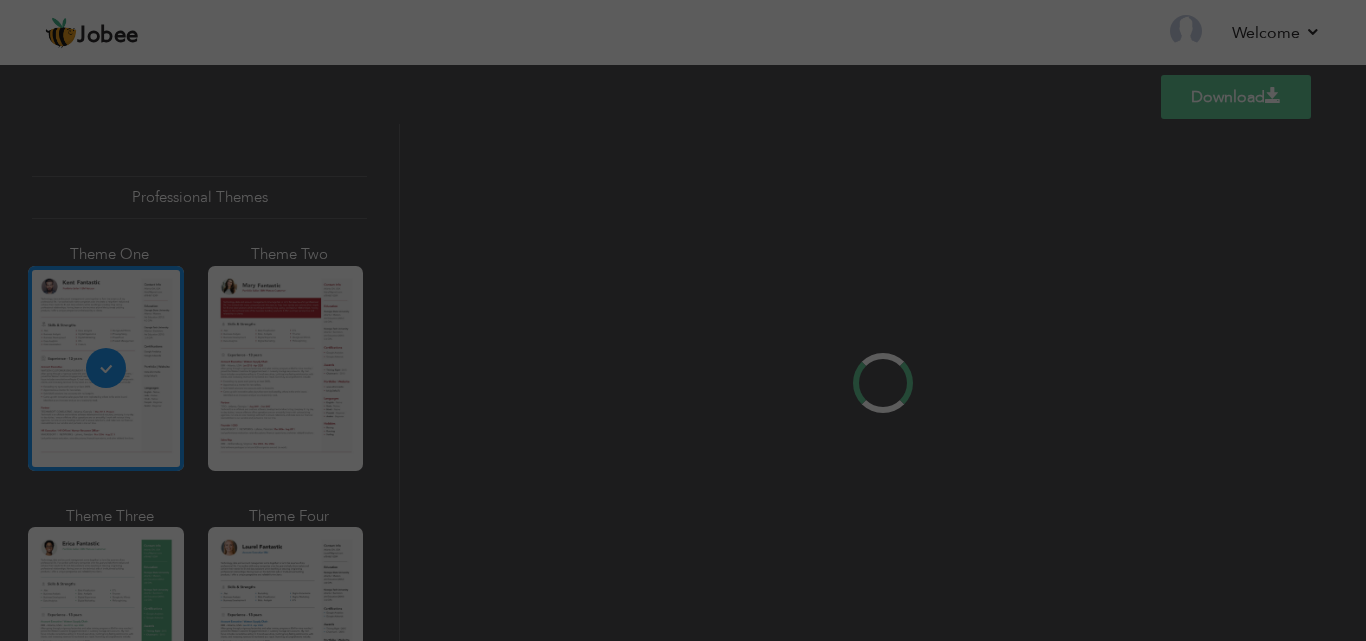 scroll, scrollTop: 0, scrollLeft: 0, axis: both 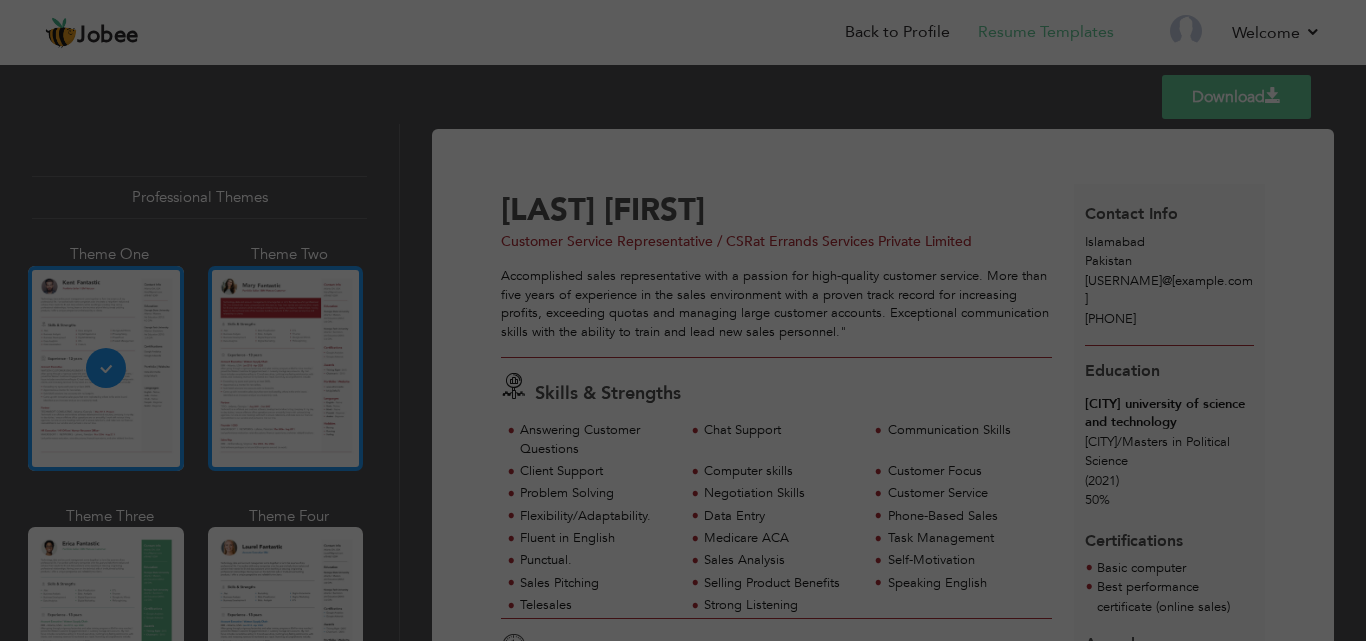 click at bounding box center (286, 368) 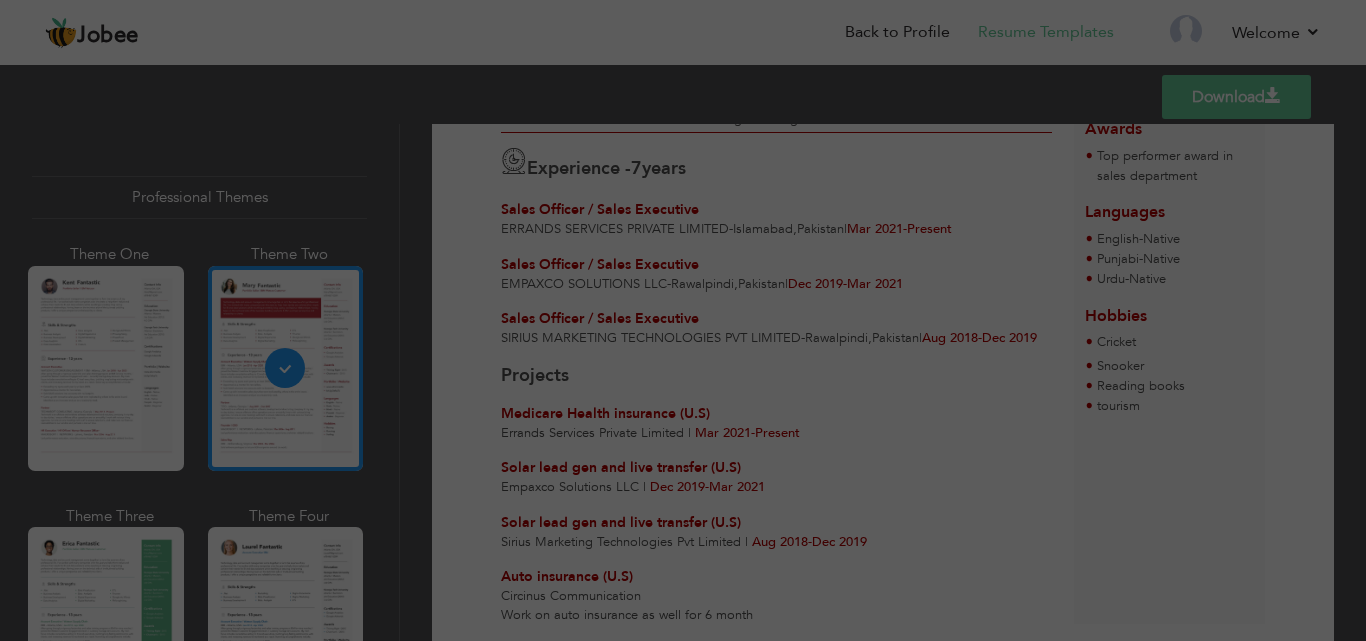 scroll, scrollTop: 599, scrollLeft: 0, axis: vertical 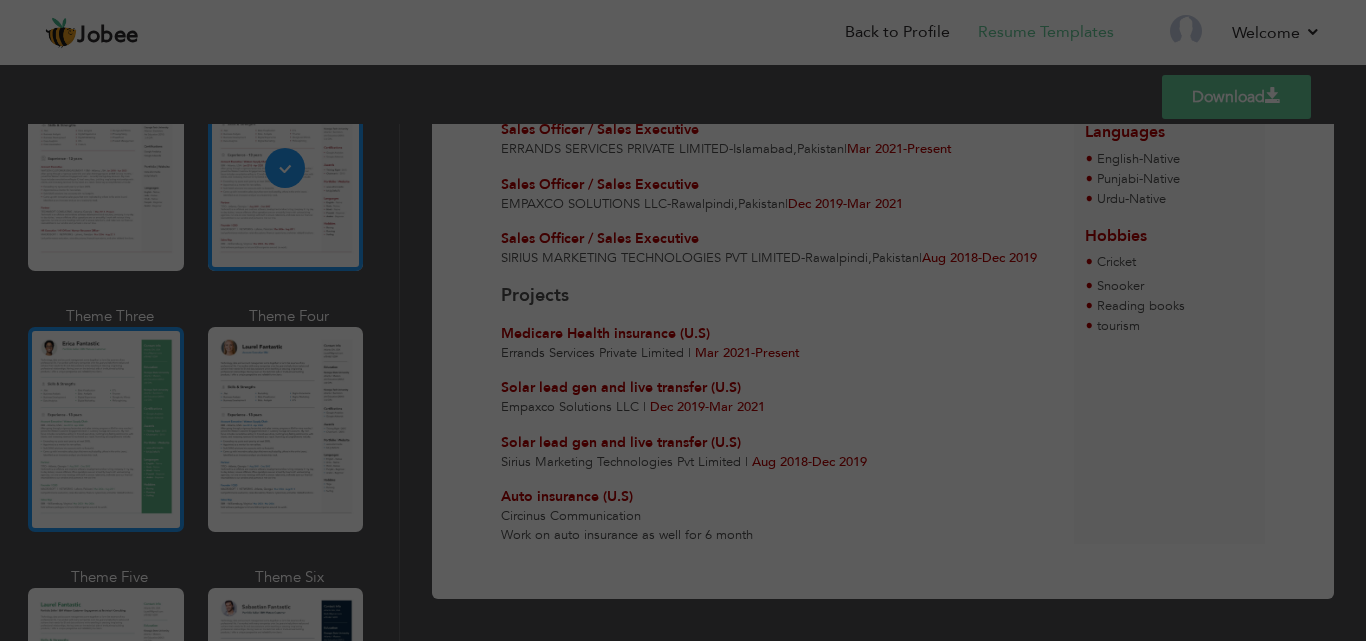 click at bounding box center (106, 429) 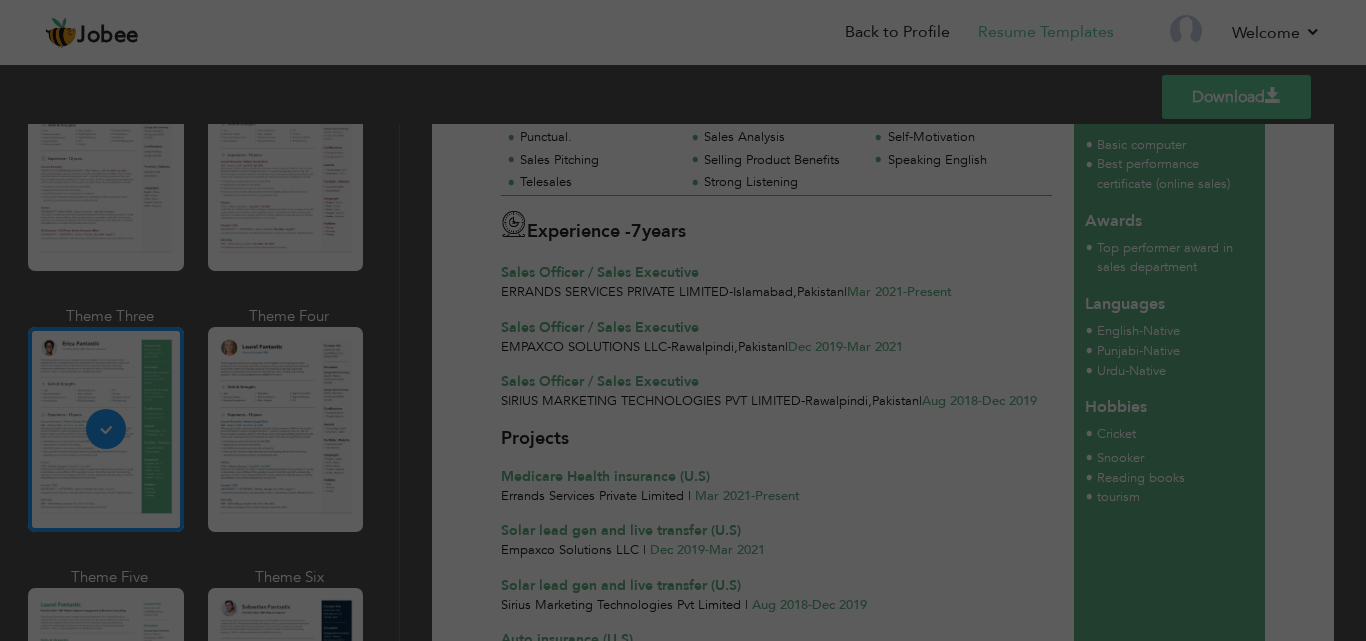 scroll, scrollTop: 585, scrollLeft: 0, axis: vertical 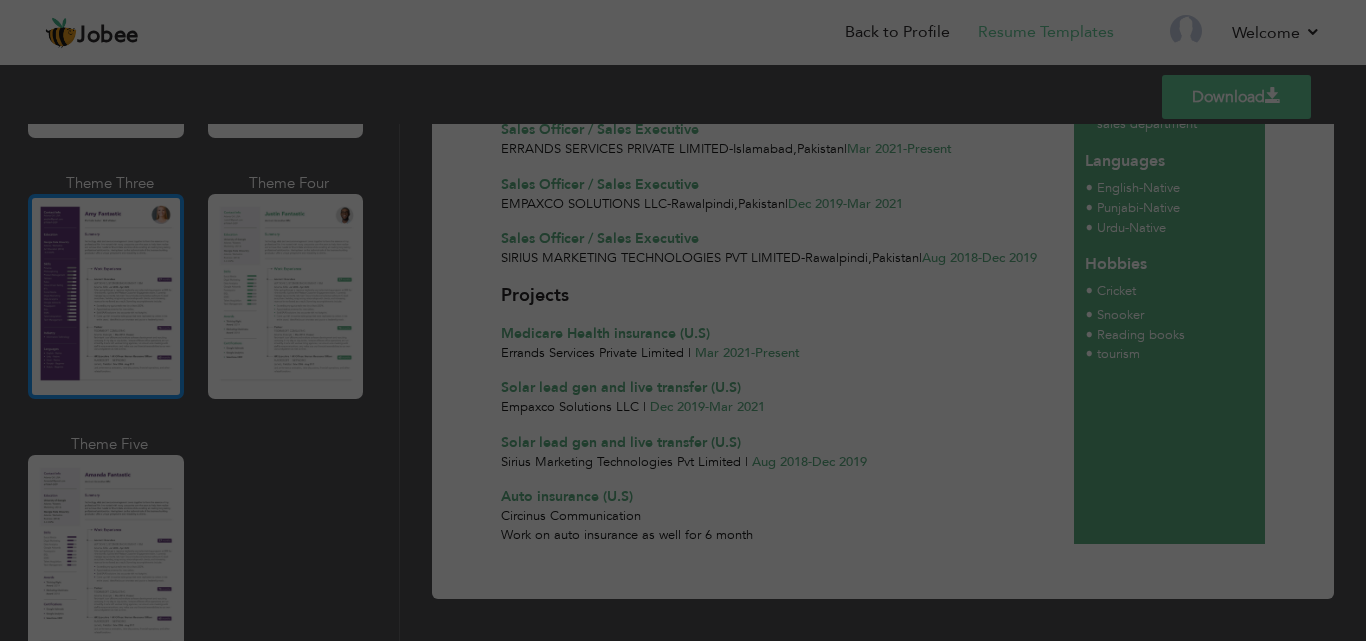 click at bounding box center [106, 296] 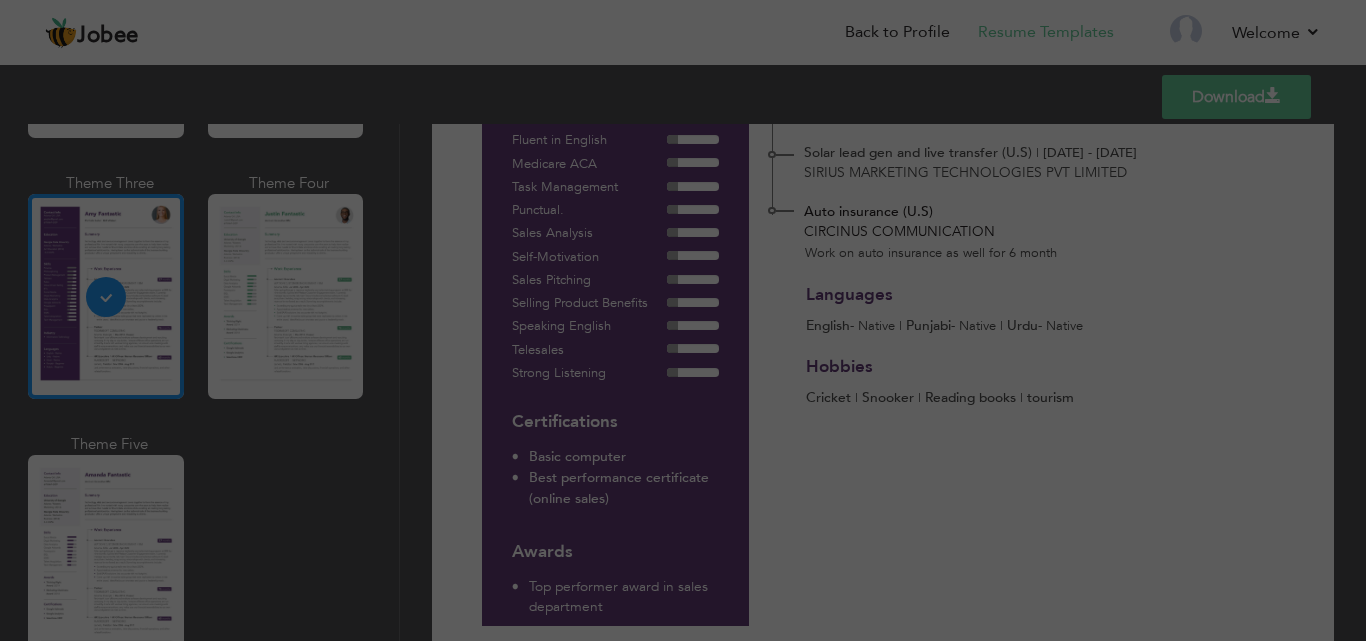 scroll, scrollTop: 800, scrollLeft: 0, axis: vertical 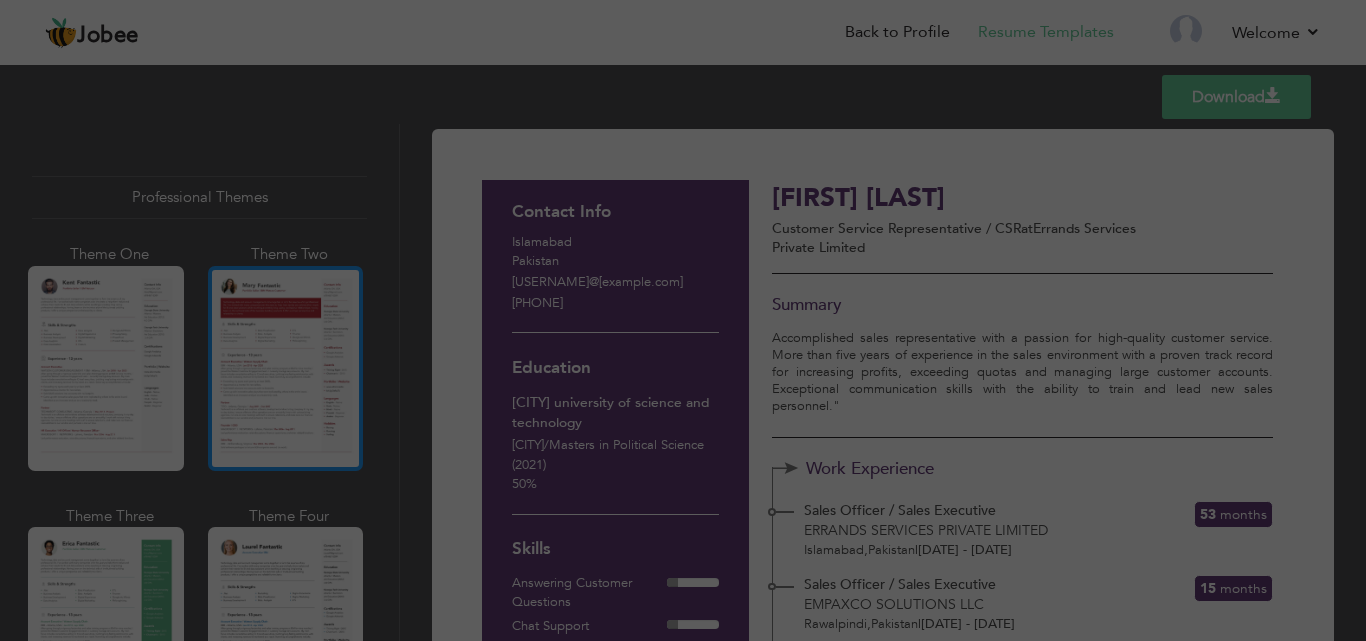 click at bounding box center (286, 368) 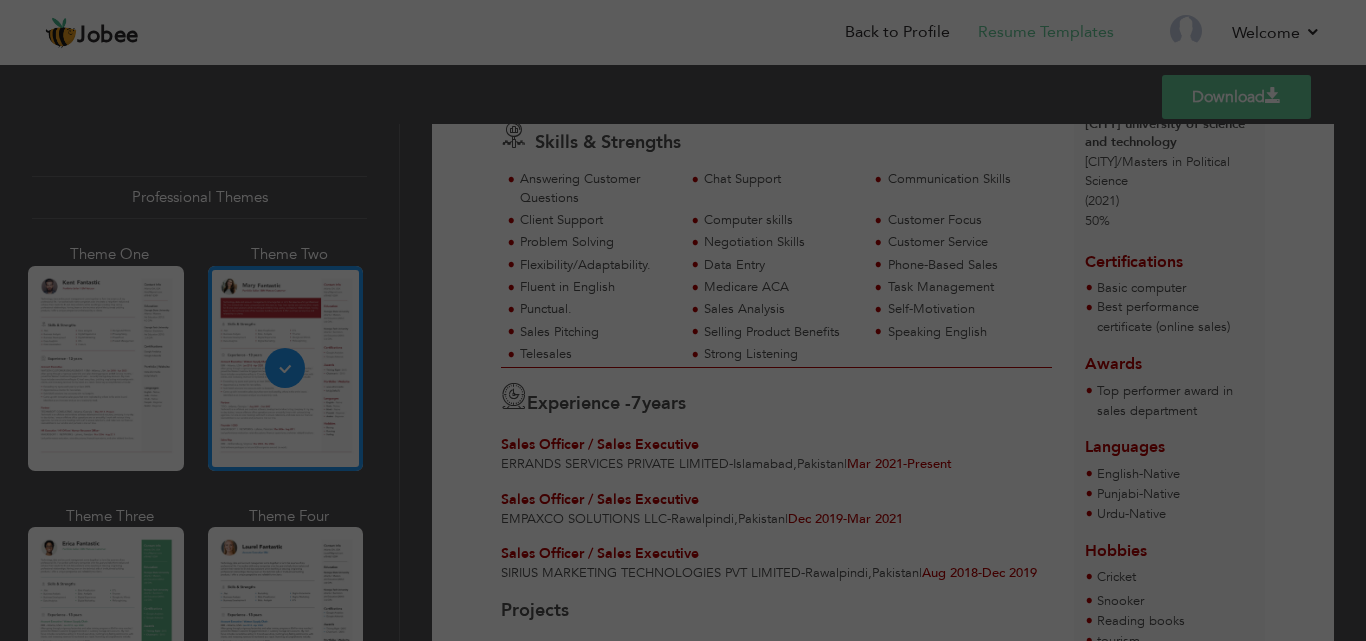 scroll, scrollTop: 99, scrollLeft: 0, axis: vertical 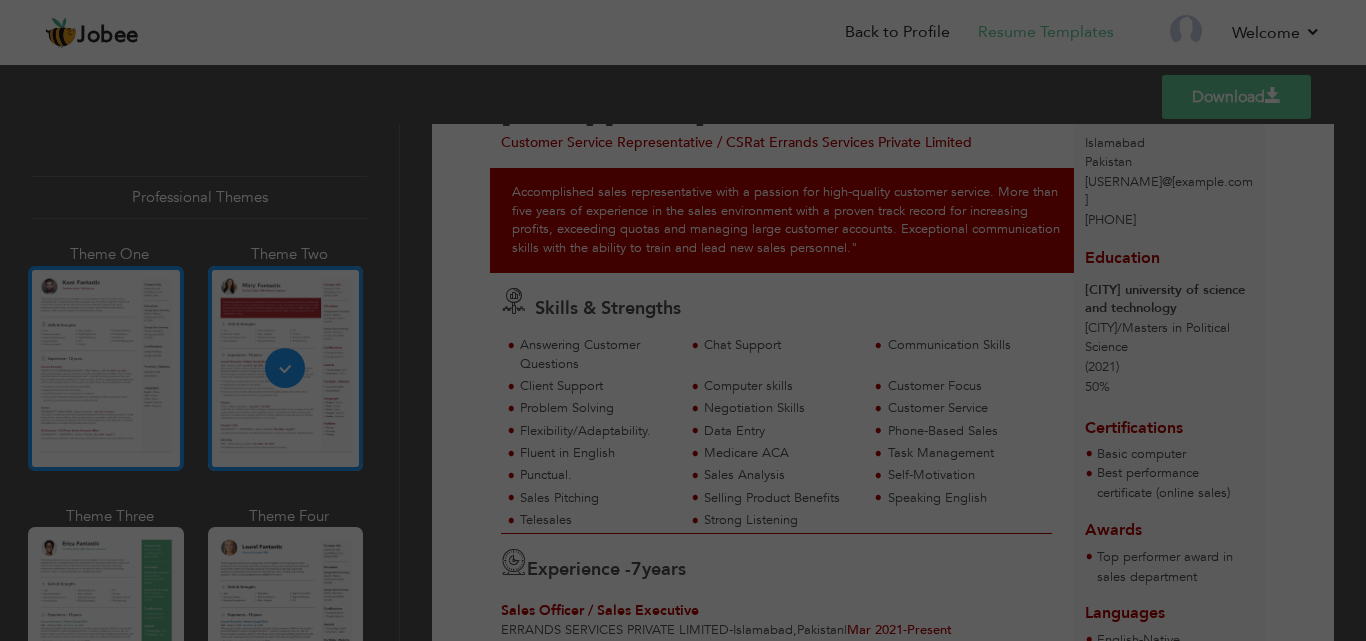 click at bounding box center (106, 368) 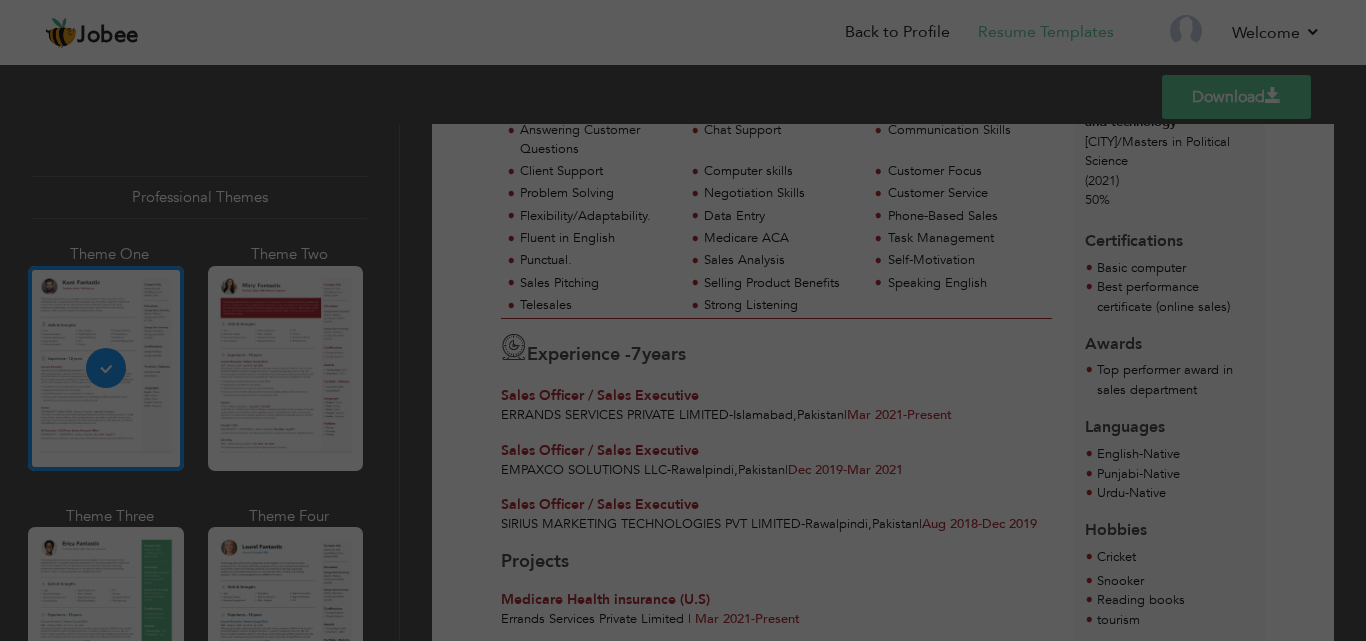 scroll, scrollTop: 585, scrollLeft: 0, axis: vertical 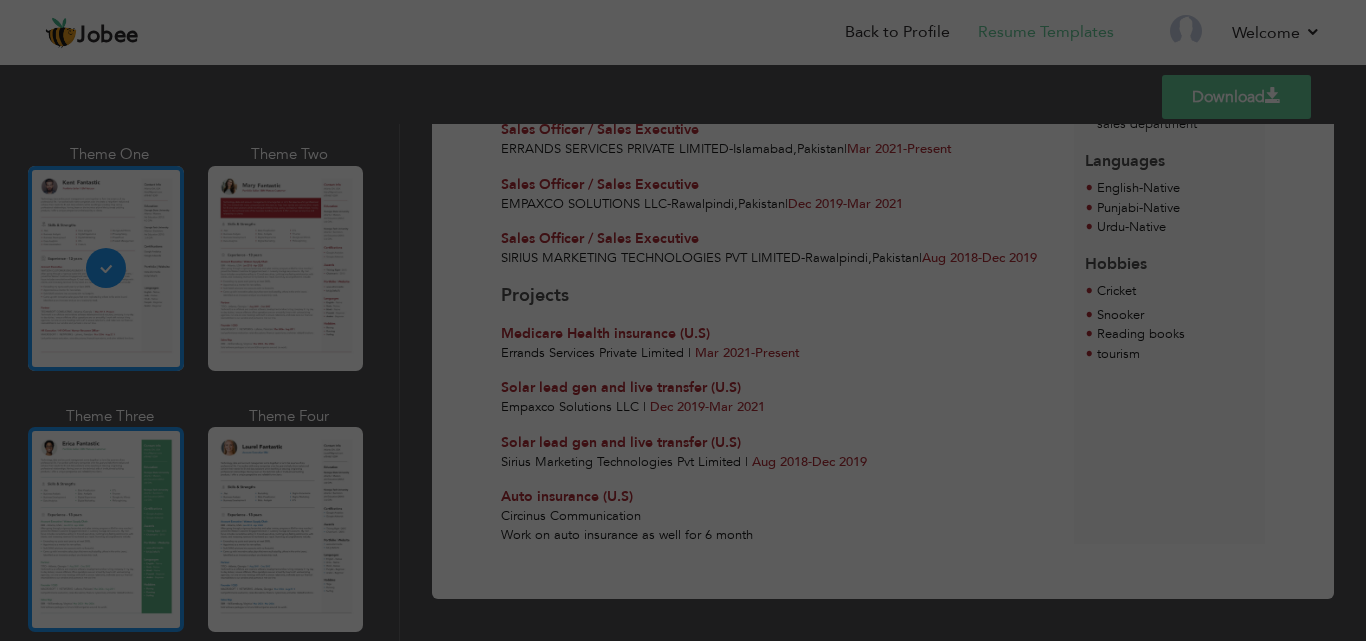 click at bounding box center [106, 529] 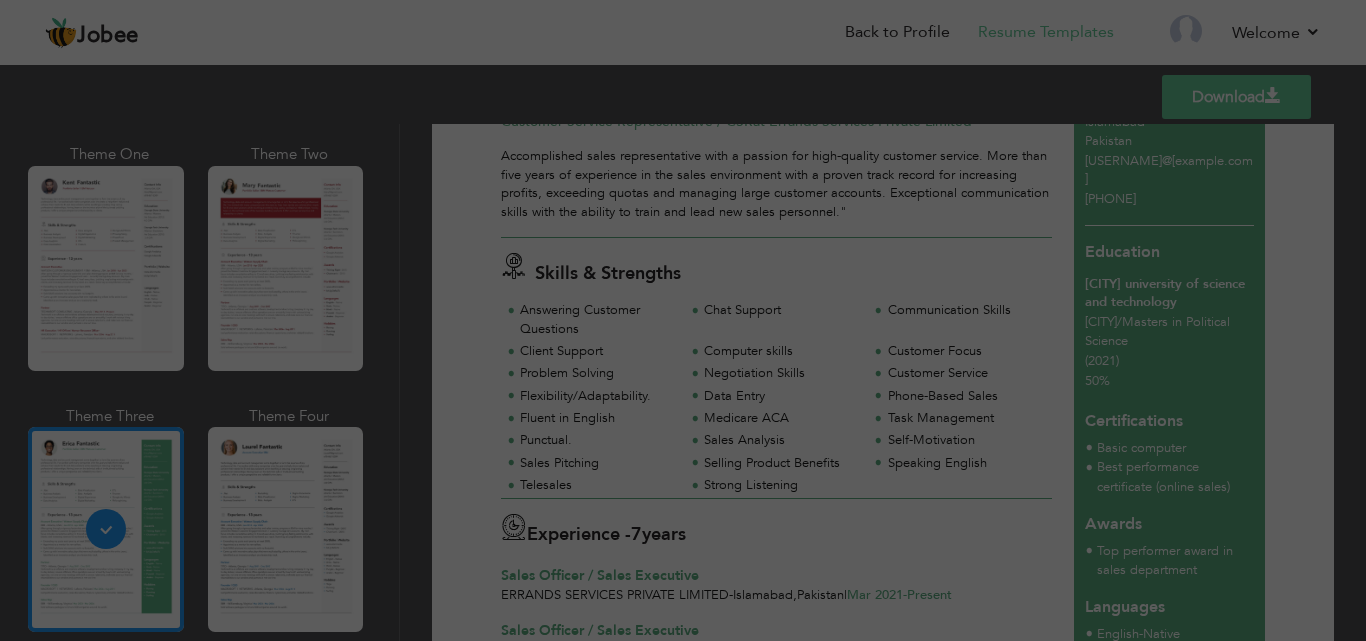scroll, scrollTop: 200, scrollLeft: 0, axis: vertical 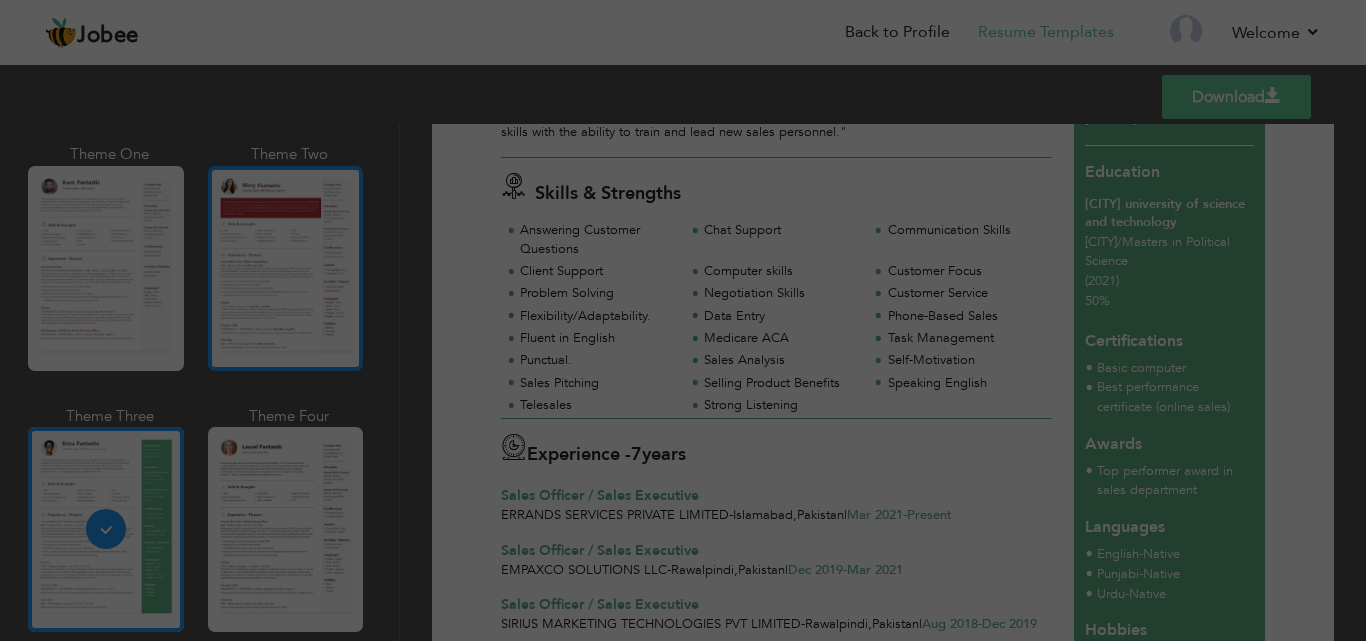 click at bounding box center [286, 268] 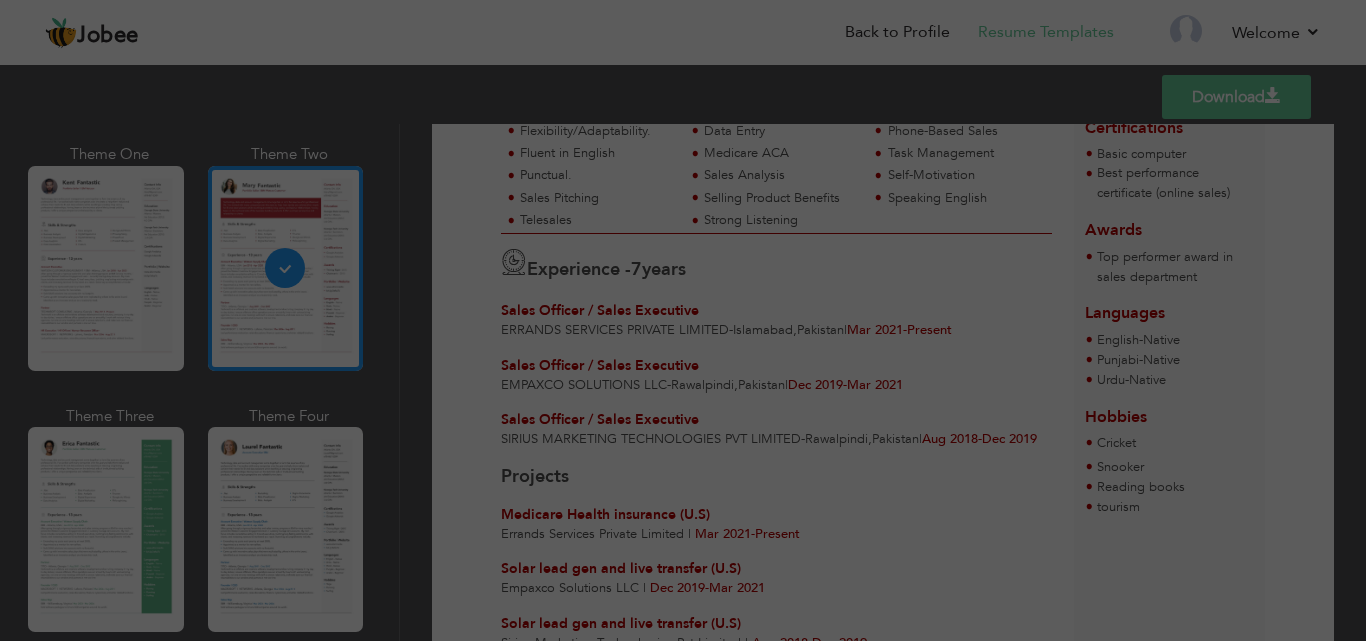 scroll, scrollTop: 0, scrollLeft: 0, axis: both 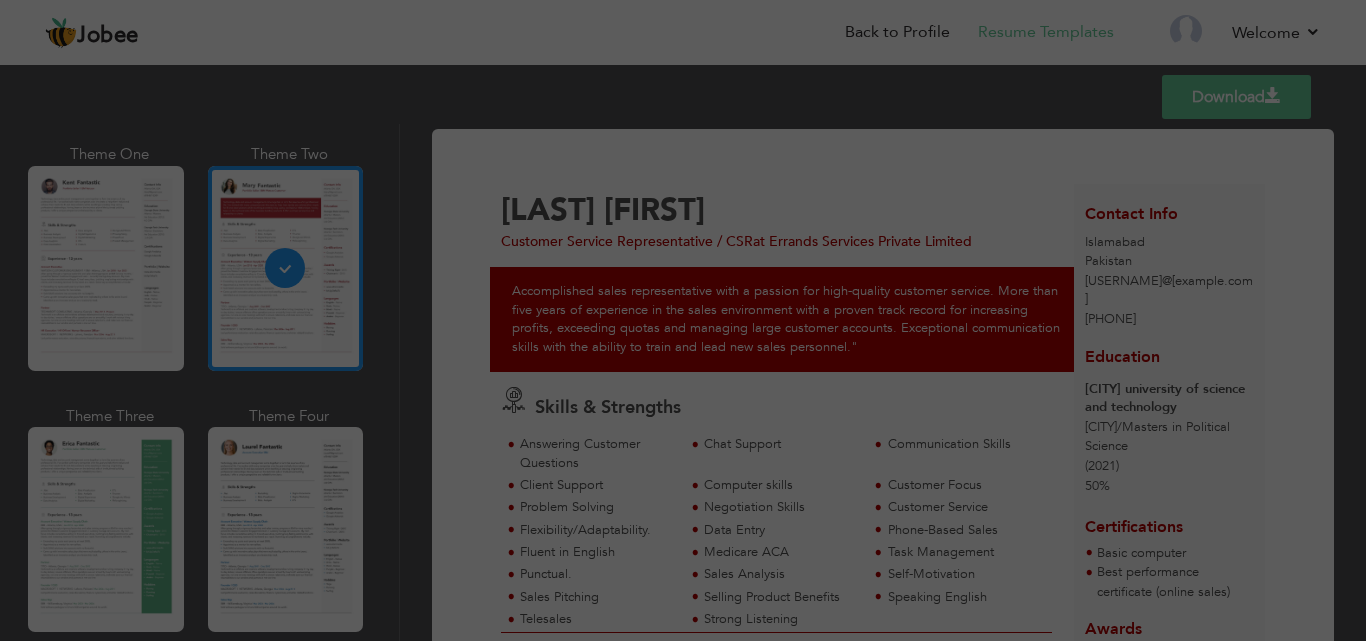 drag, startPoint x: 971, startPoint y: 171, endPoint x: 1256, endPoint y: 102, distance: 293.2337 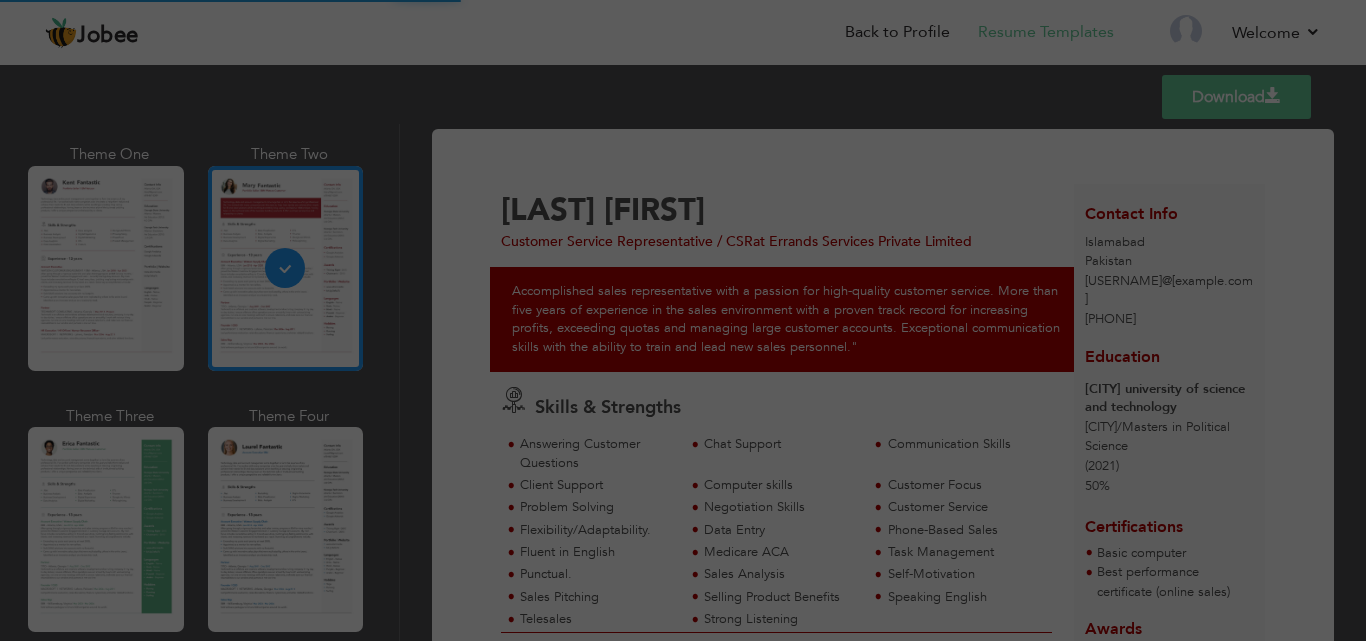 click on "Download" at bounding box center (1236, 97) 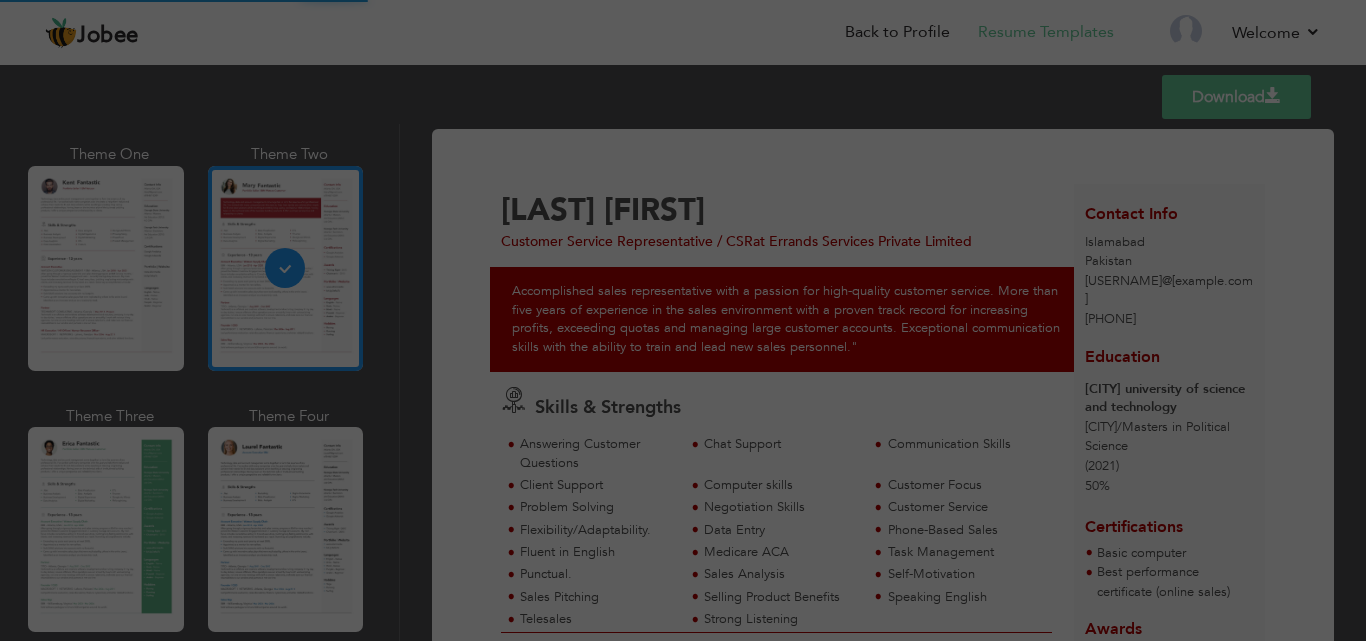 click at bounding box center [1273, 96] 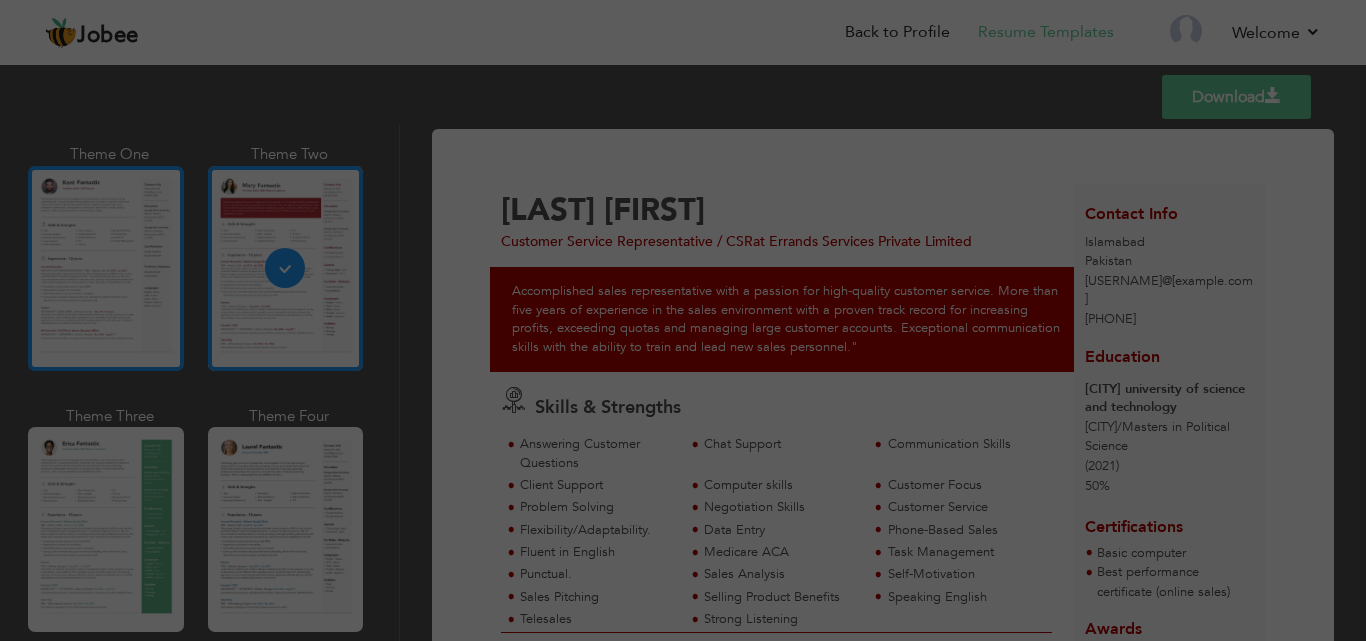 click at bounding box center (106, 268) 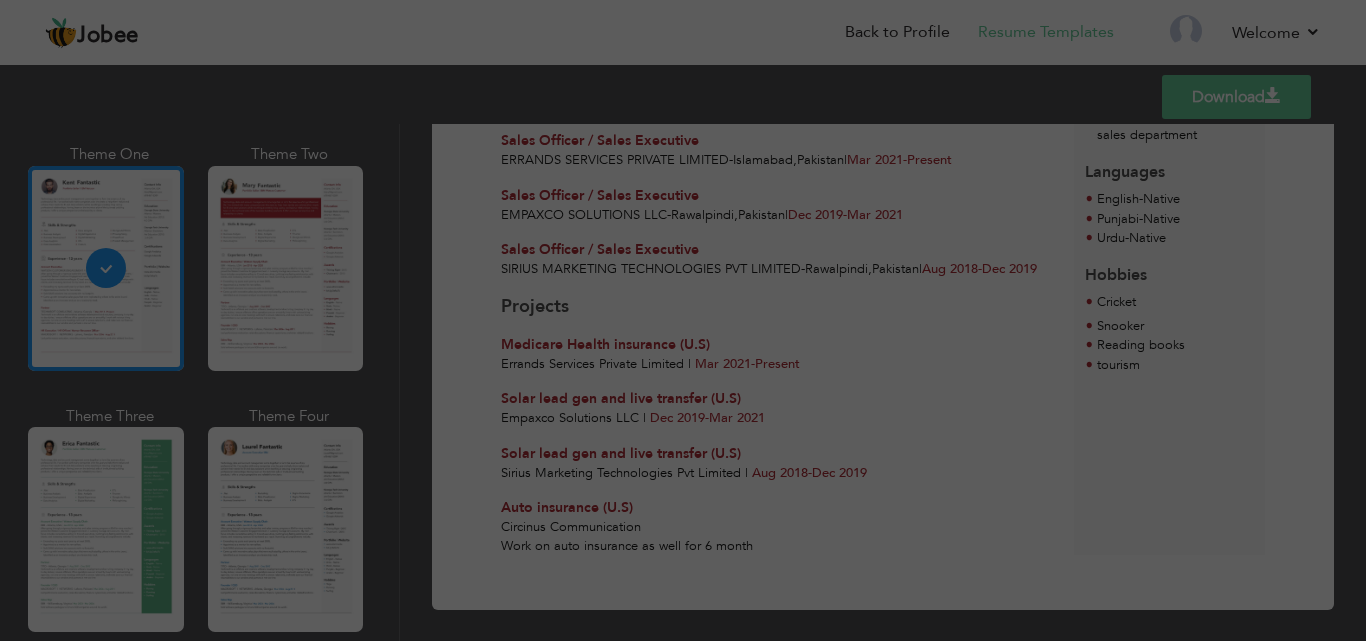 scroll, scrollTop: 585, scrollLeft: 0, axis: vertical 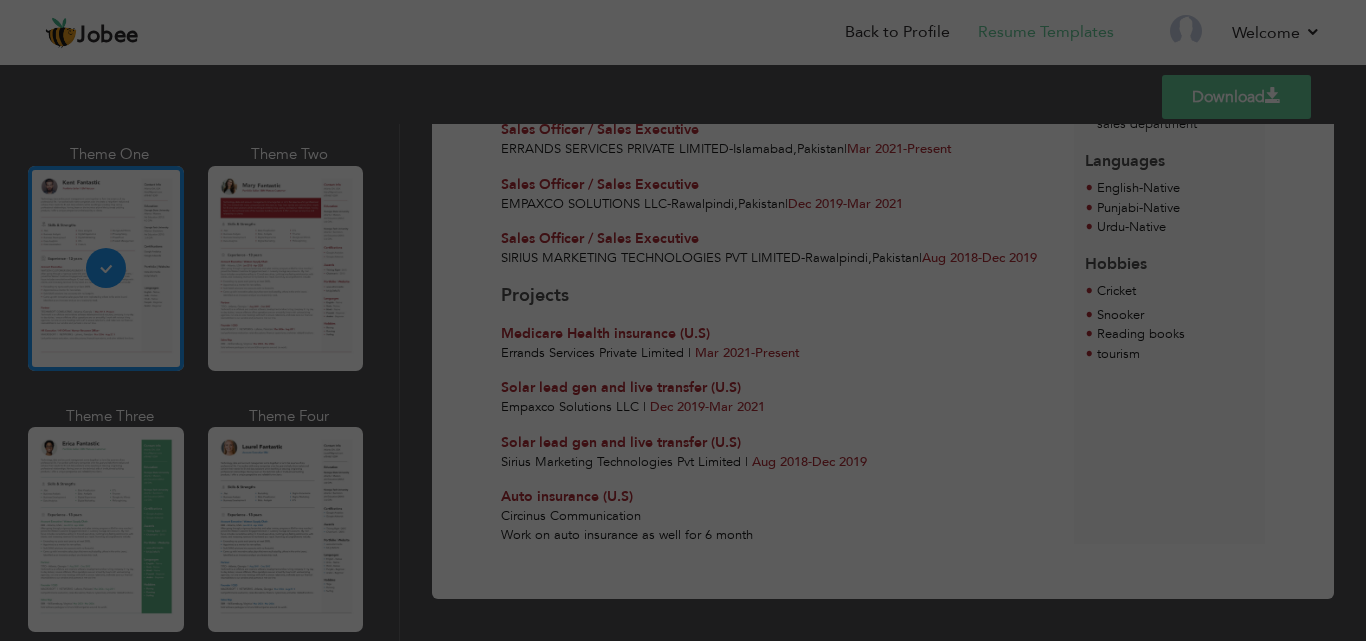click at bounding box center [106, 529] 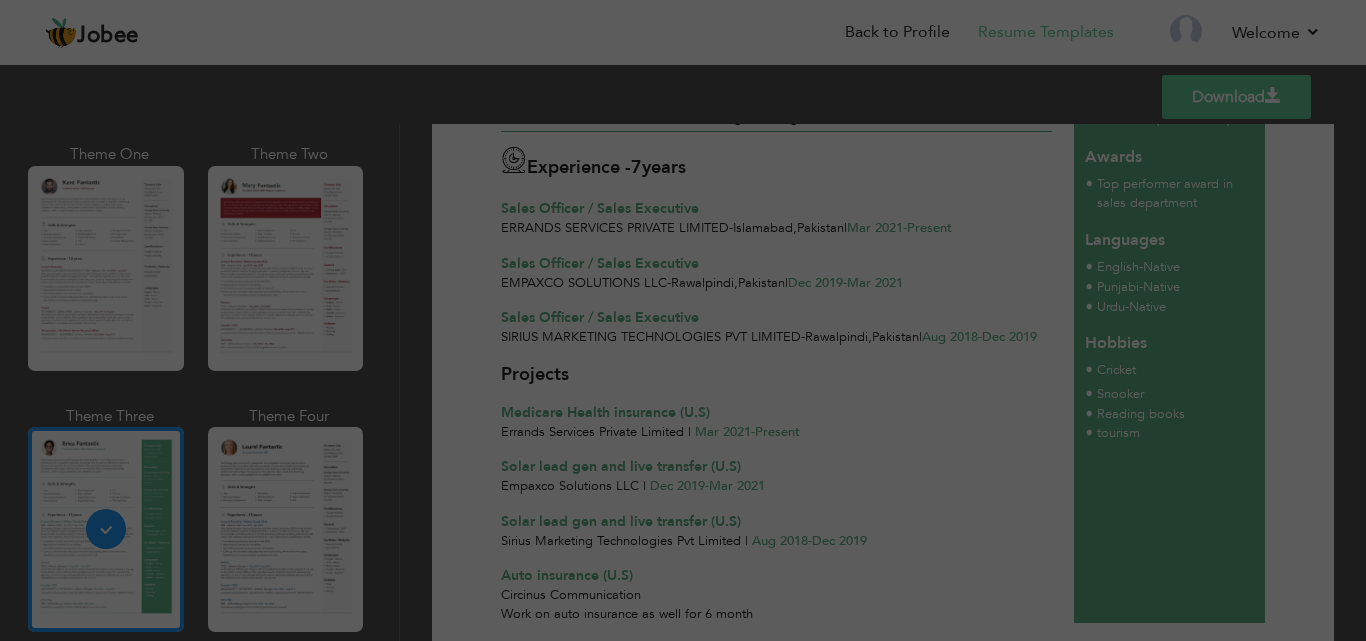 scroll, scrollTop: 500, scrollLeft: 0, axis: vertical 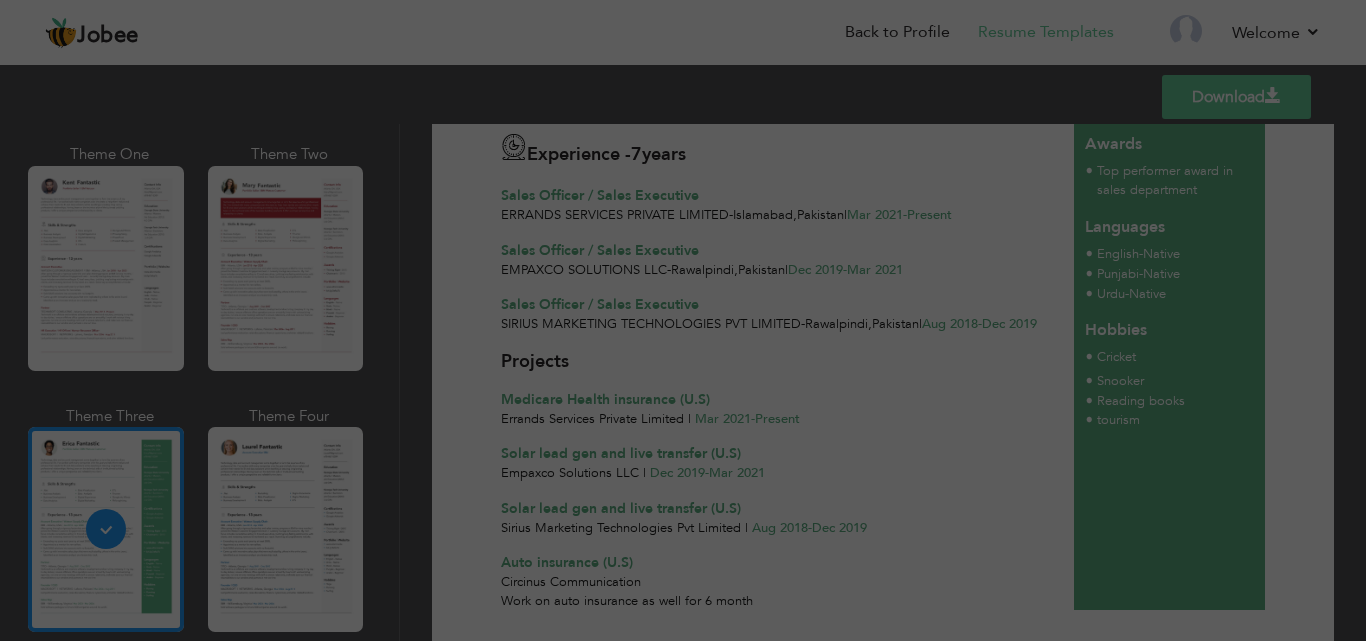 click on "Download" at bounding box center (1236, 97) 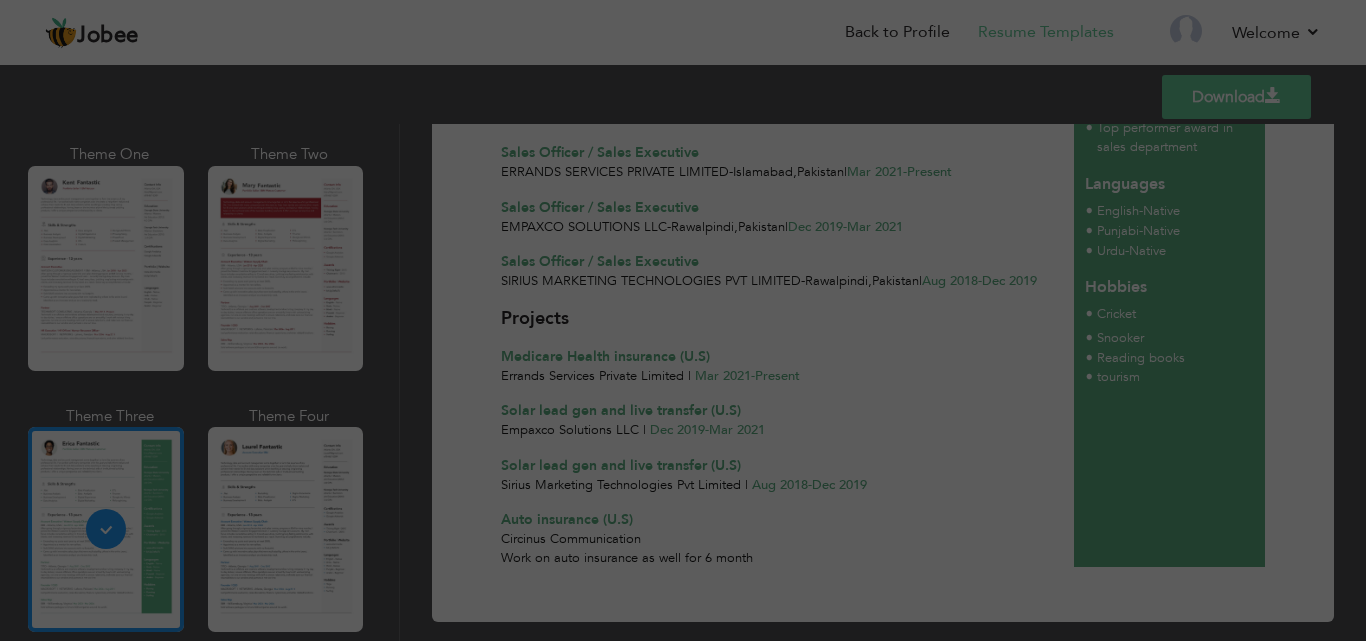 scroll, scrollTop: 585, scrollLeft: 0, axis: vertical 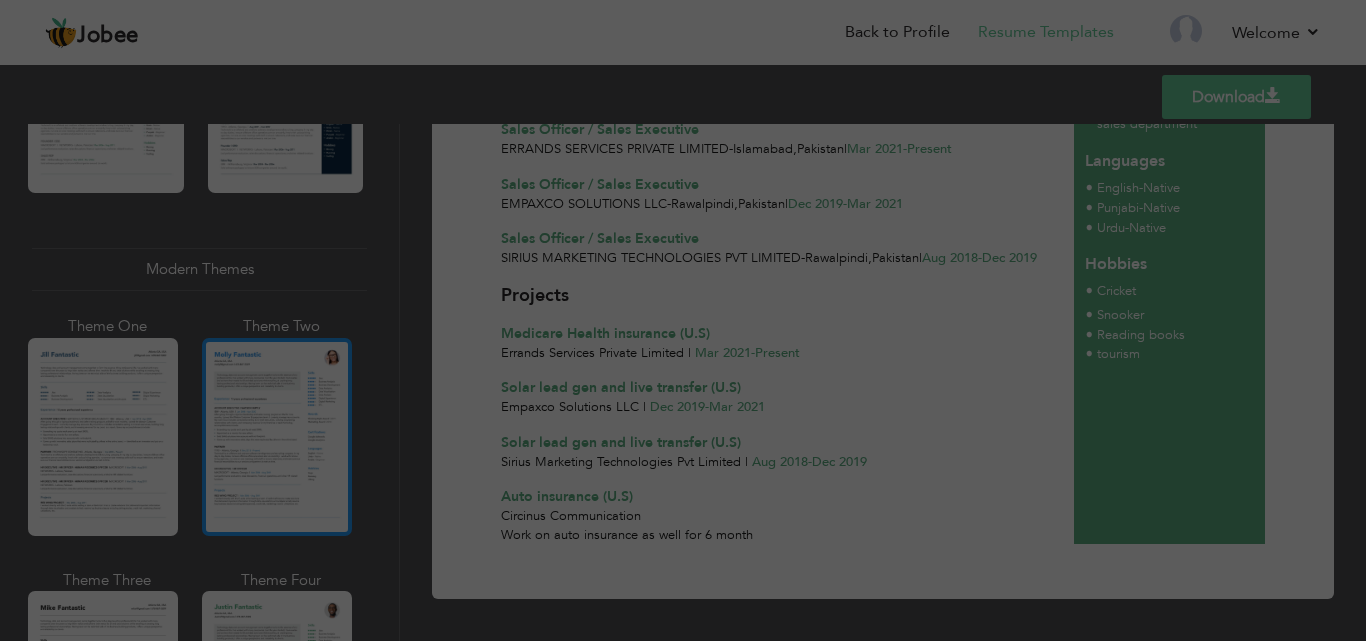 click at bounding box center [277, 437] 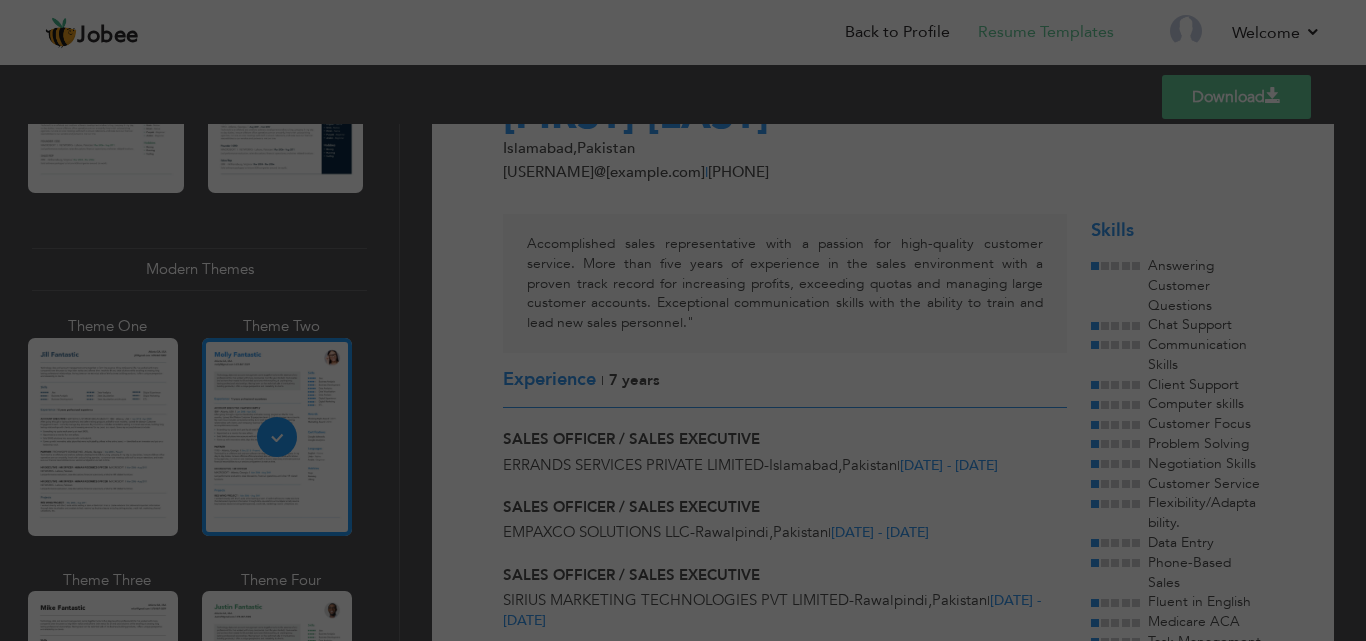scroll, scrollTop: 0, scrollLeft: 0, axis: both 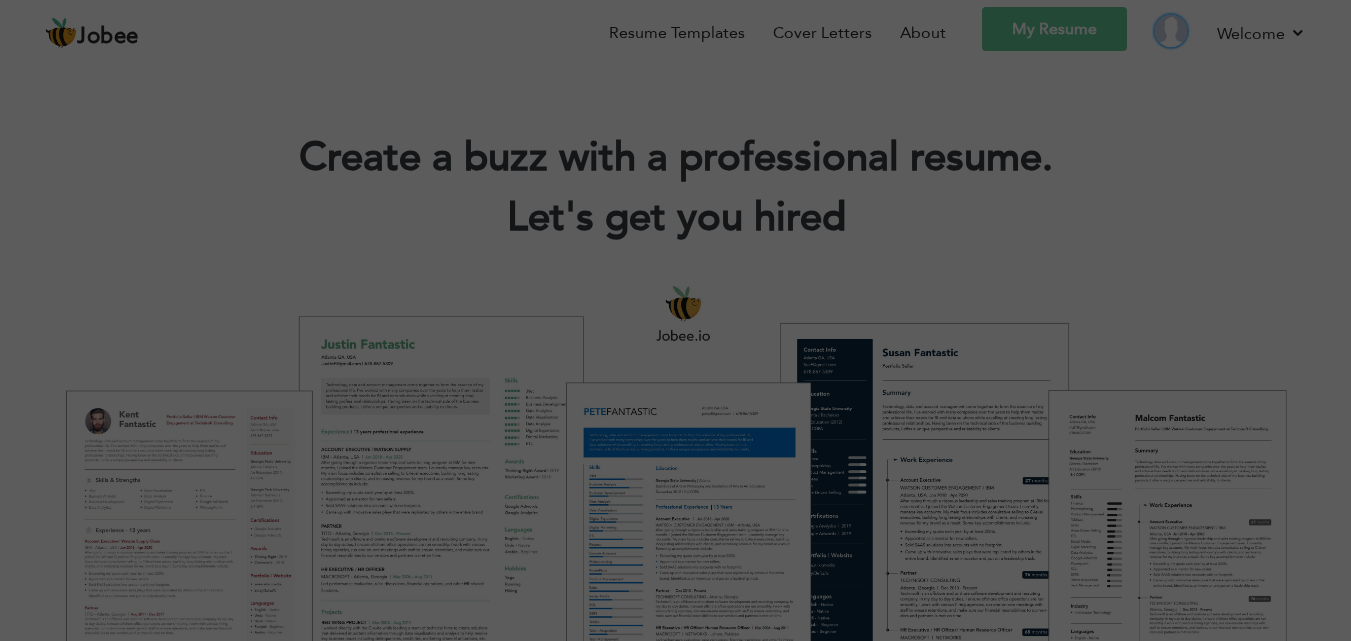 click at bounding box center [1171, 31] 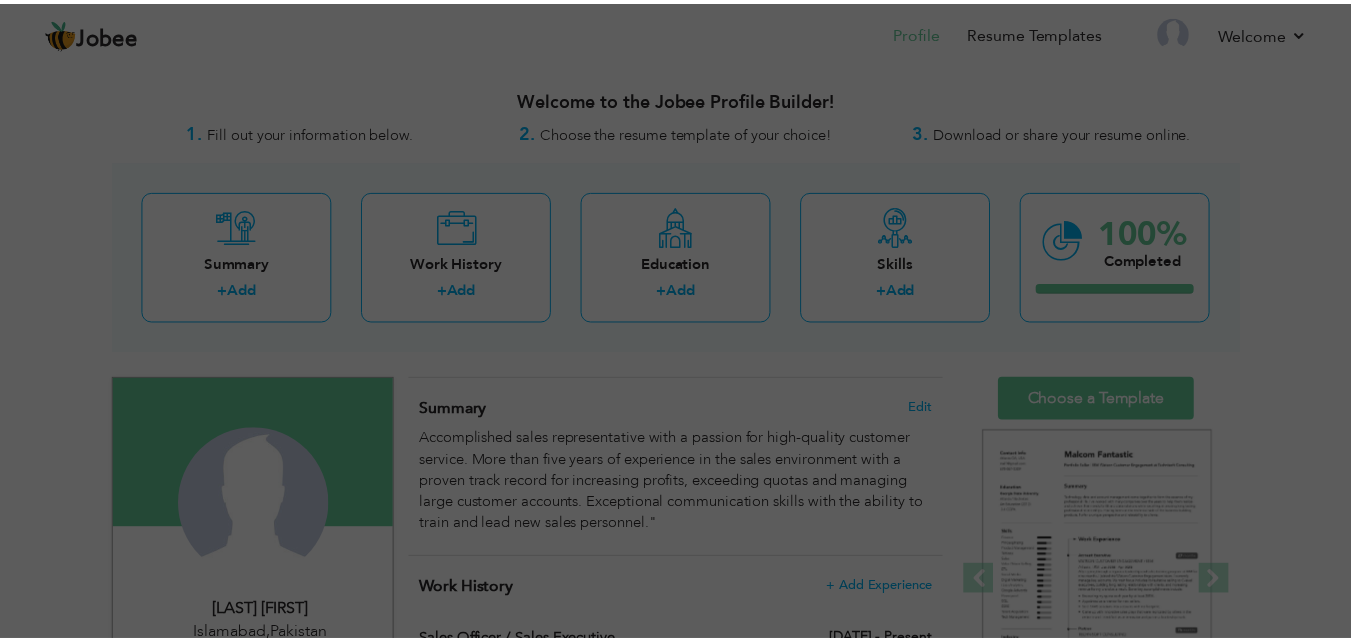 scroll, scrollTop: 0, scrollLeft: 0, axis: both 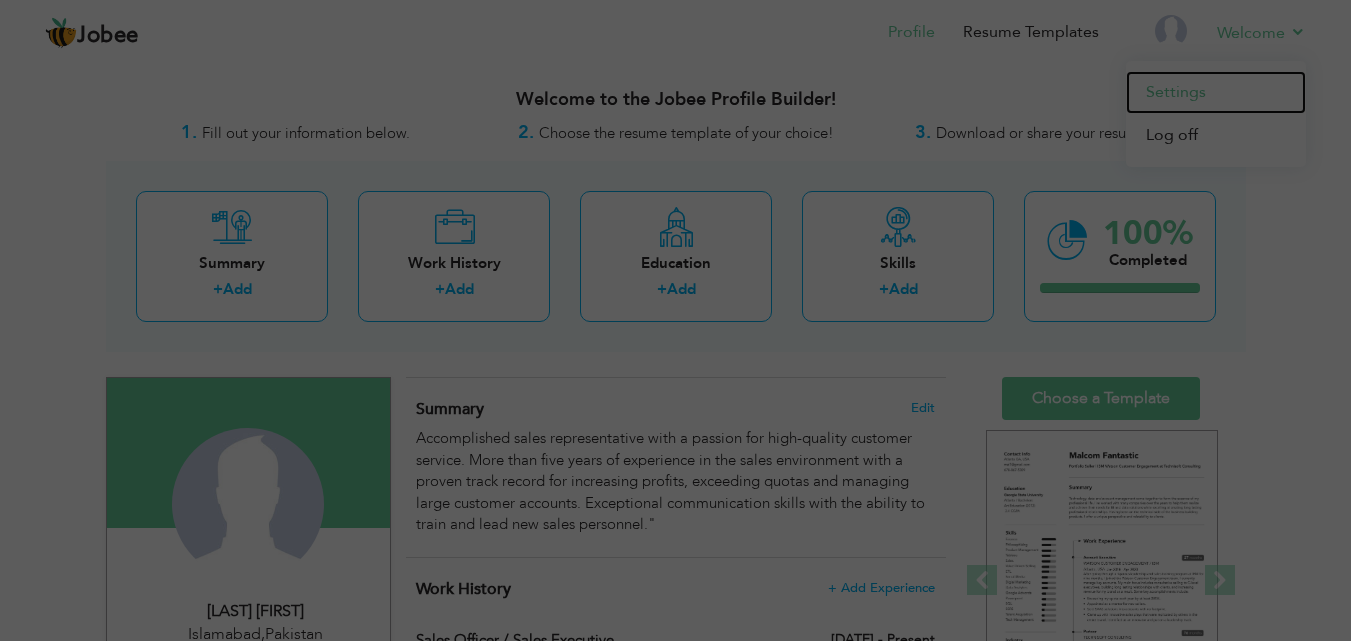 click on "Settings" at bounding box center (1216, 92) 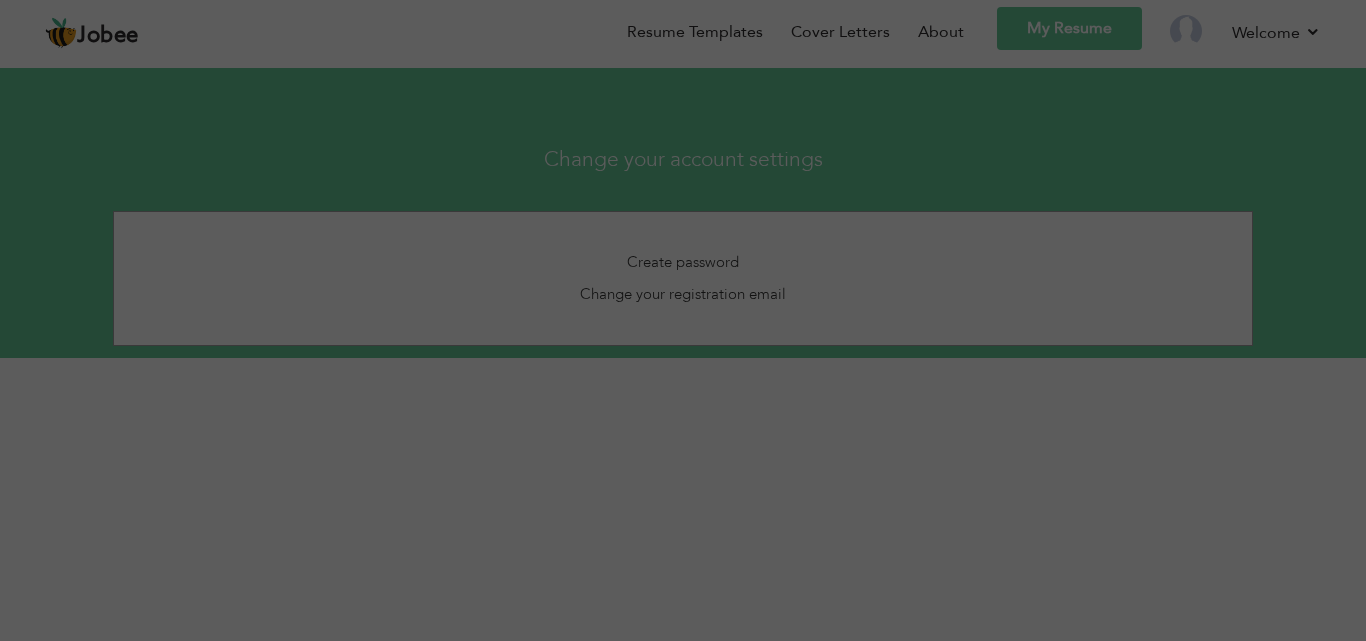 scroll, scrollTop: 0, scrollLeft: 0, axis: both 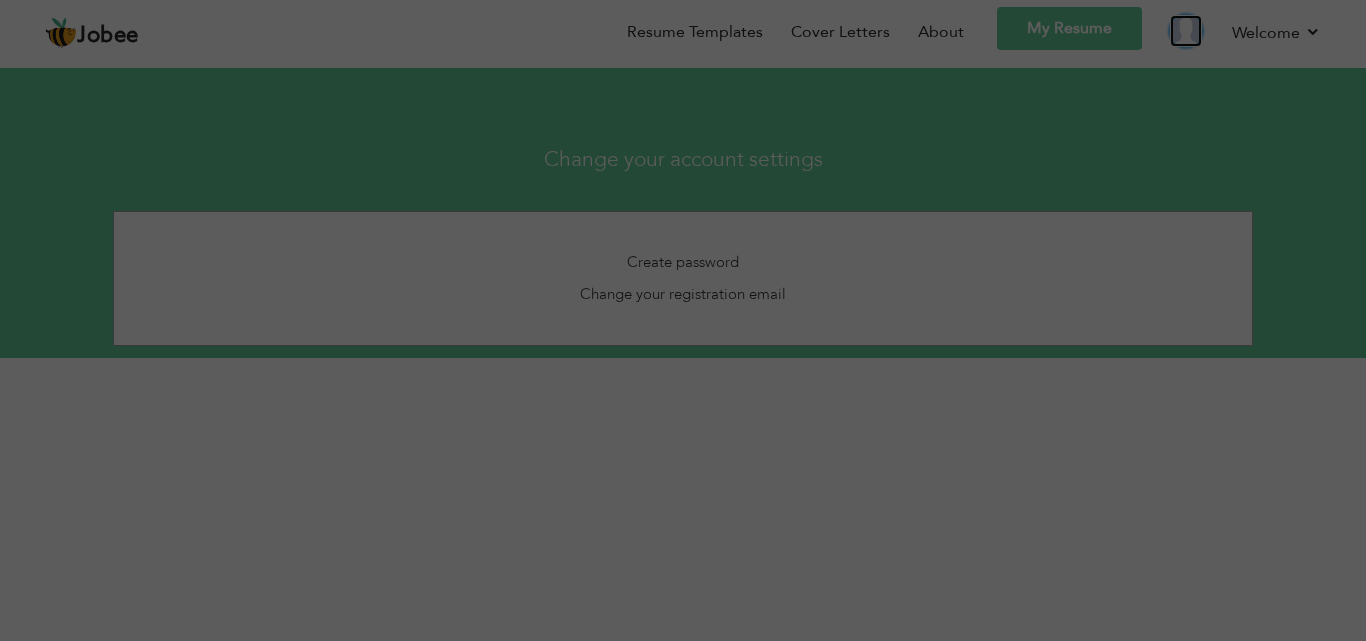click at bounding box center (1186, 31) 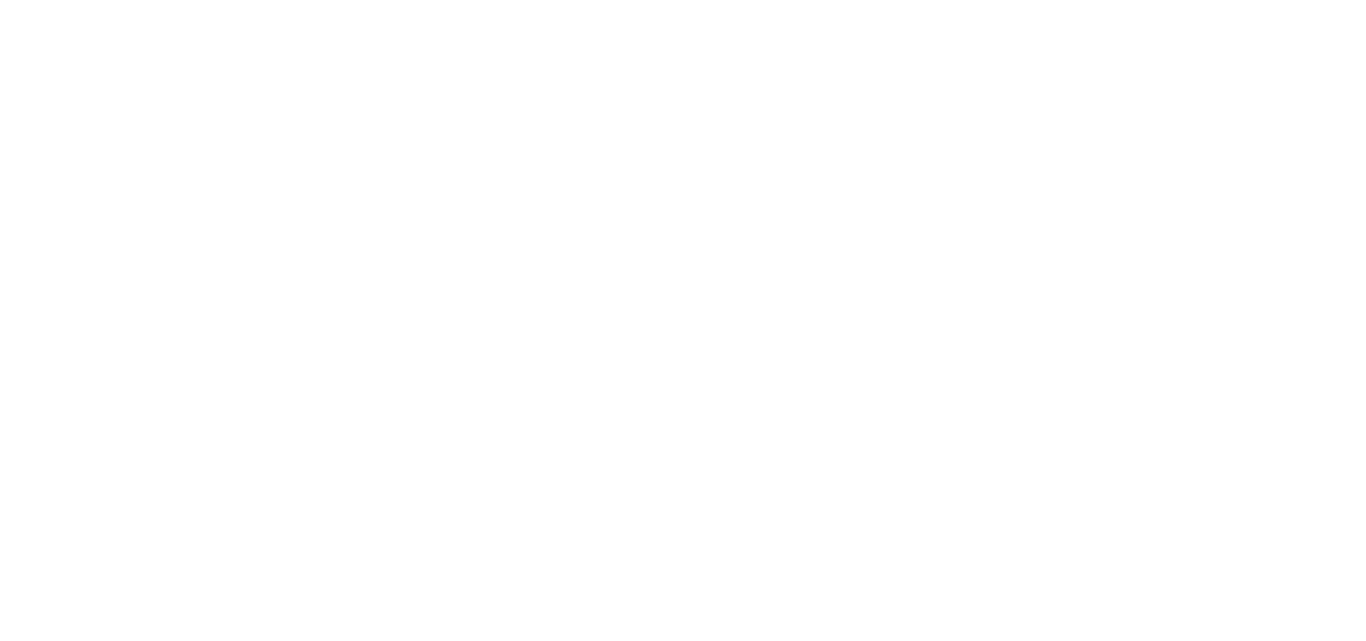 scroll, scrollTop: 0, scrollLeft: 0, axis: both 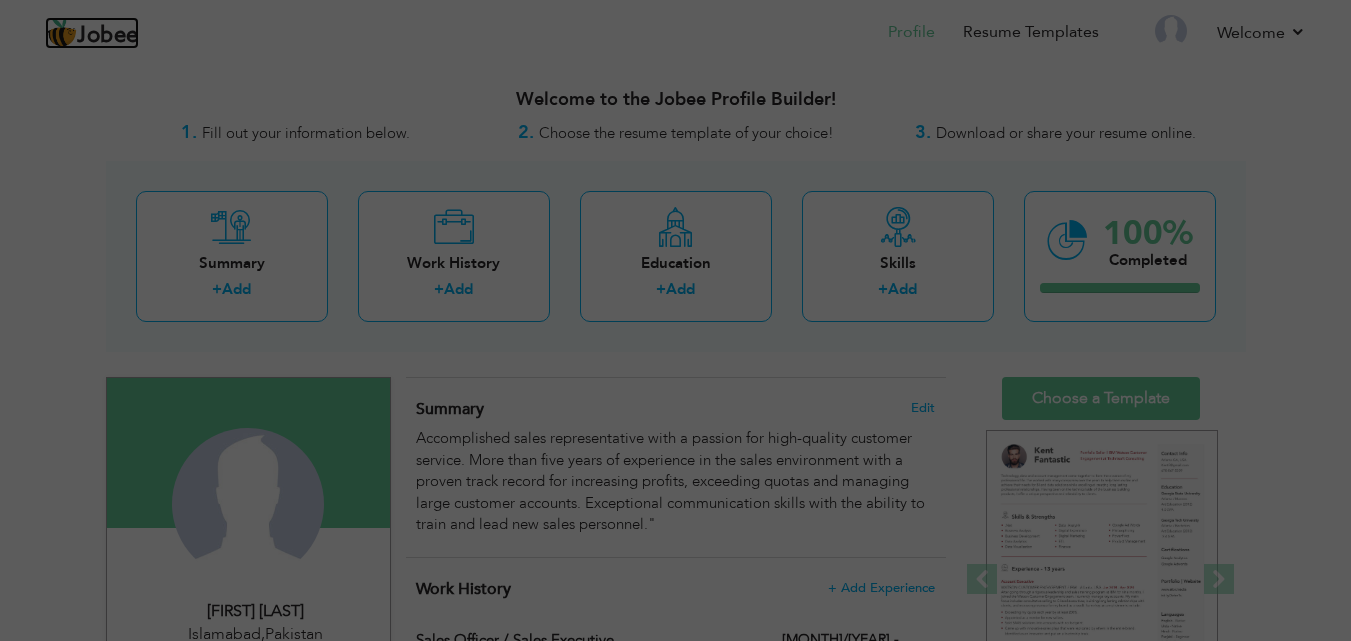click on "Jobee" at bounding box center (108, 36) 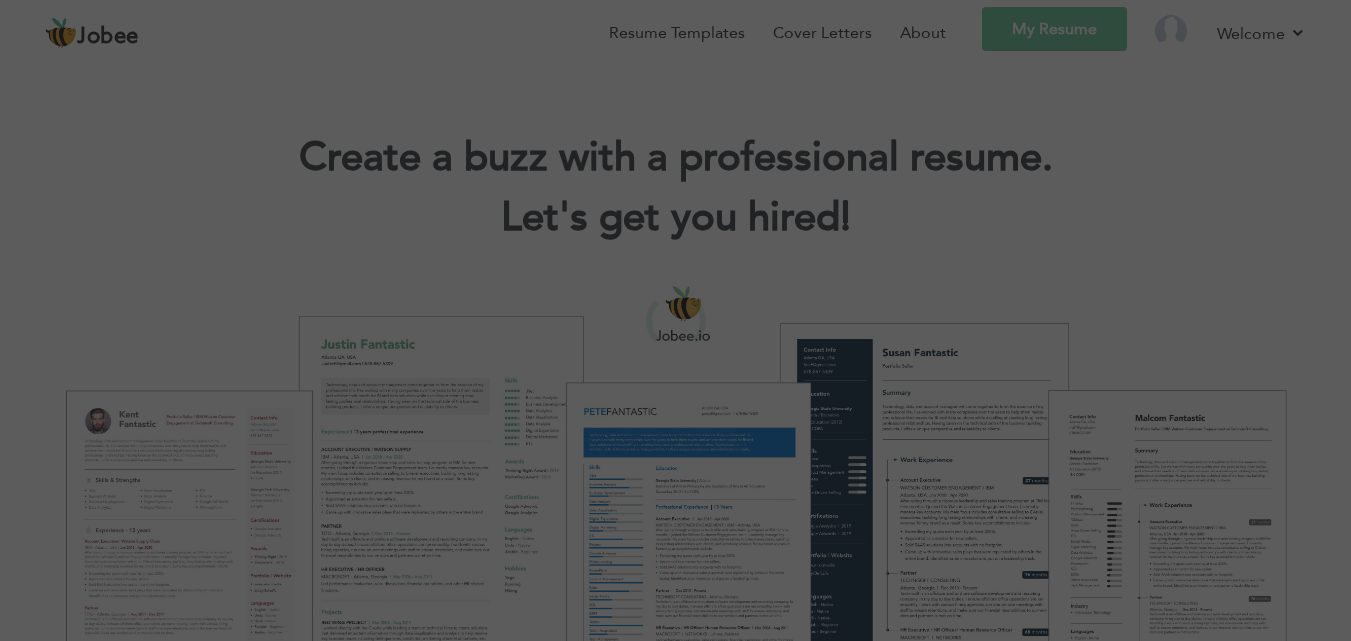 scroll, scrollTop: 0, scrollLeft: 0, axis: both 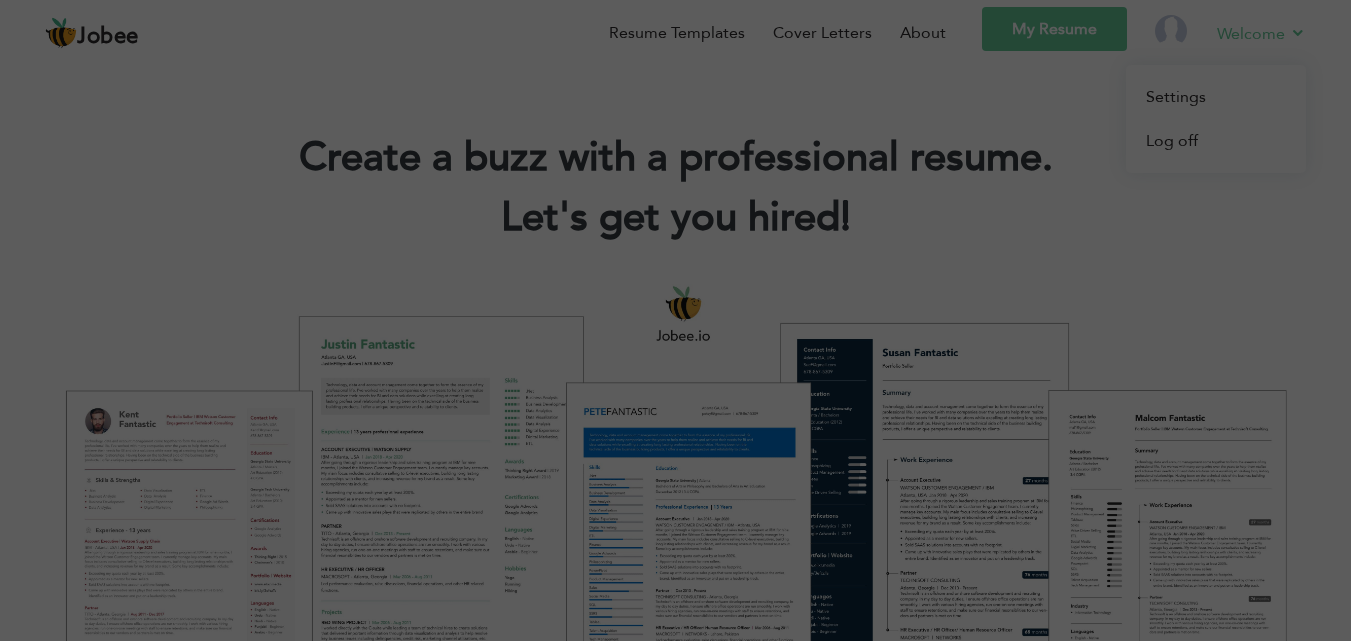 click on "Welcome" at bounding box center [1261, 33] 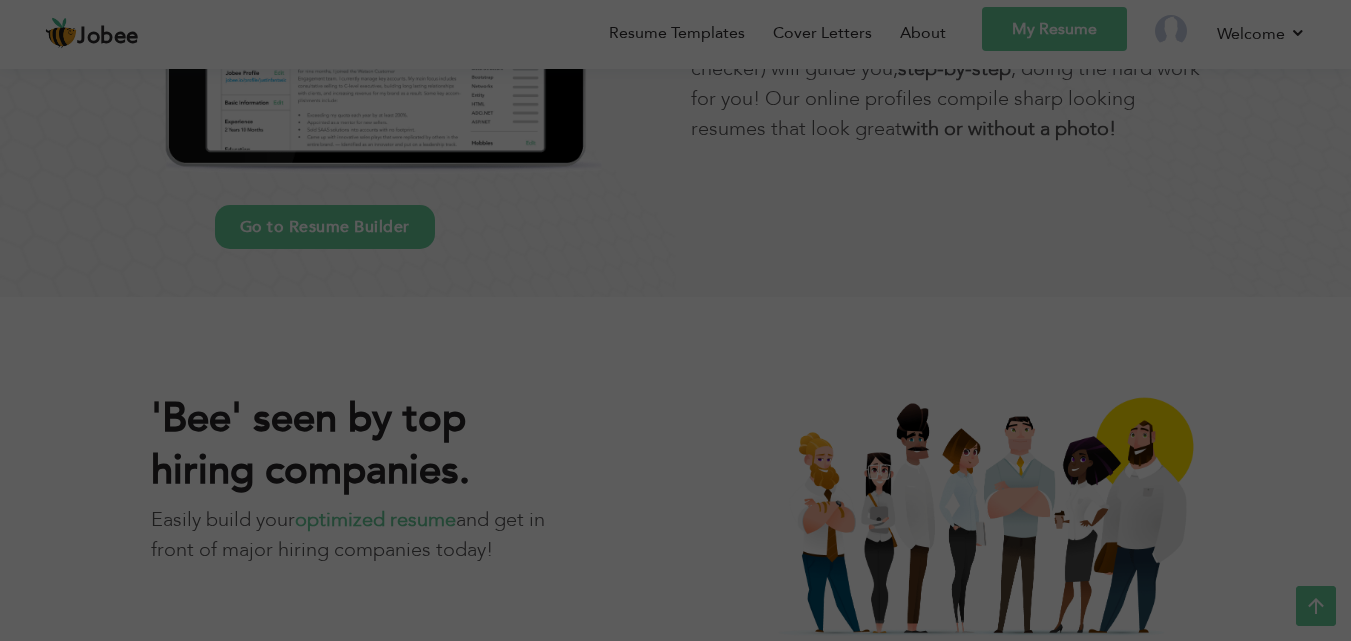scroll, scrollTop: 1300, scrollLeft: 0, axis: vertical 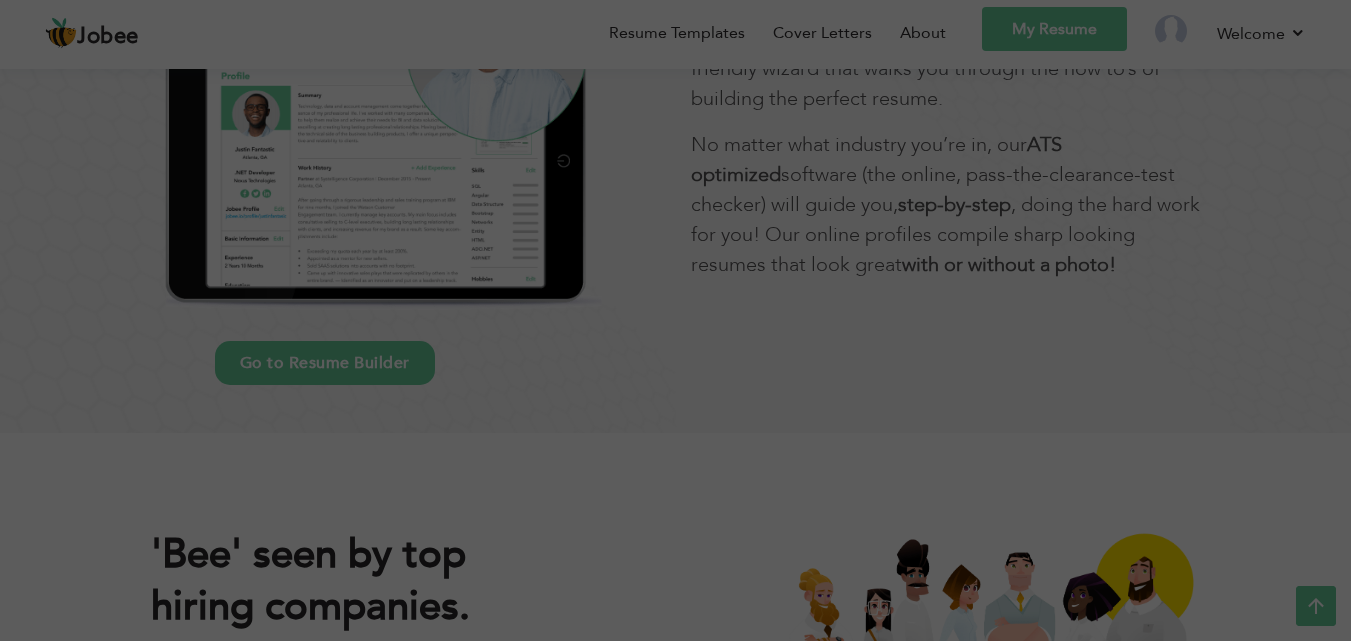 click on "Go to Resume Builder" at bounding box center (325, 363) 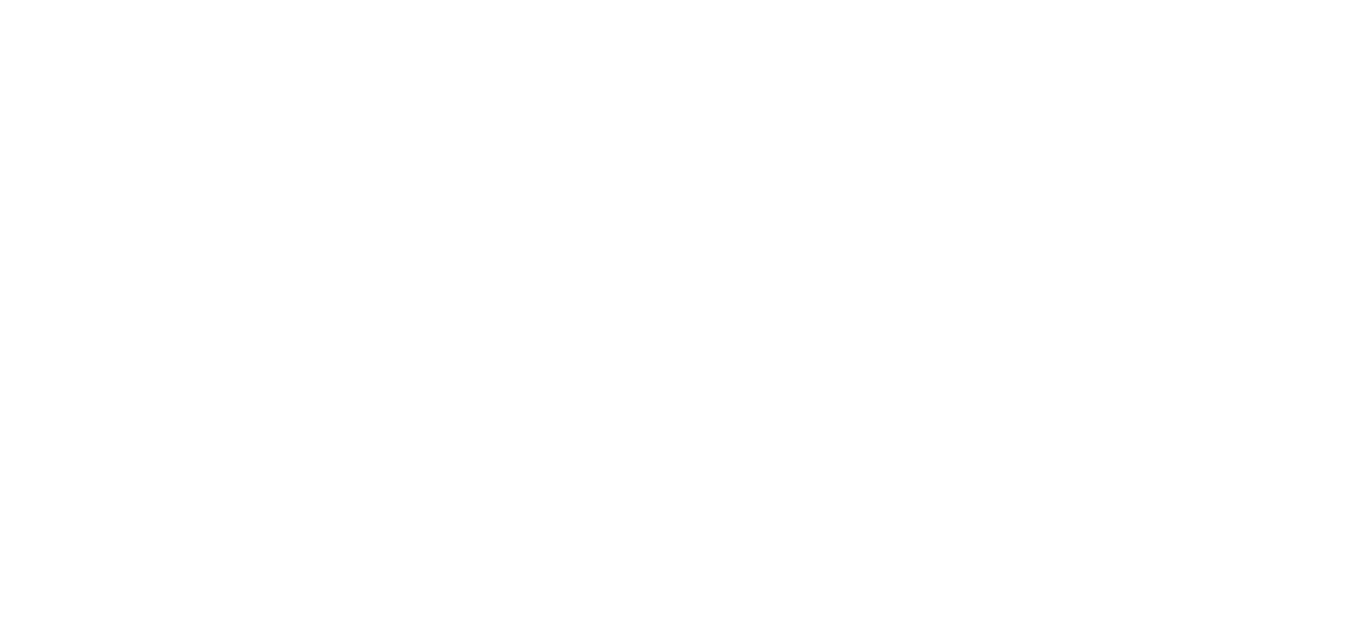 scroll, scrollTop: 0, scrollLeft: 0, axis: both 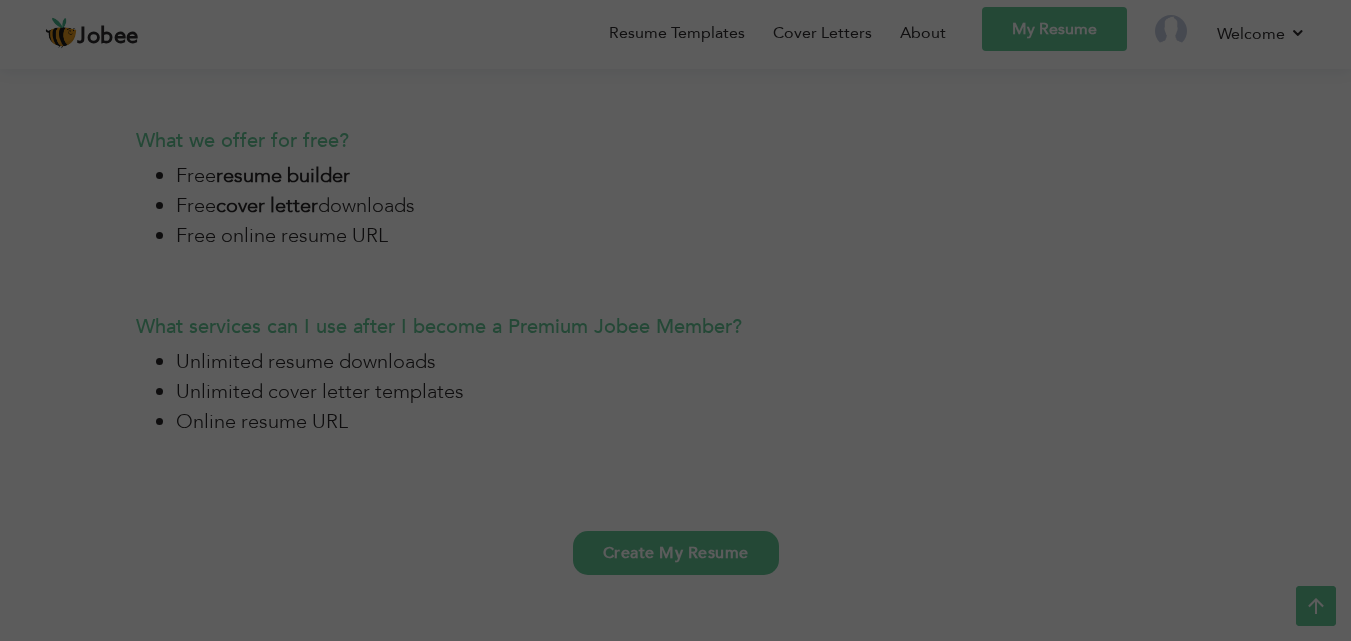 click on "Create My Resume" at bounding box center (676, 553) 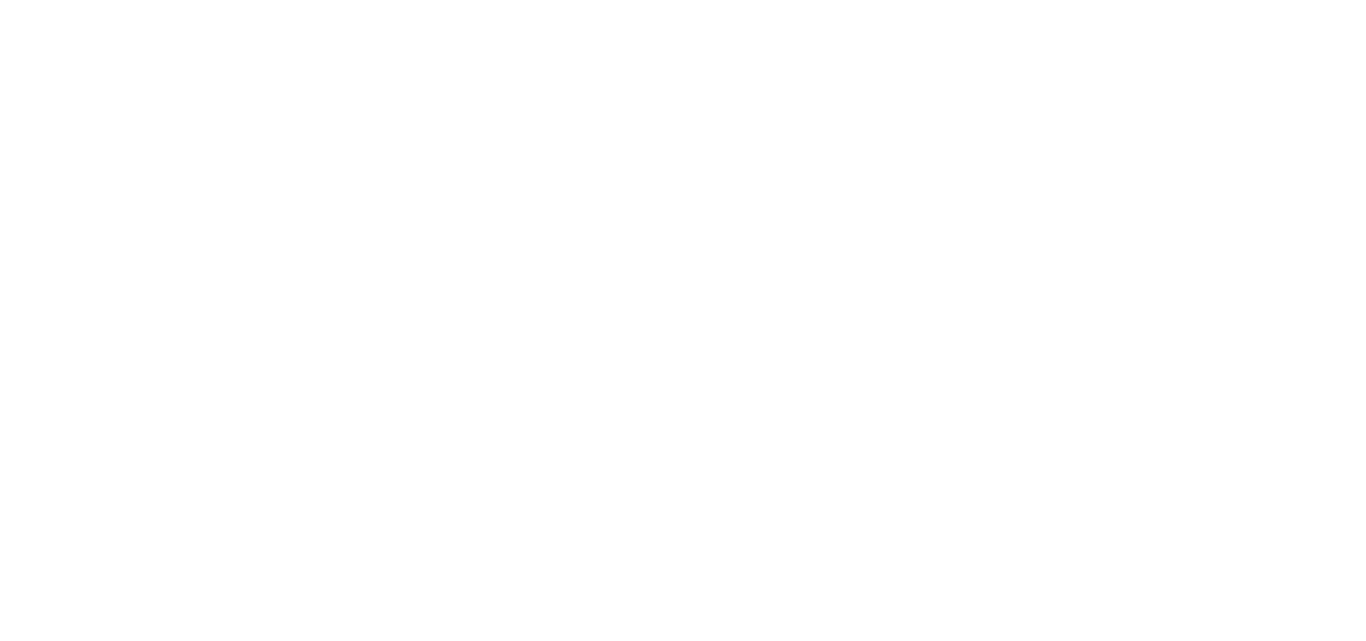scroll, scrollTop: 0, scrollLeft: 0, axis: both 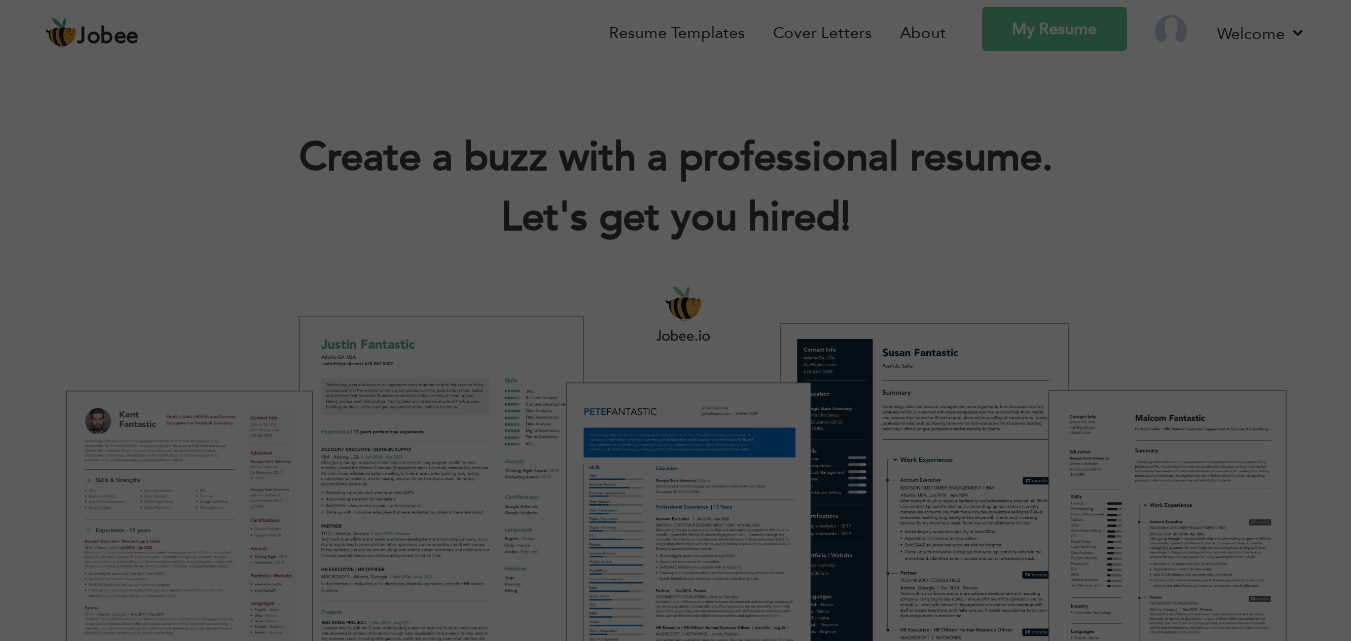 click on "Jobee" at bounding box center [108, 37] 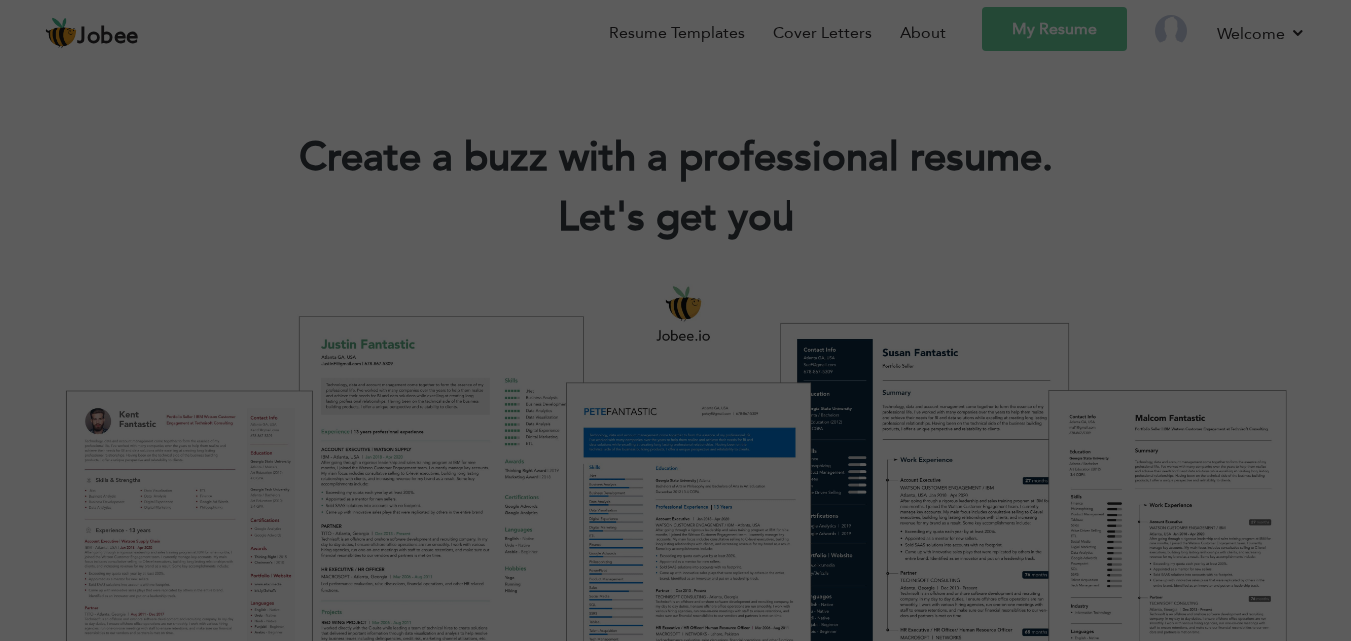drag, startPoint x: 131, startPoint y: 39, endPoint x: 131, endPoint y: 13, distance: 26 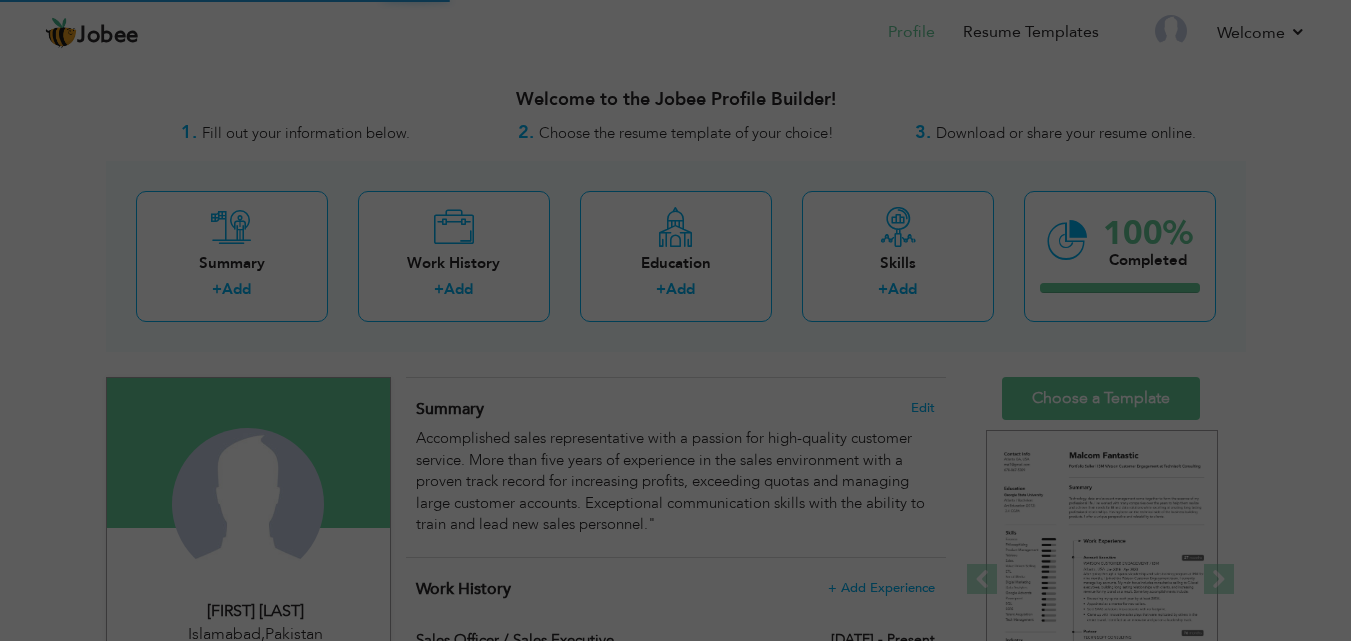 scroll, scrollTop: 0, scrollLeft: 0, axis: both 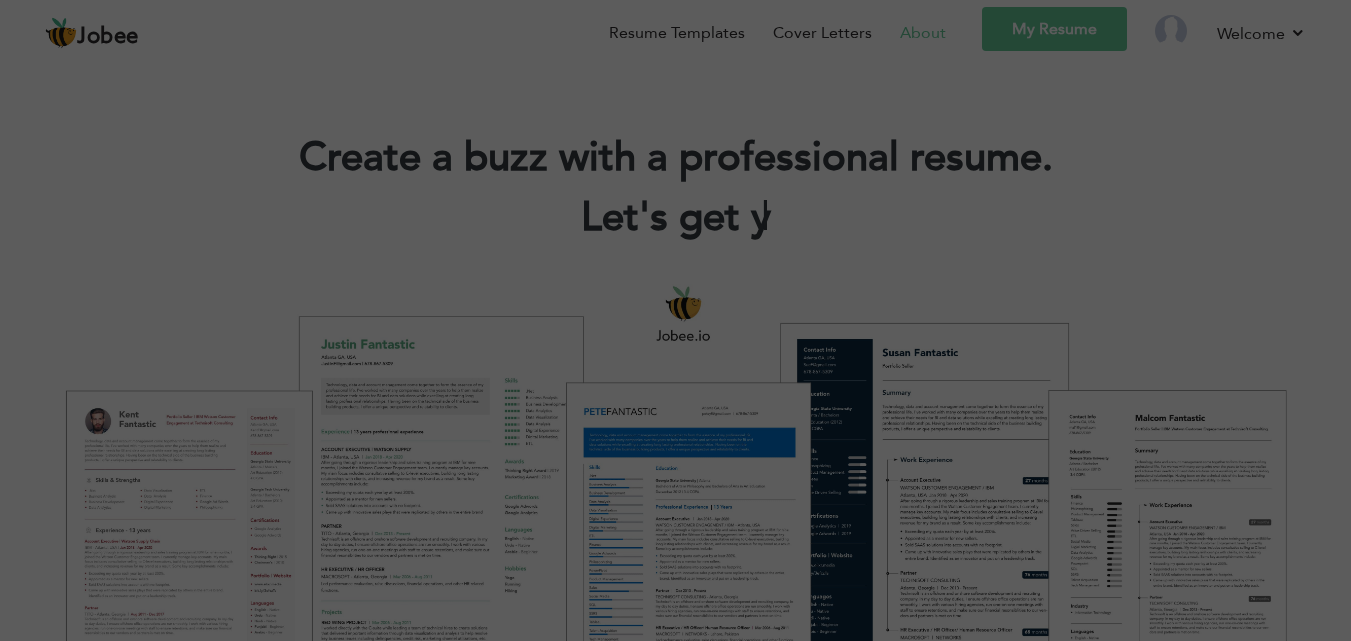 click on "About" at bounding box center [923, 33] 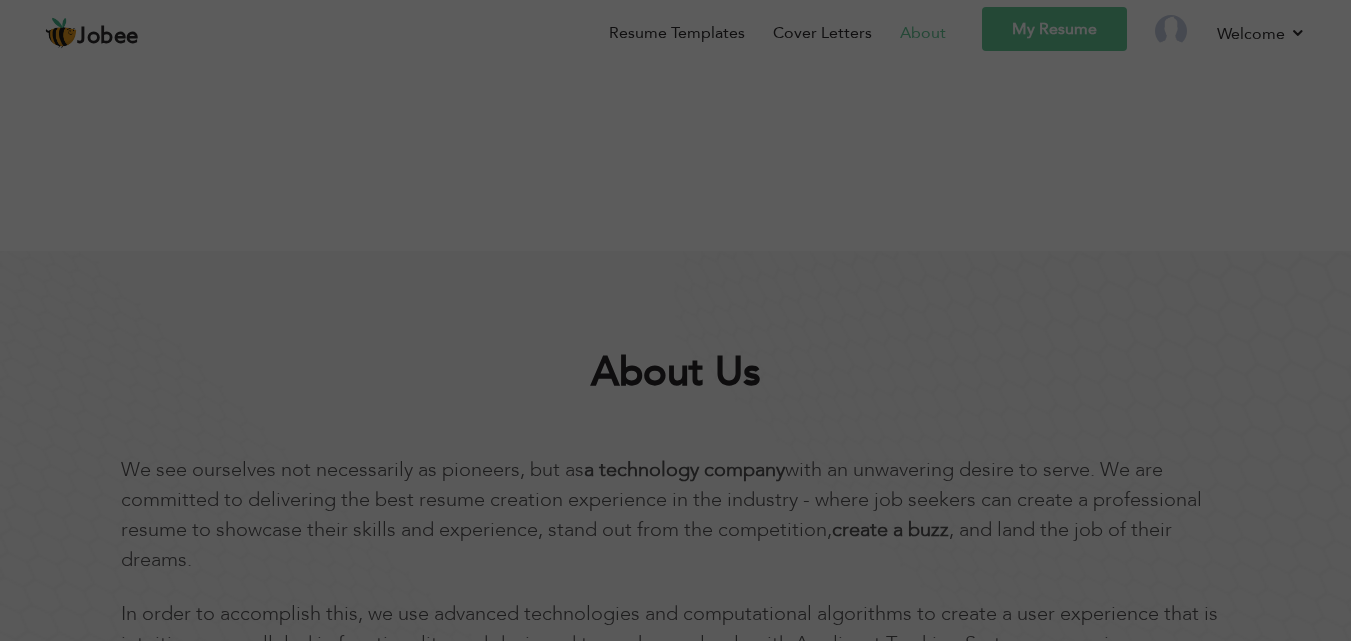 scroll, scrollTop: 0, scrollLeft: 0, axis: both 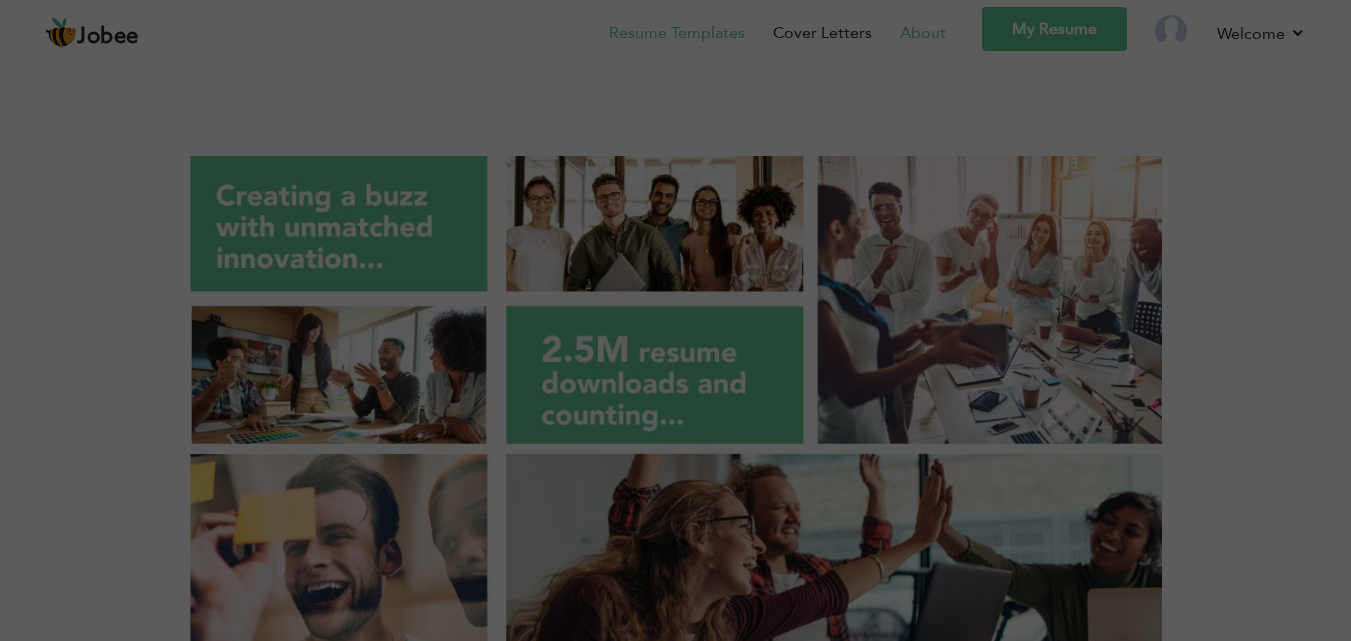 click on "Resume Templates" at bounding box center [677, 33] 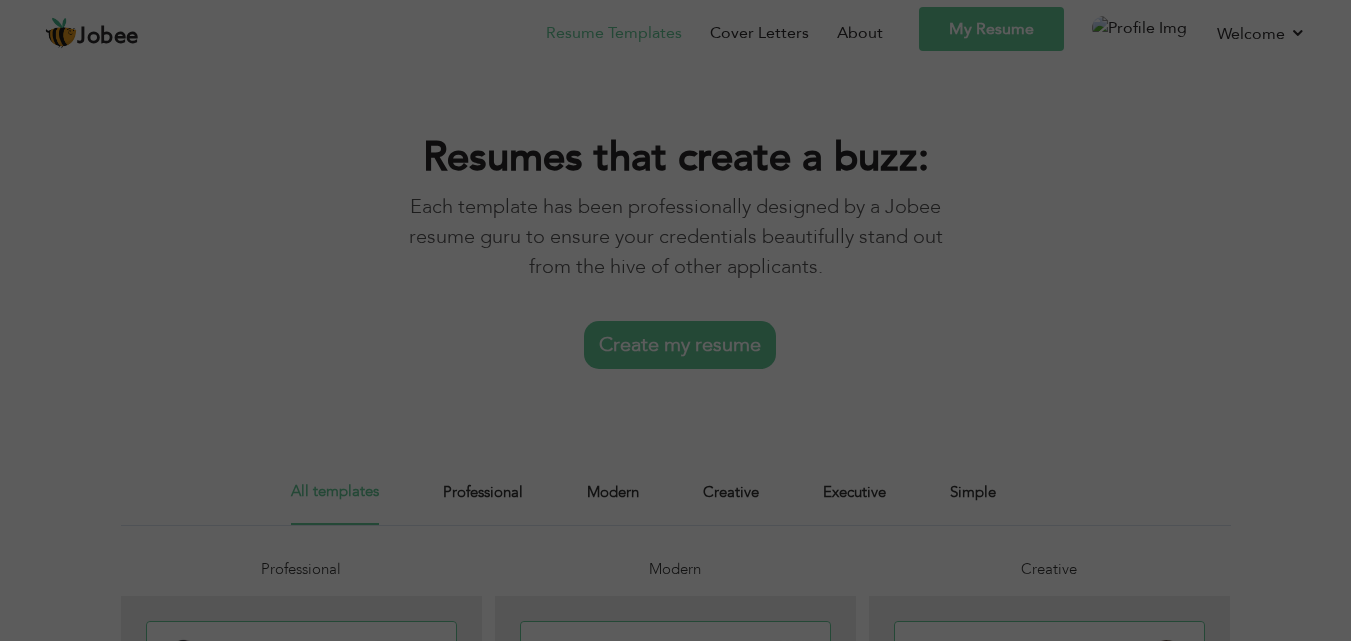 scroll, scrollTop: 0, scrollLeft: 0, axis: both 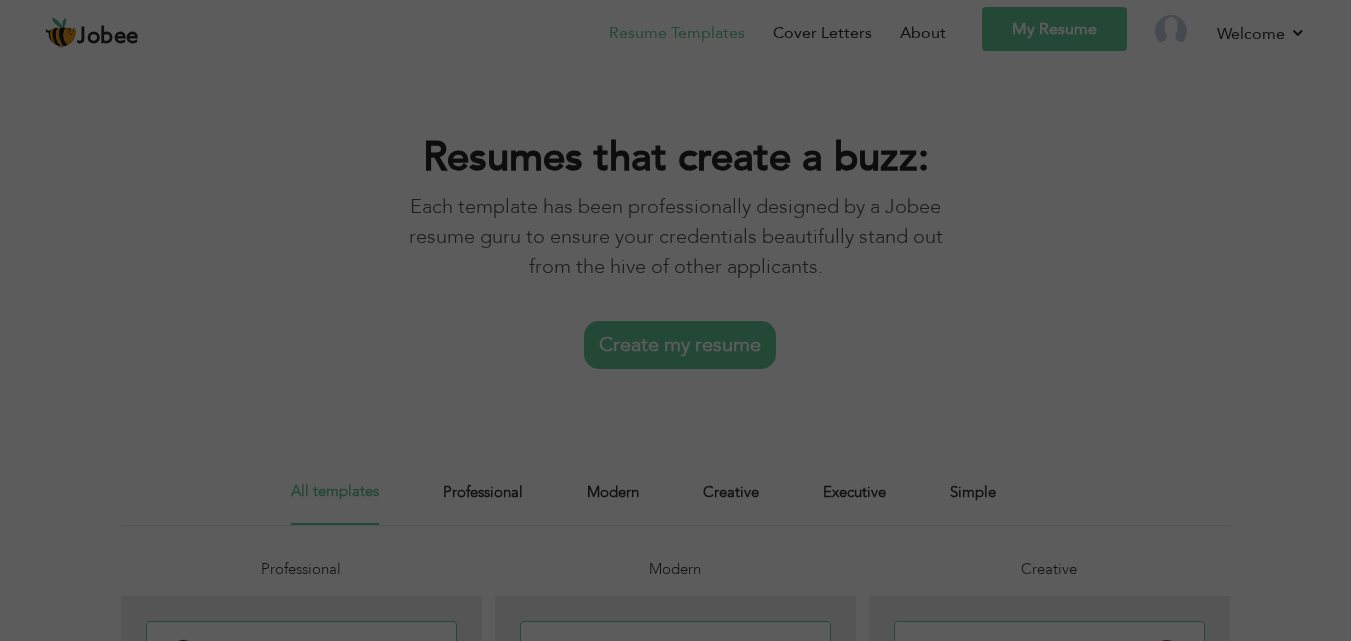 click on "Create my resume" at bounding box center (680, 345) 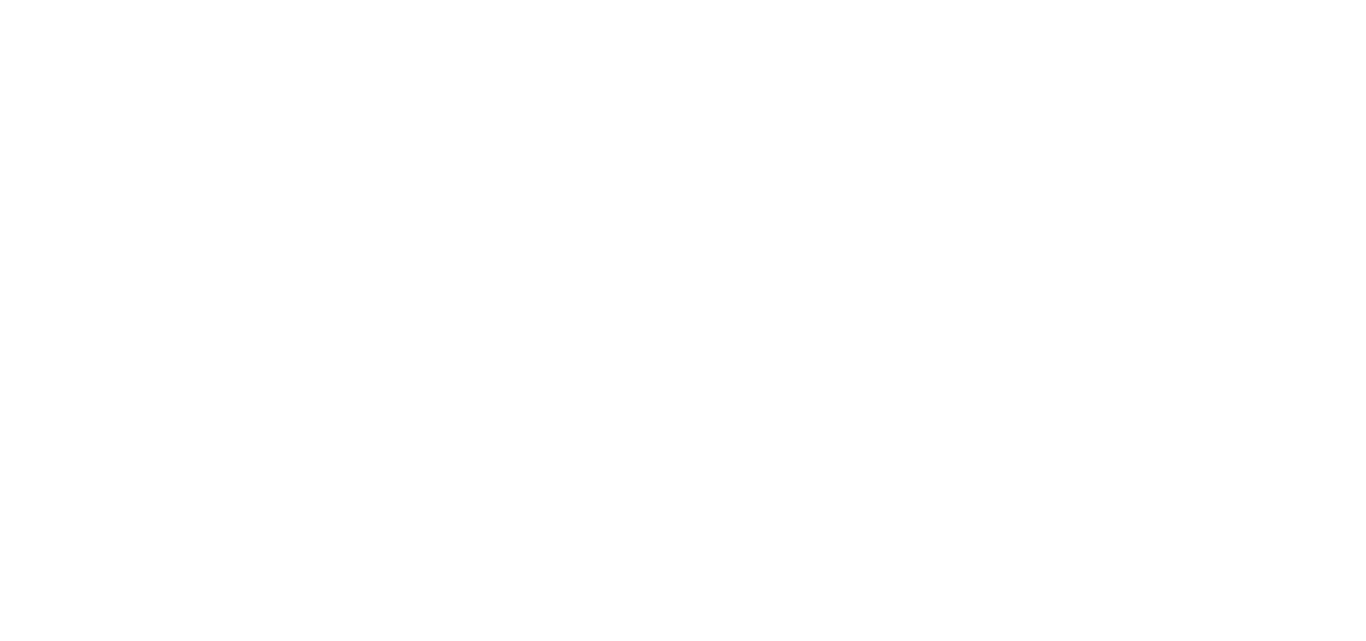 scroll, scrollTop: 0, scrollLeft: 0, axis: both 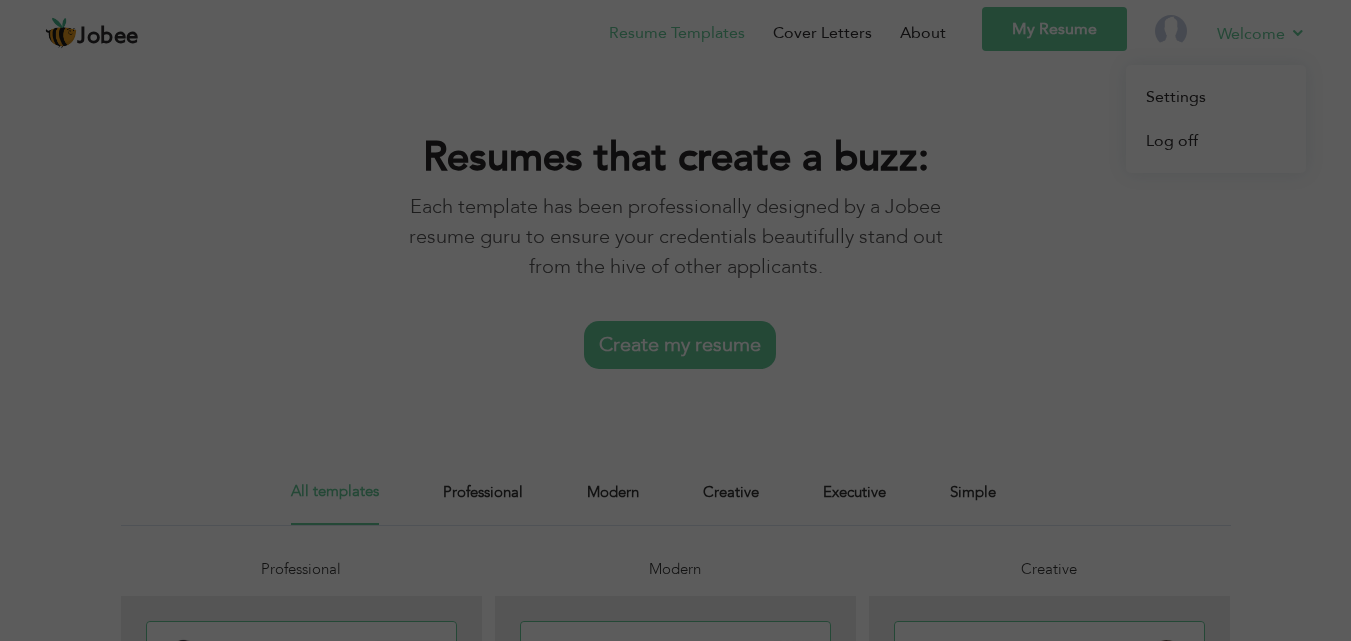 click on "Welcome" at bounding box center (1261, 33) 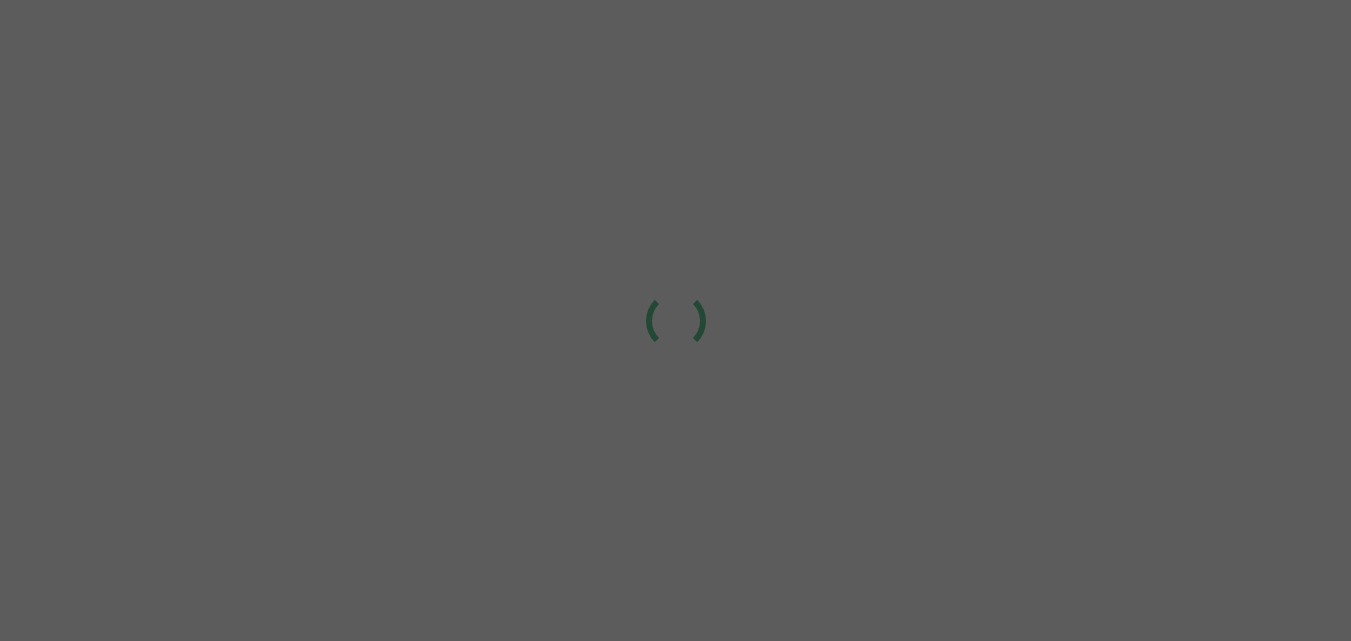 scroll, scrollTop: 0, scrollLeft: 0, axis: both 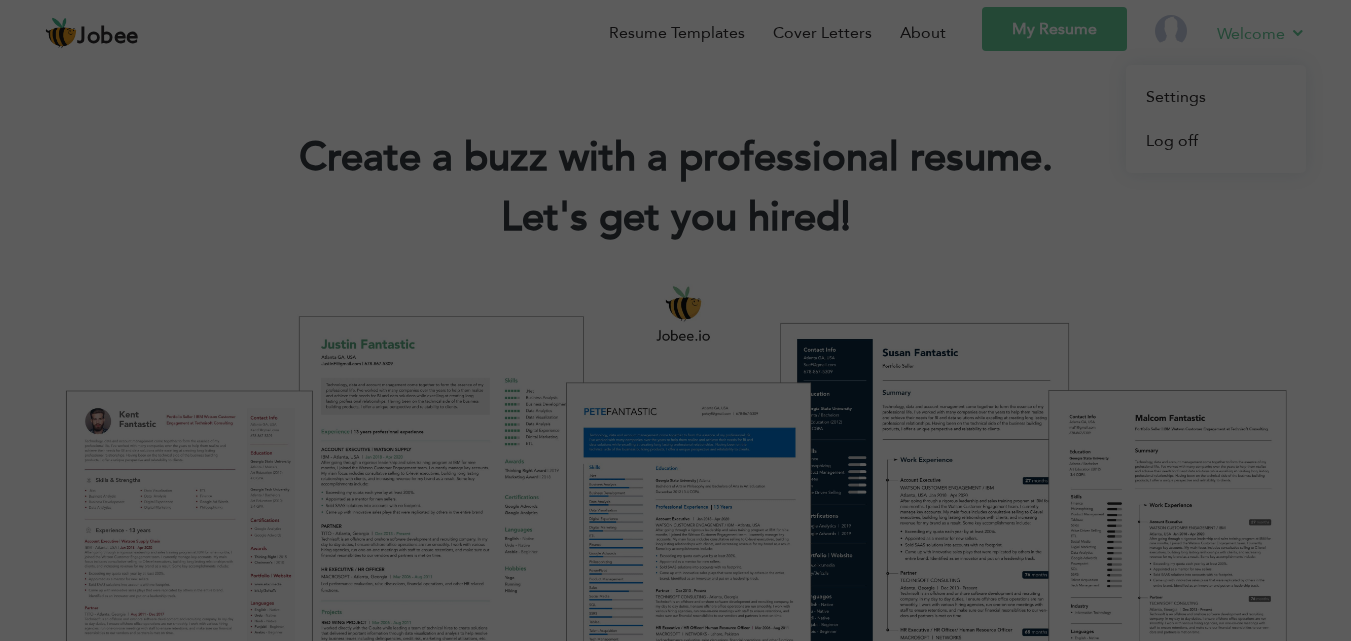 click on "Welcome" at bounding box center [1261, 33] 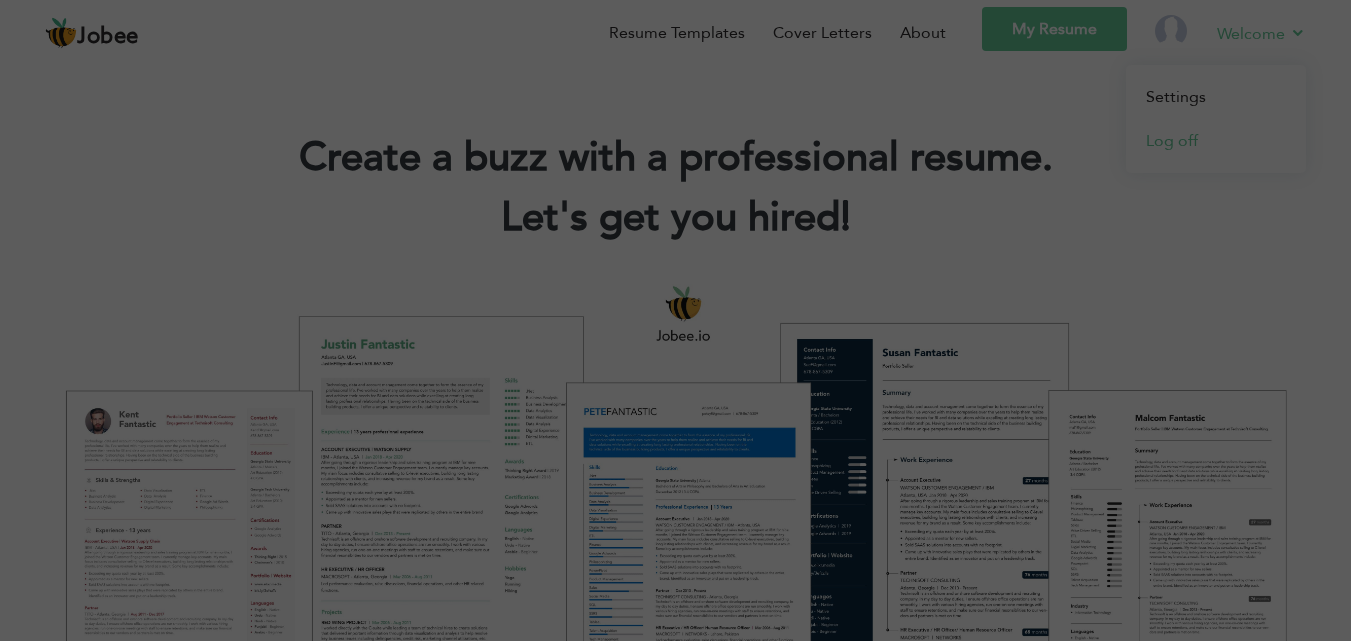 click on "Log off" at bounding box center (1216, 141) 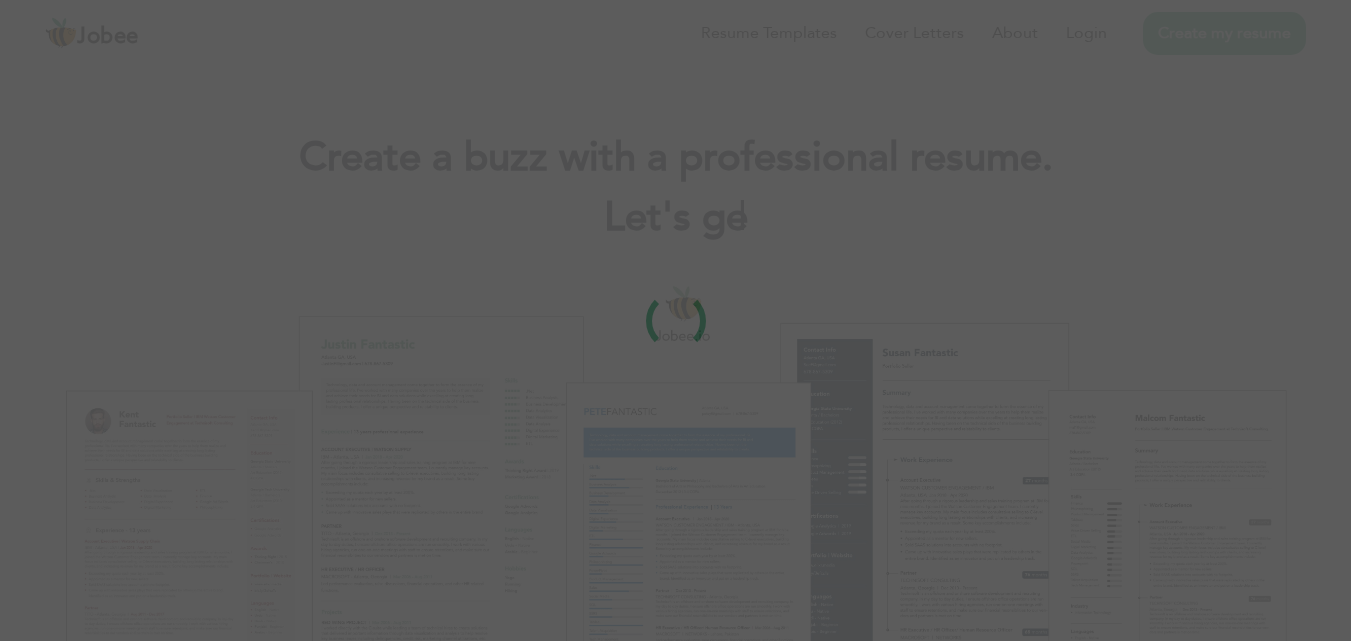 scroll, scrollTop: 0, scrollLeft: 0, axis: both 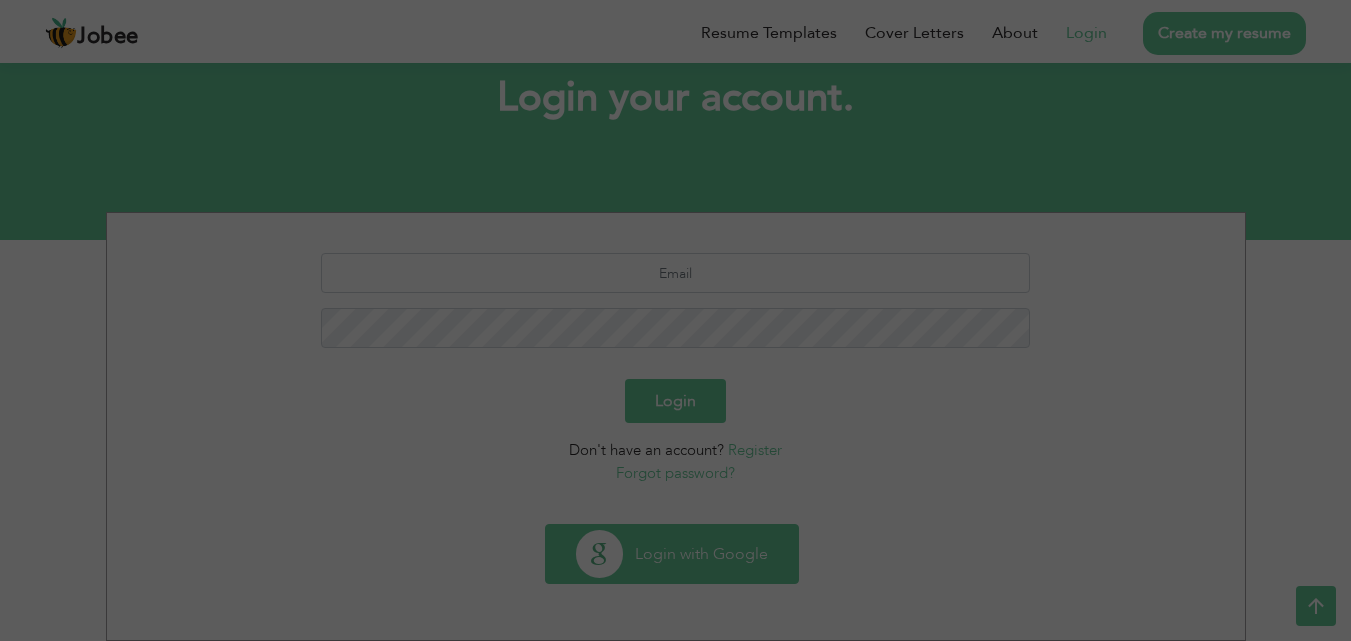 click on "Login with Google" at bounding box center (672, 554) 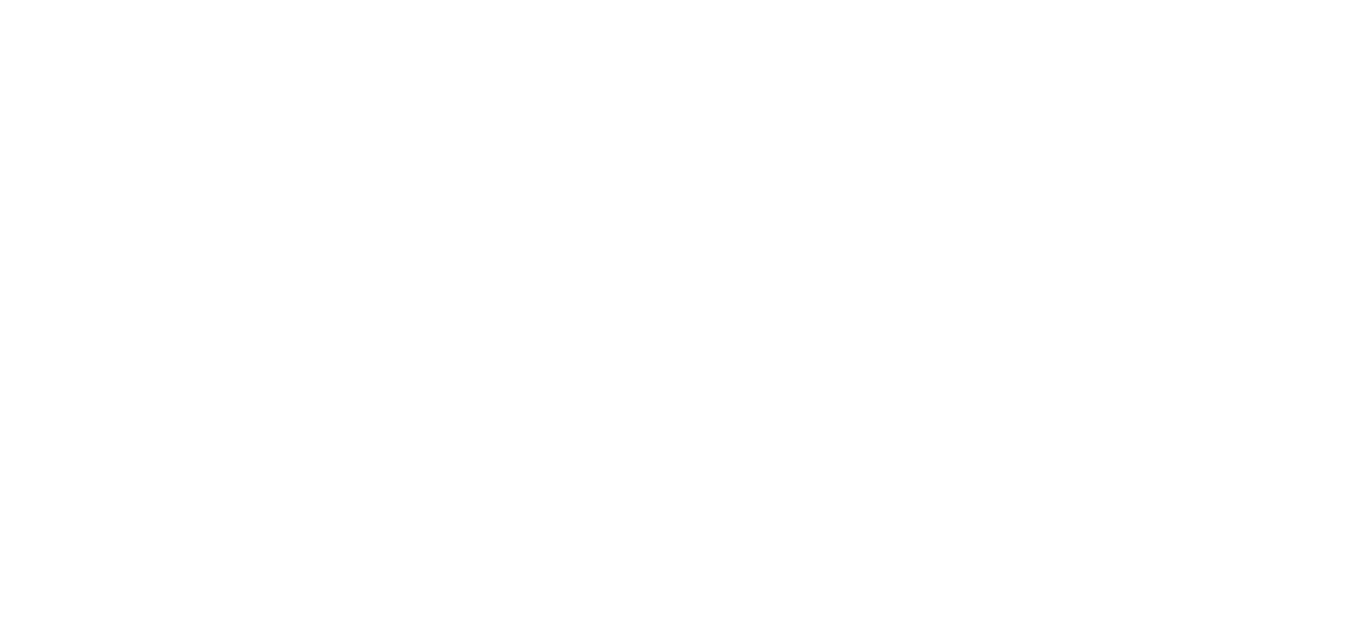scroll, scrollTop: 0, scrollLeft: 0, axis: both 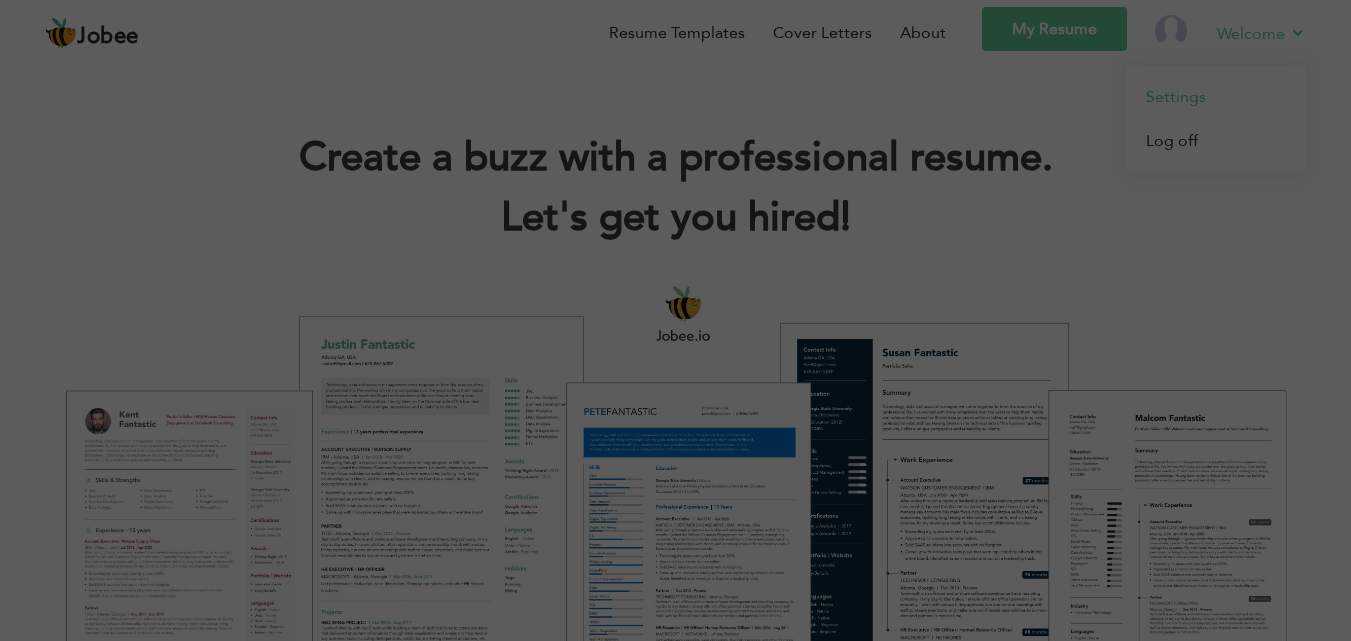 click on "Settings" at bounding box center (1216, 97) 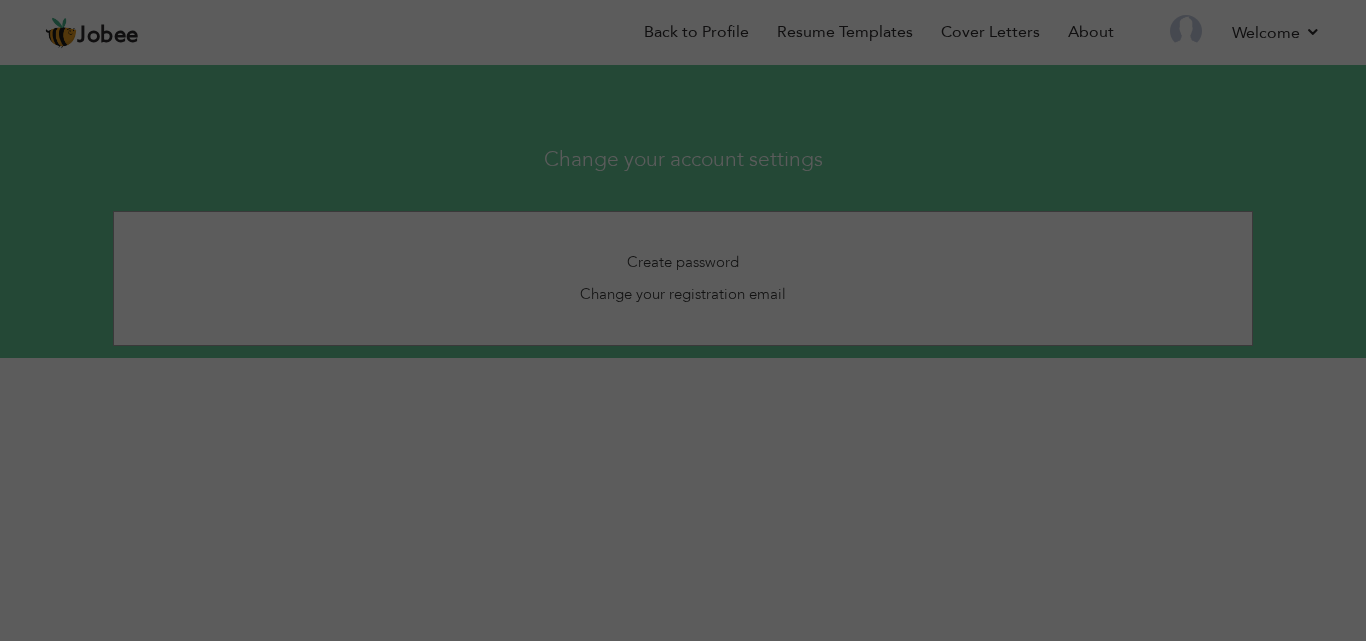 scroll, scrollTop: 0, scrollLeft: 0, axis: both 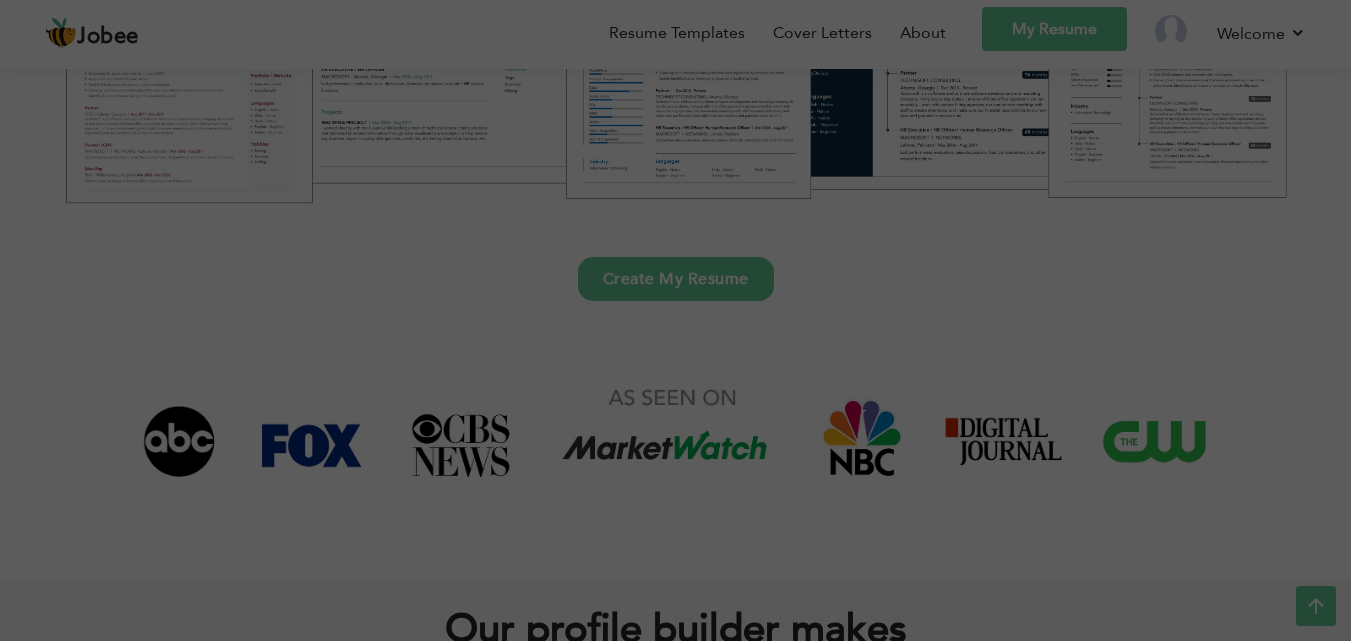 click on "Create My Resume" at bounding box center (676, 279) 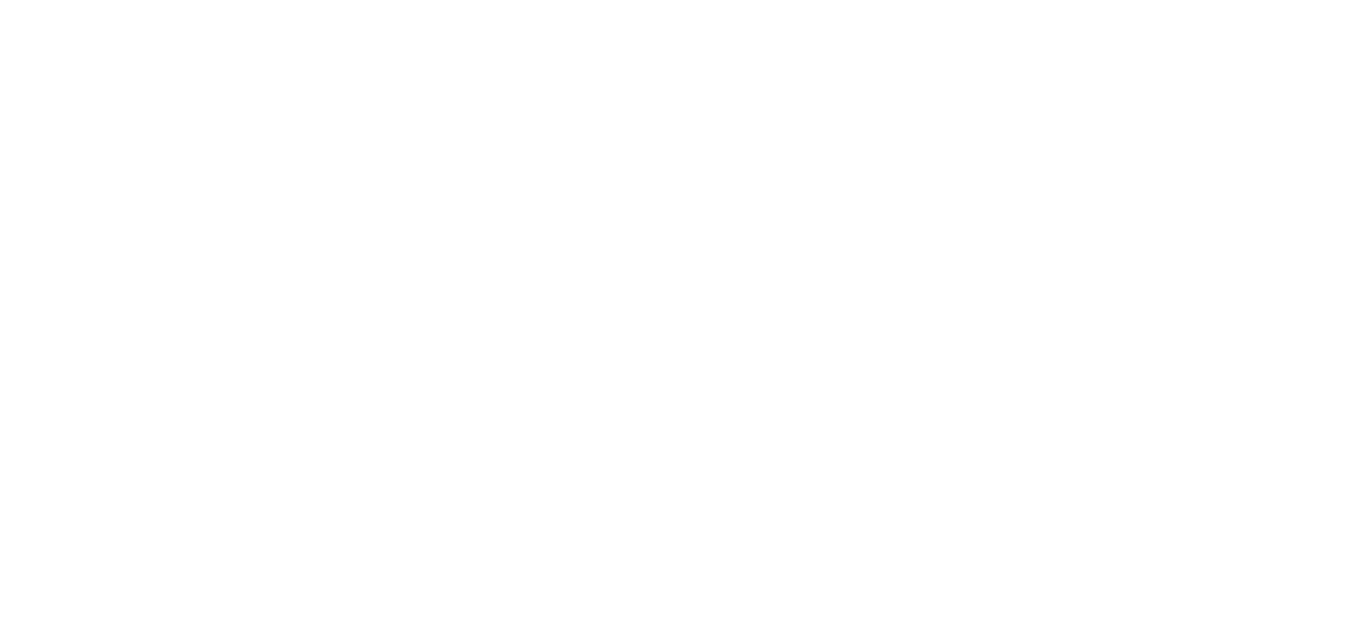 scroll, scrollTop: 0, scrollLeft: 0, axis: both 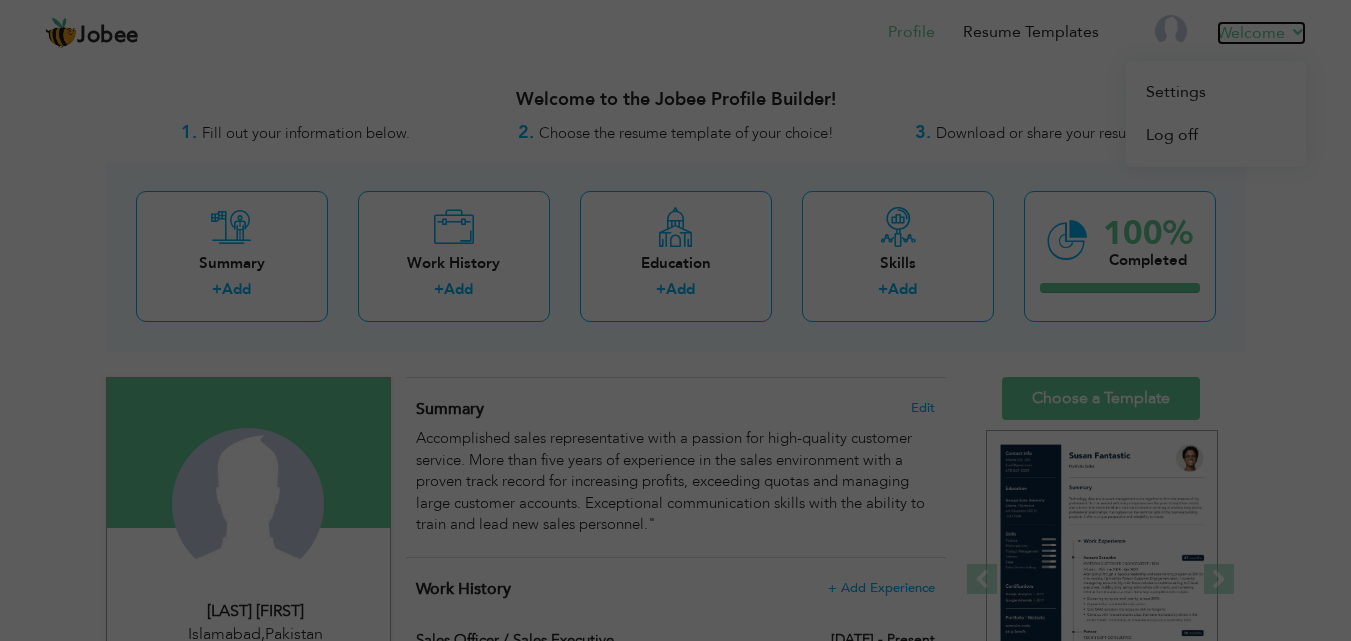 click on "Welcome" at bounding box center [1261, 33] 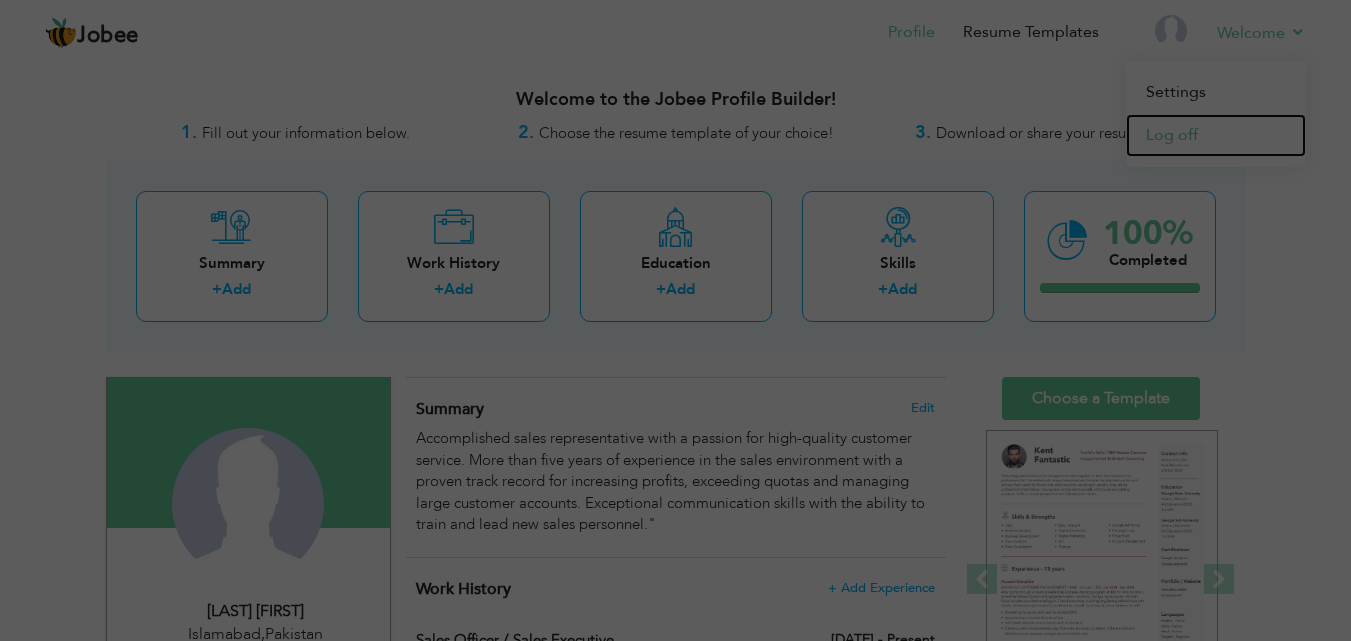 click on "Log off" at bounding box center [1216, 135] 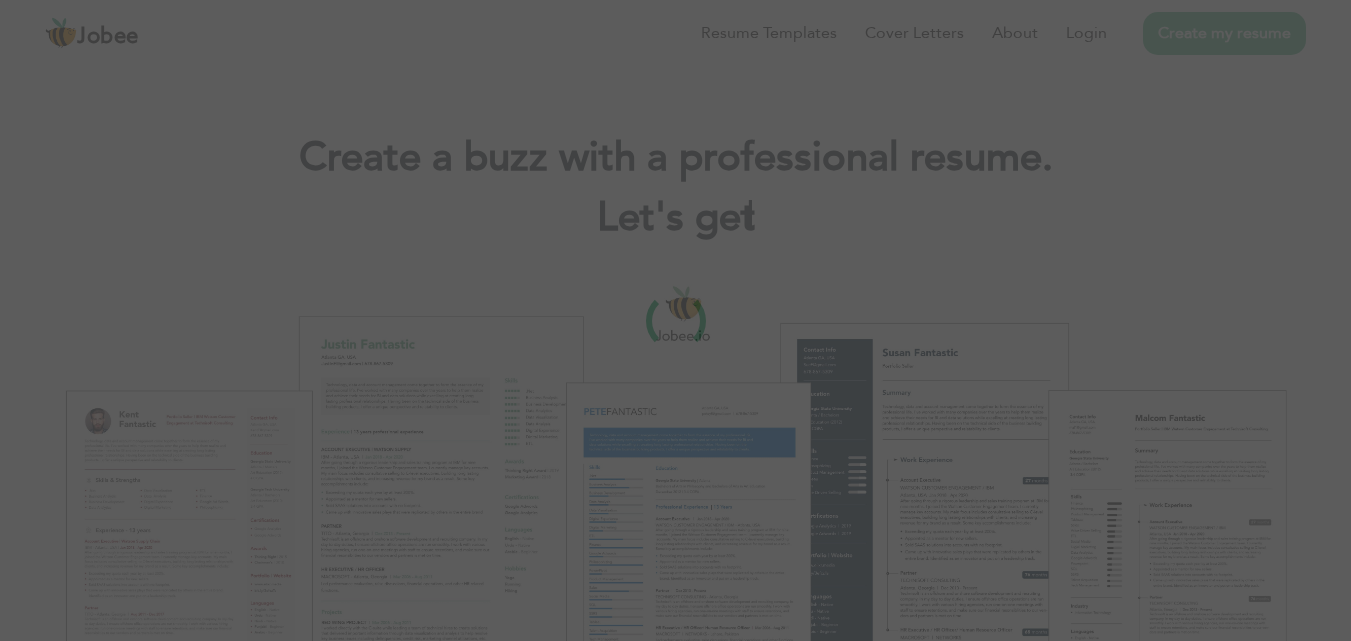 scroll, scrollTop: 0, scrollLeft: 0, axis: both 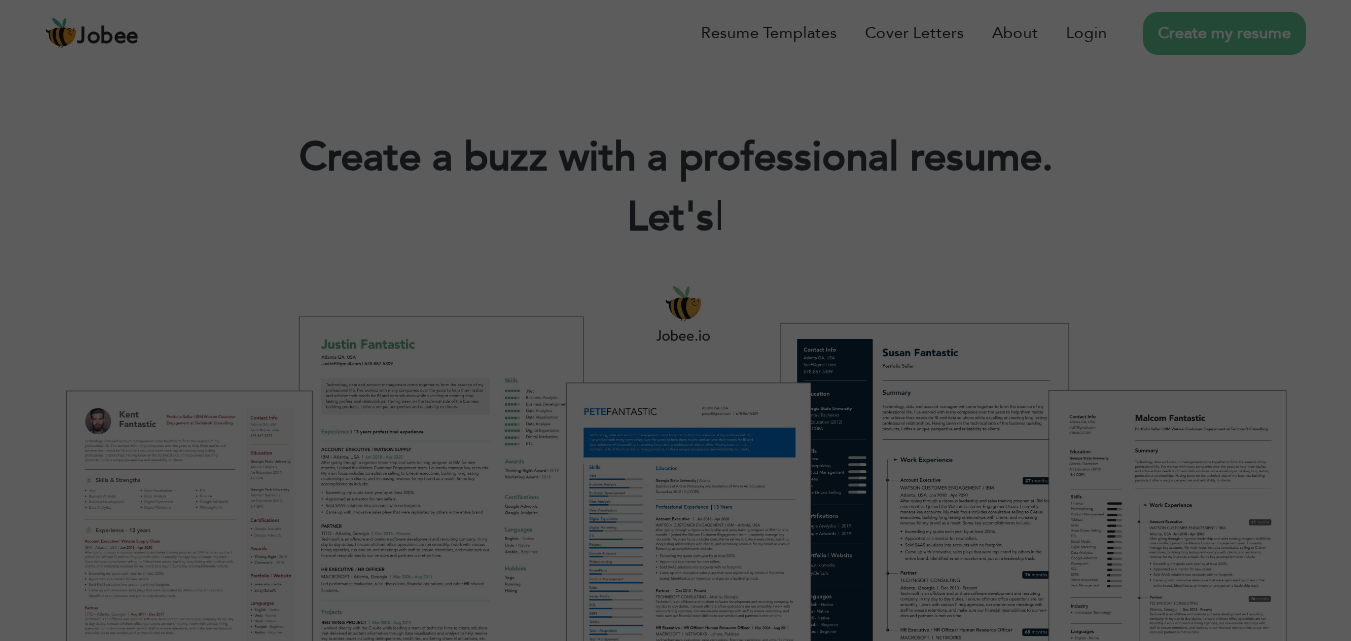 click on "Jobee" at bounding box center (108, 37) 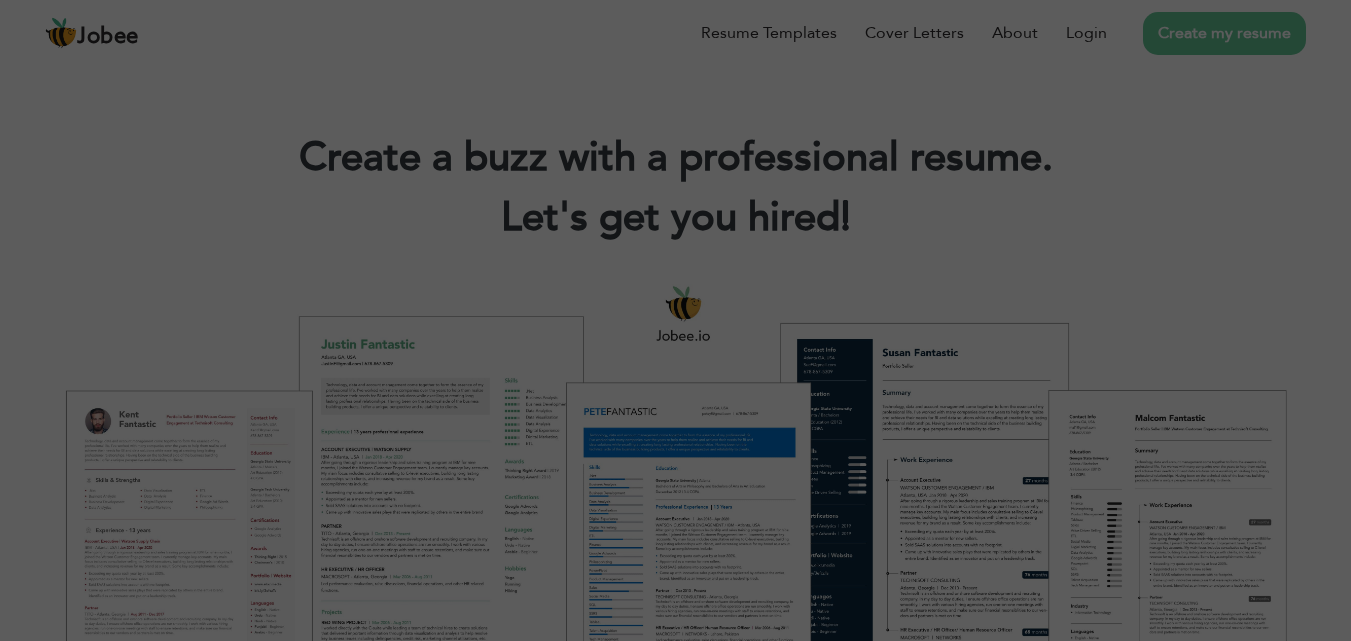 click on "Jobee
Resume Templates
Cover Letters
About
Login
Create my resume" at bounding box center (675, 33) 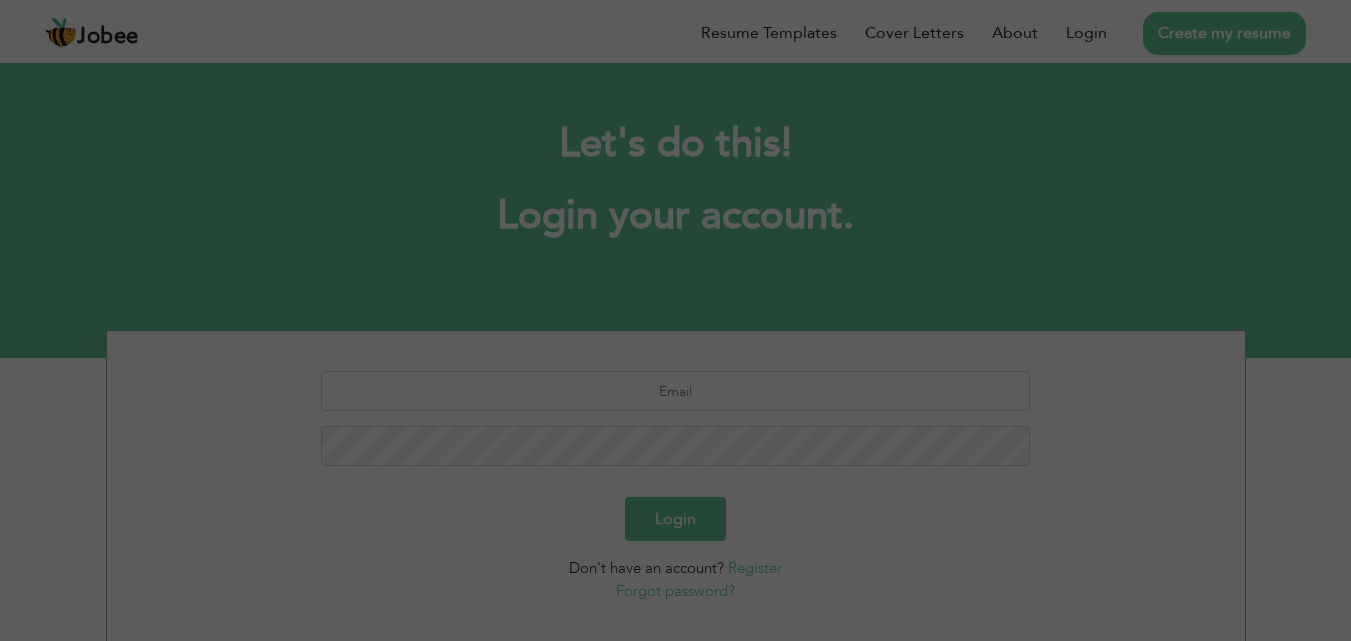 scroll, scrollTop: 0, scrollLeft: 0, axis: both 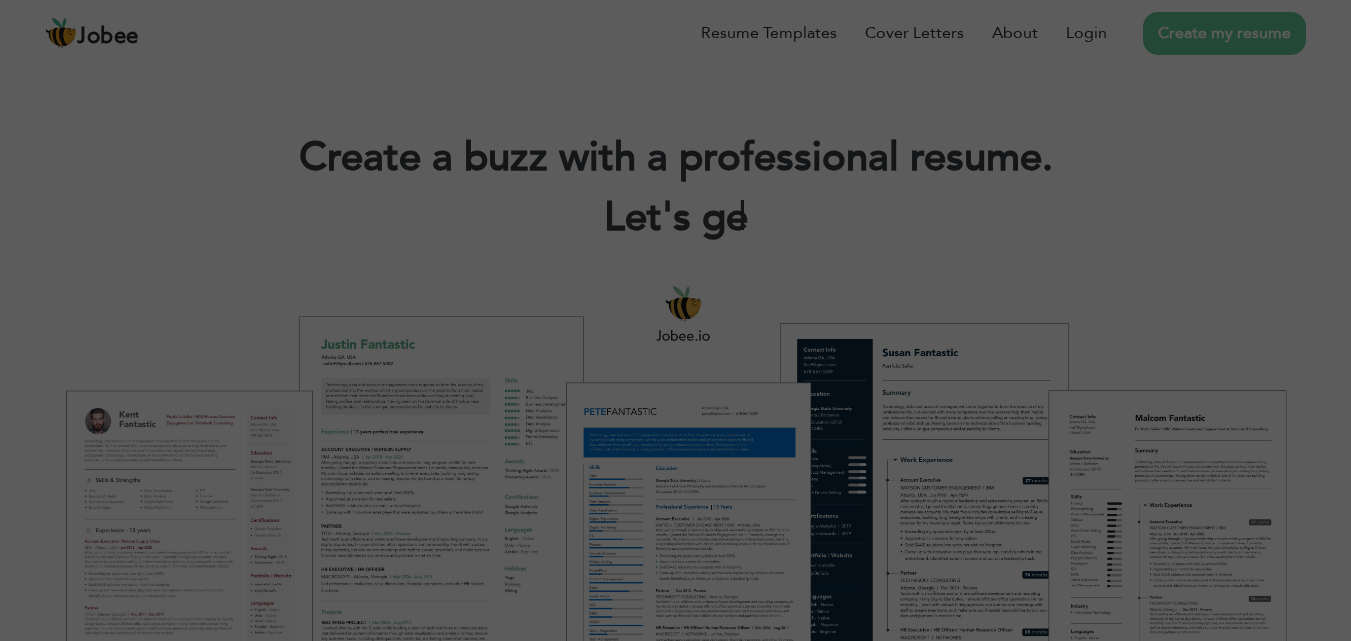 click on "Create my resume" at bounding box center (1224, 33) 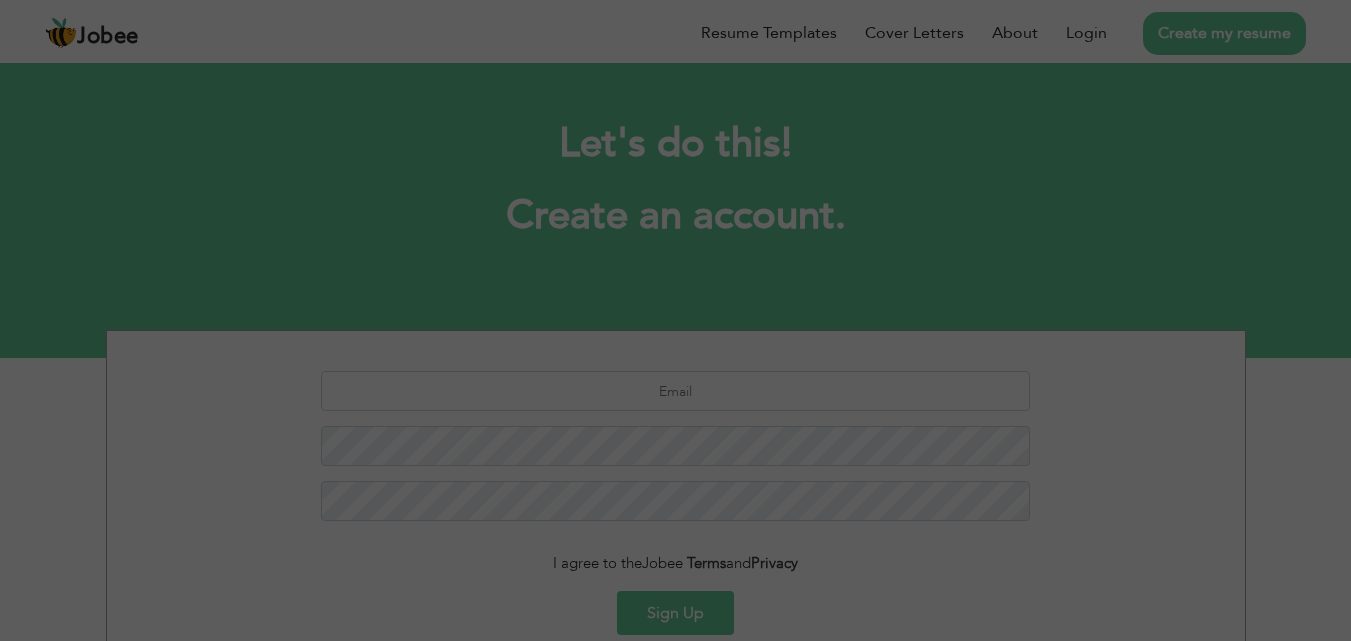 scroll, scrollTop: 0, scrollLeft: 0, axis: both 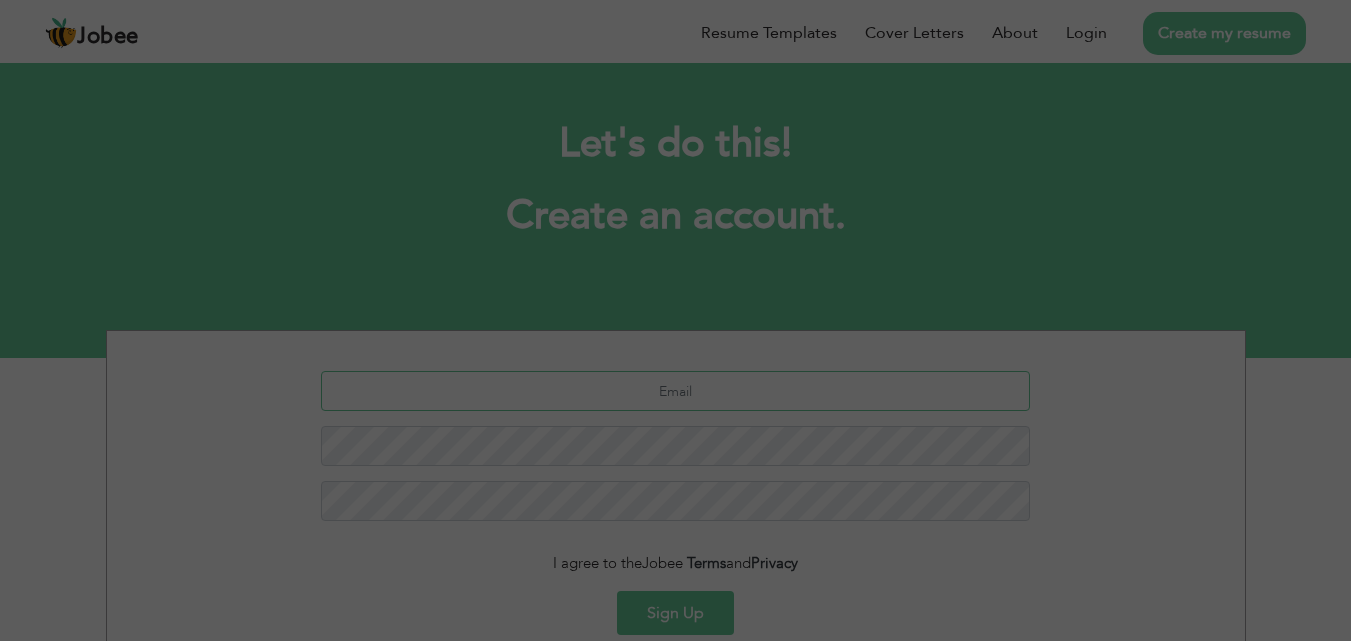 click at bounding box center (675, 391) 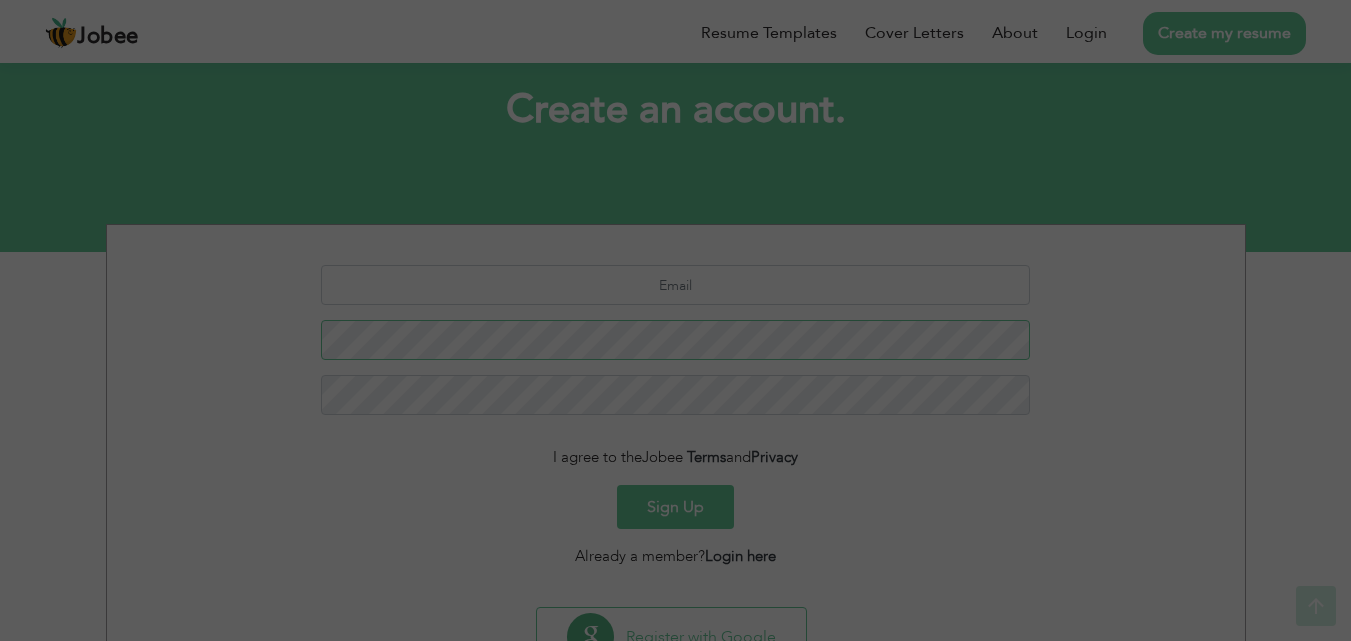 scroll, scrollTop: 189, scrollLeft: 0, axis: vertical 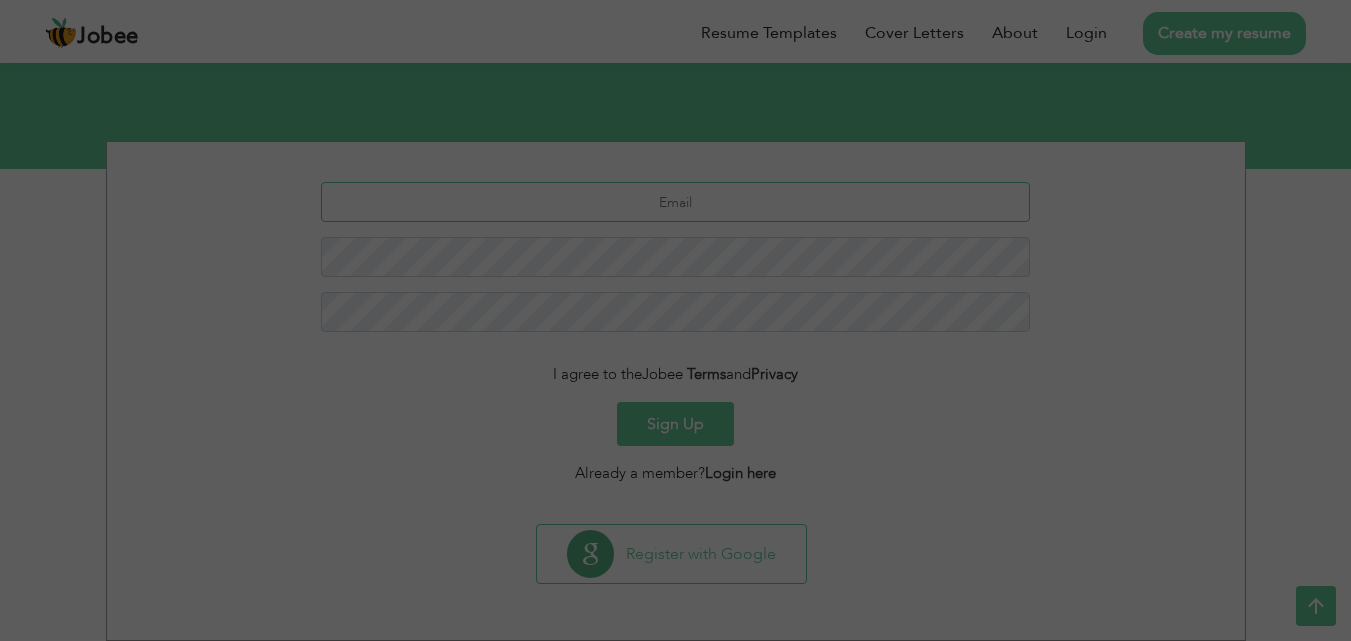 click at bounding box center [675, 202] 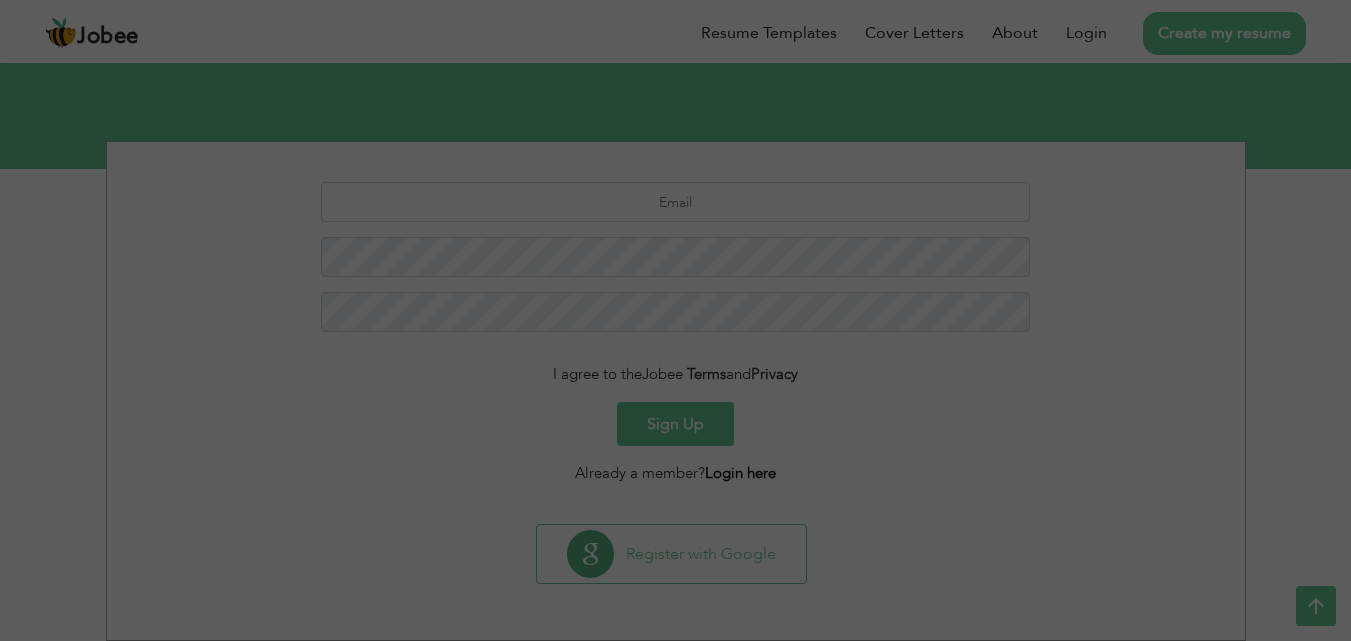 click on "Login here" at bounding box center [740, 473] 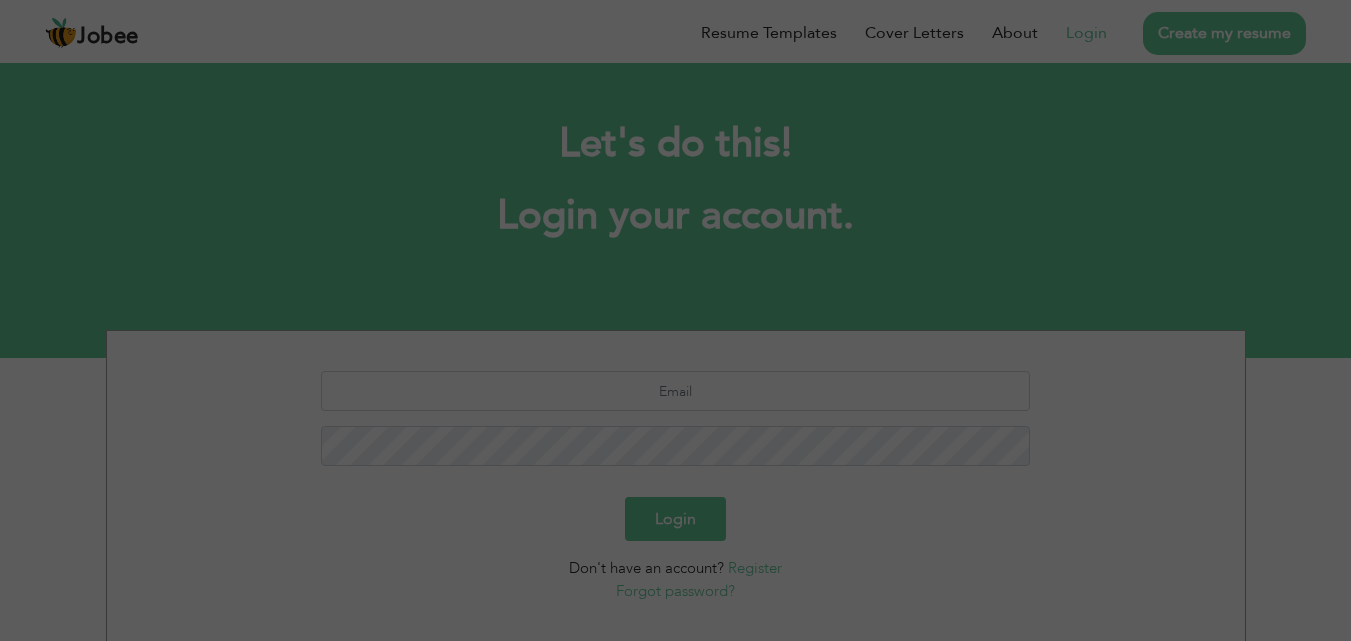 scroll, scrollTop: 0, scrollLeft: 0, axis: both 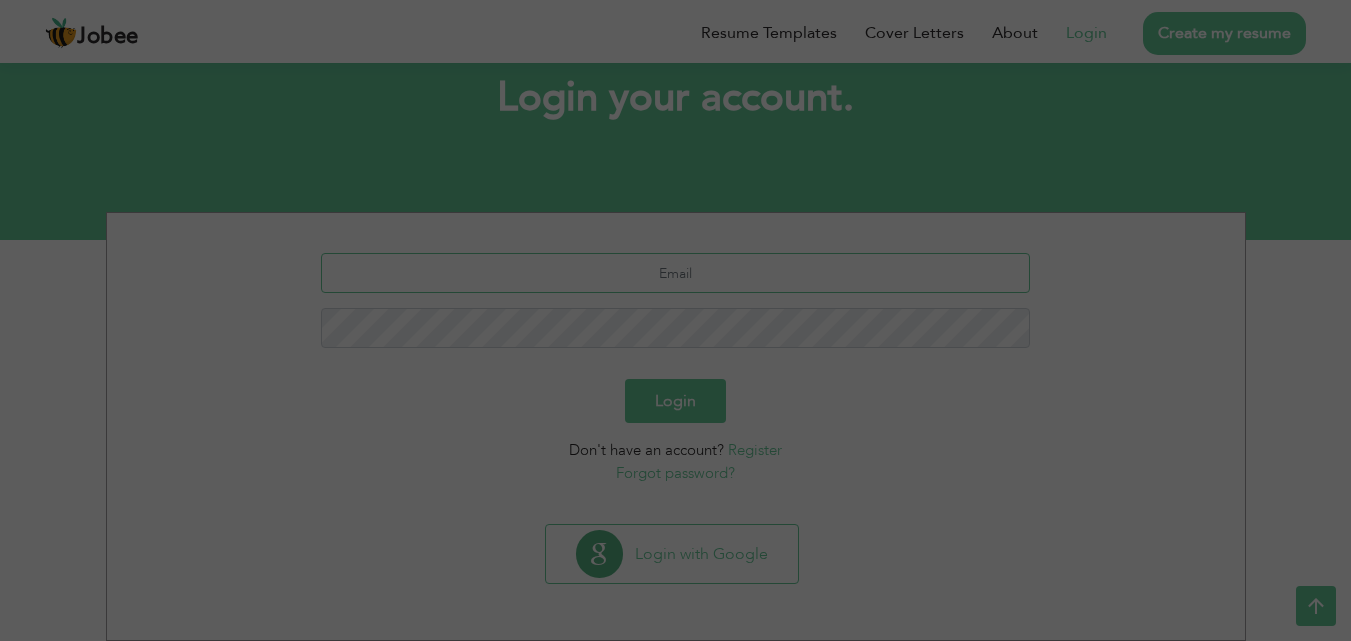 click at bounding box center [675, 273] 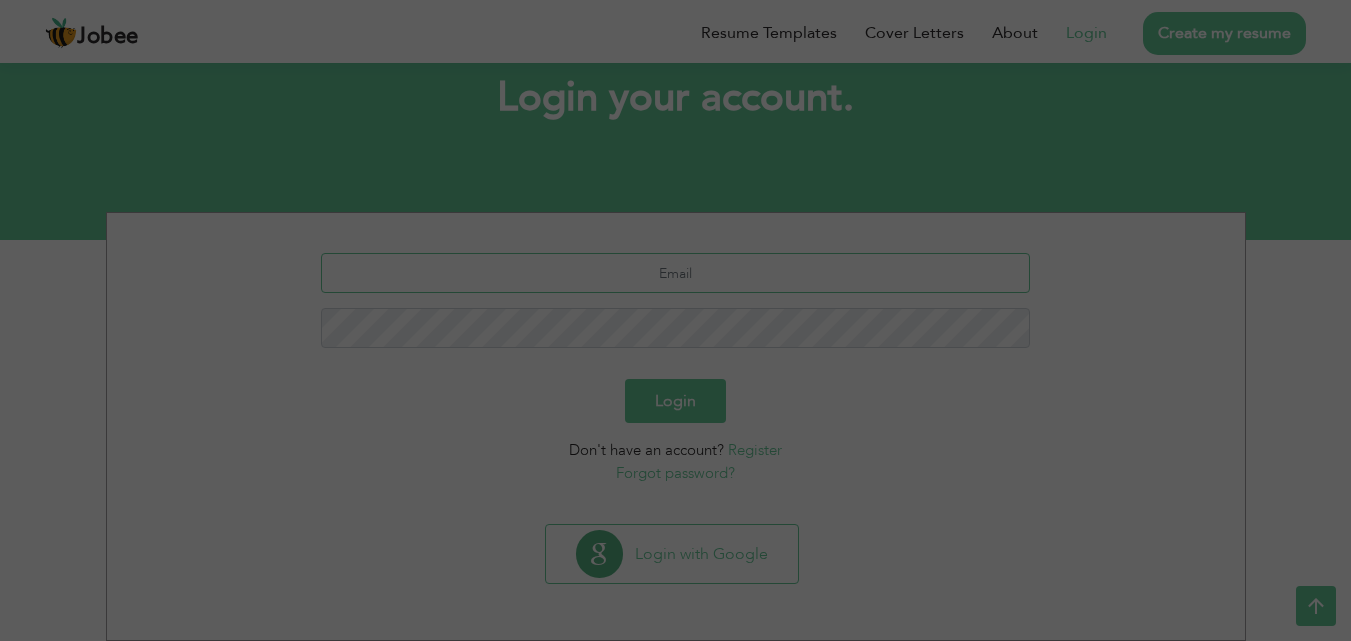 type on "A" 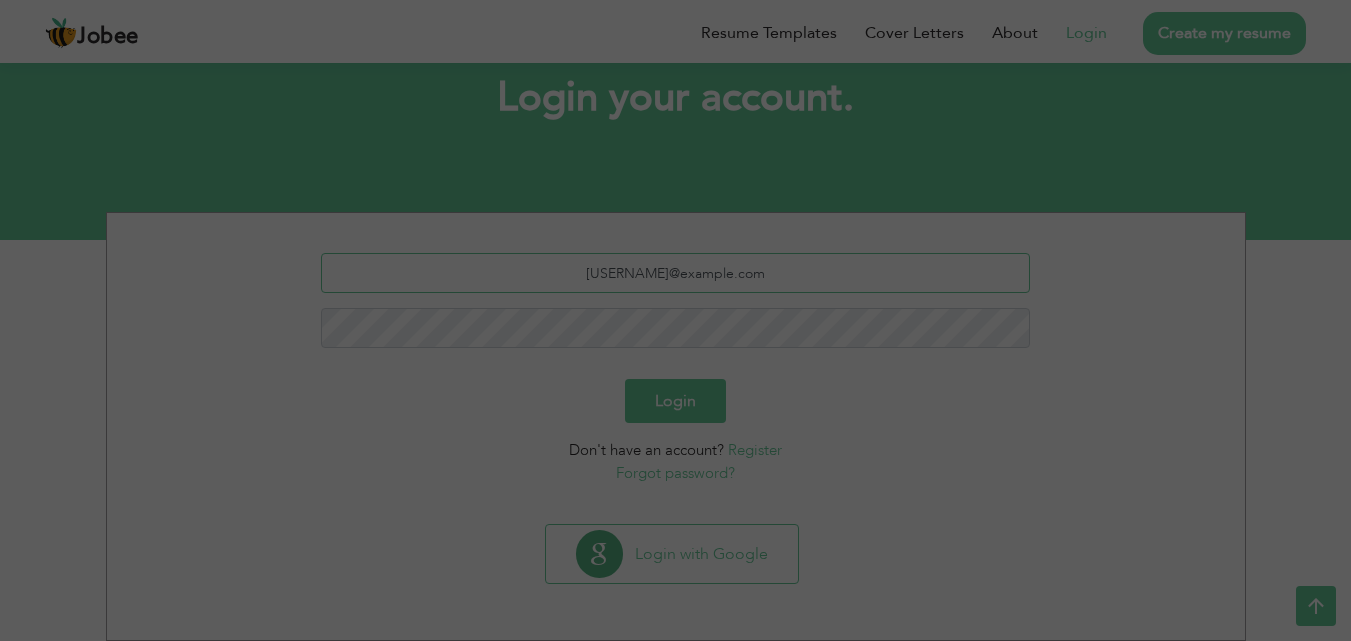 type on "[USERNAME]@example.com" 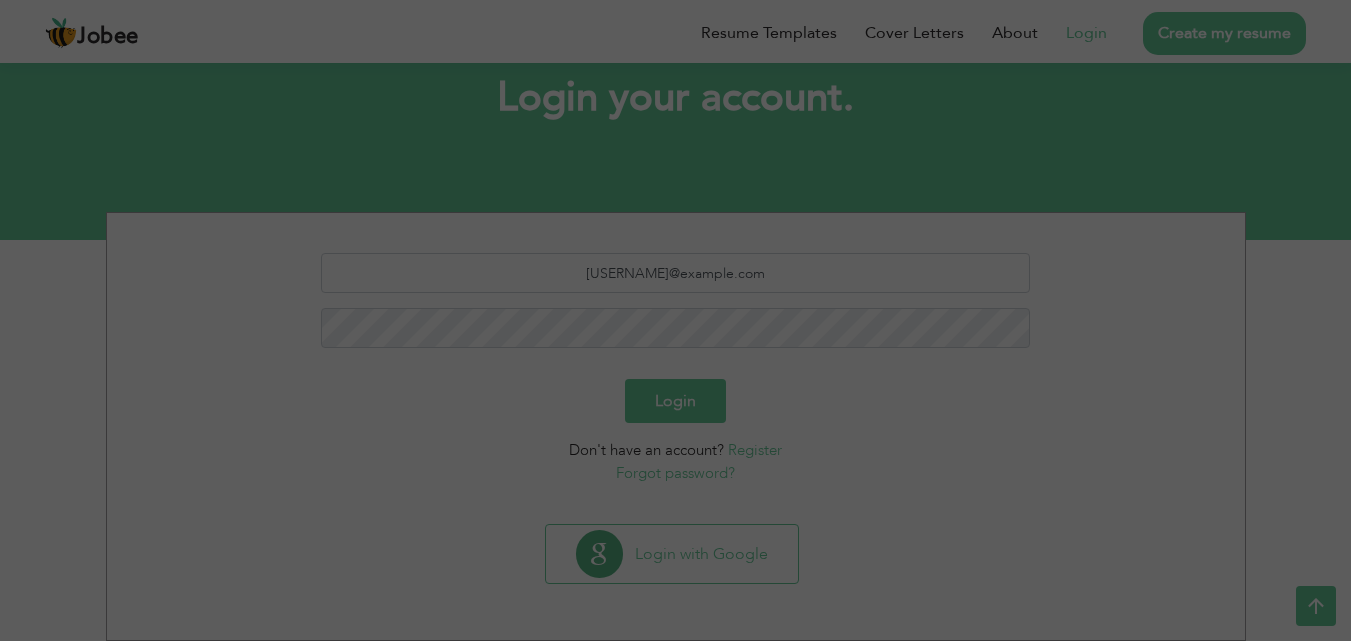 click on "Login" at bounding box center (675, 401) 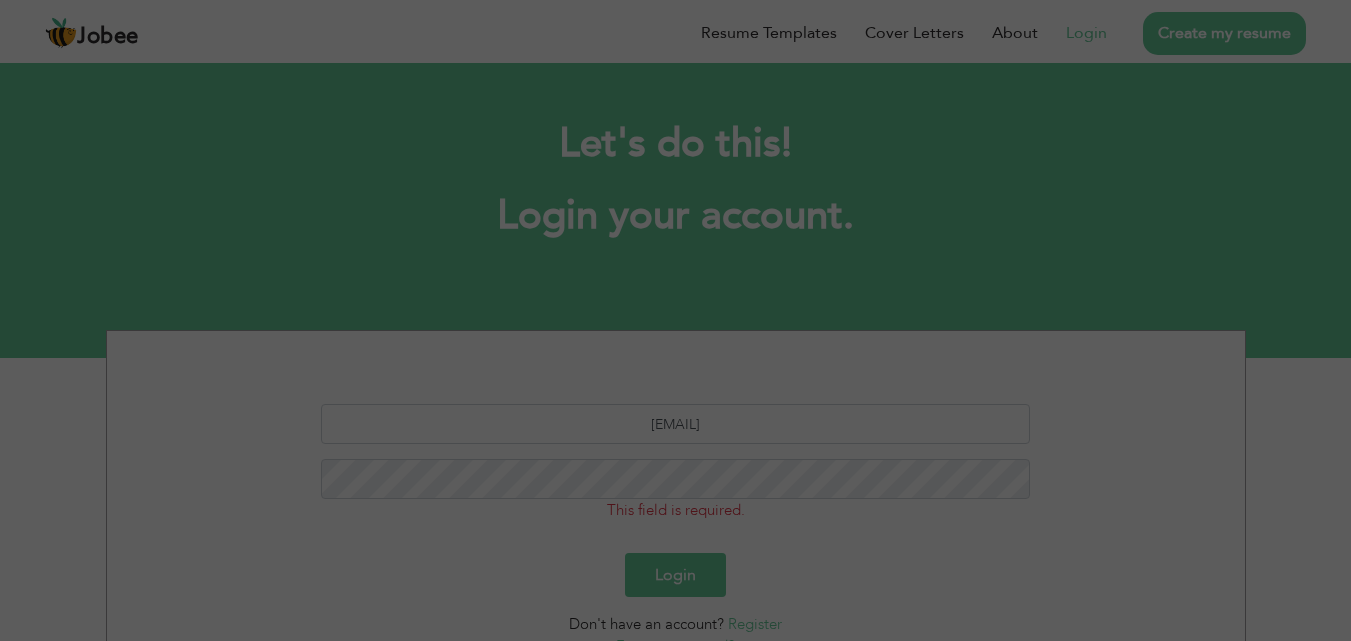 scroll, scrollTop: 0, scrollLeft: 0, axis: both 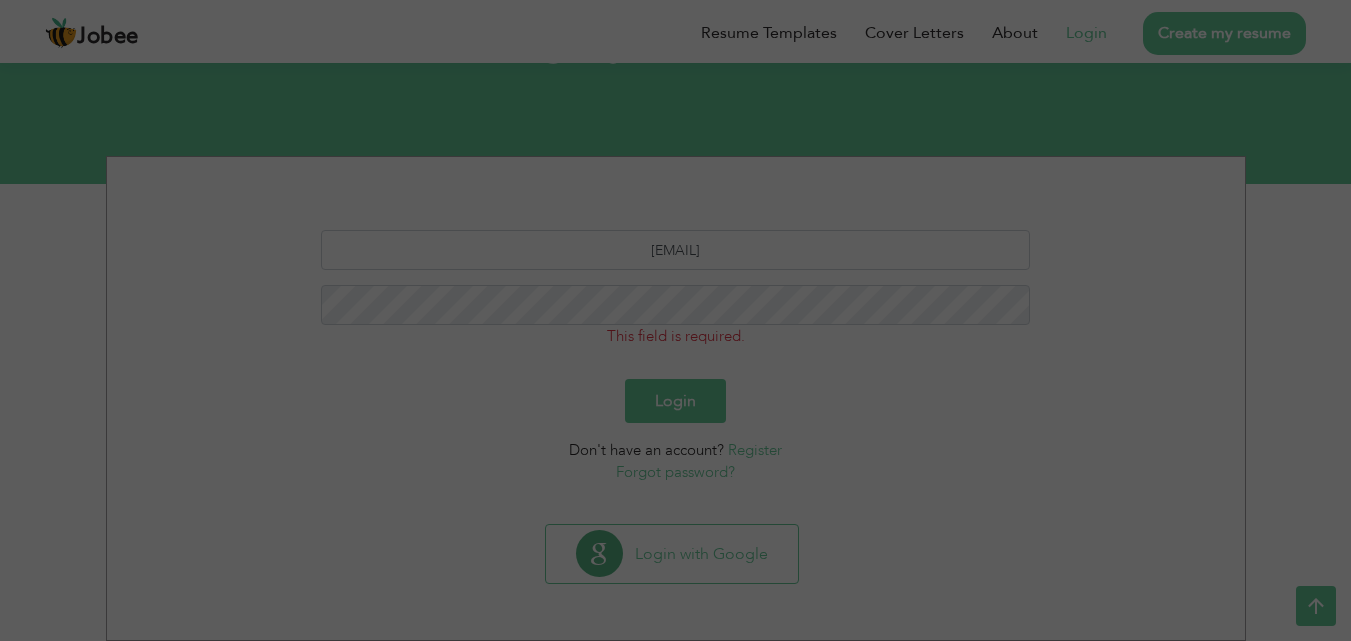 click on "Forgot password?" at bounding box center [675, 472] 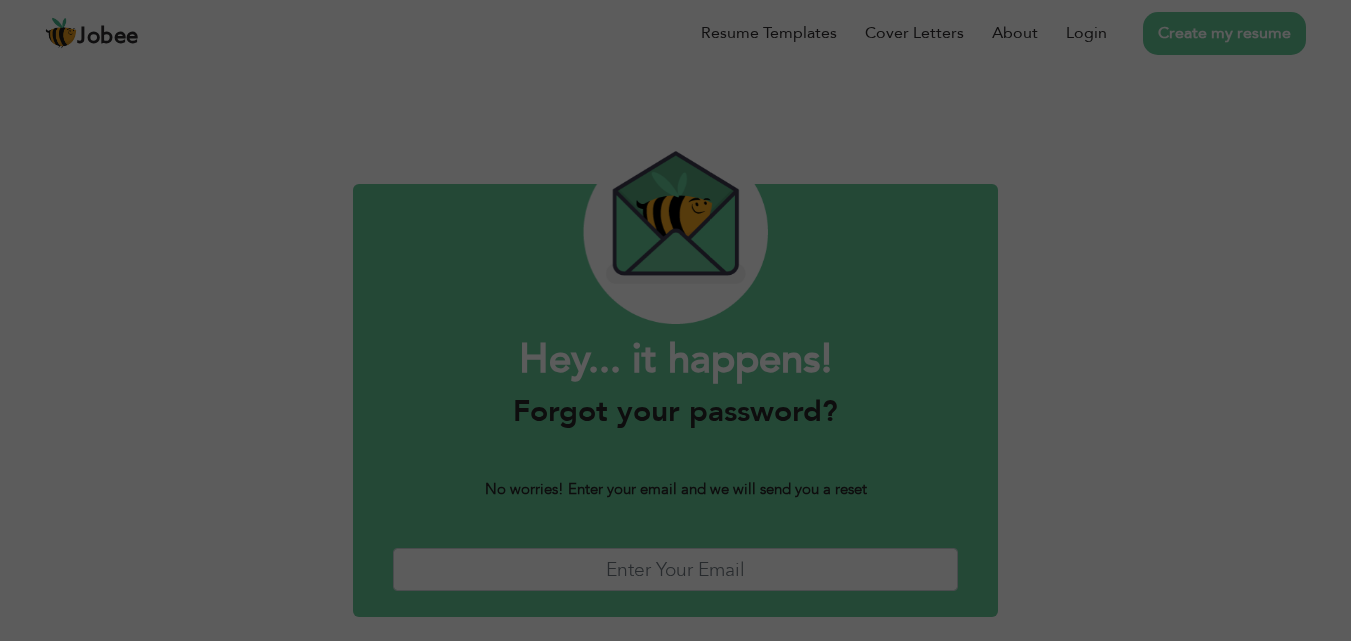 scroll, scrollTop: 0, scrollLeft: 0, axis: both 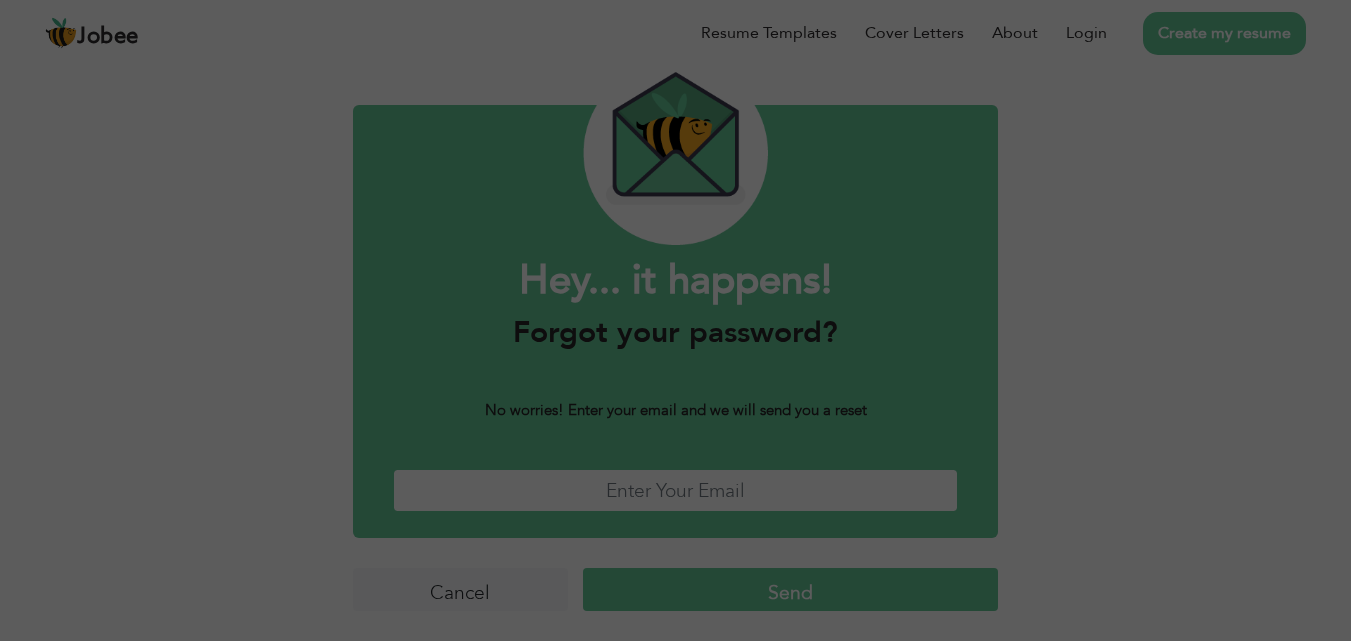 click at bounding box center (676, 490) 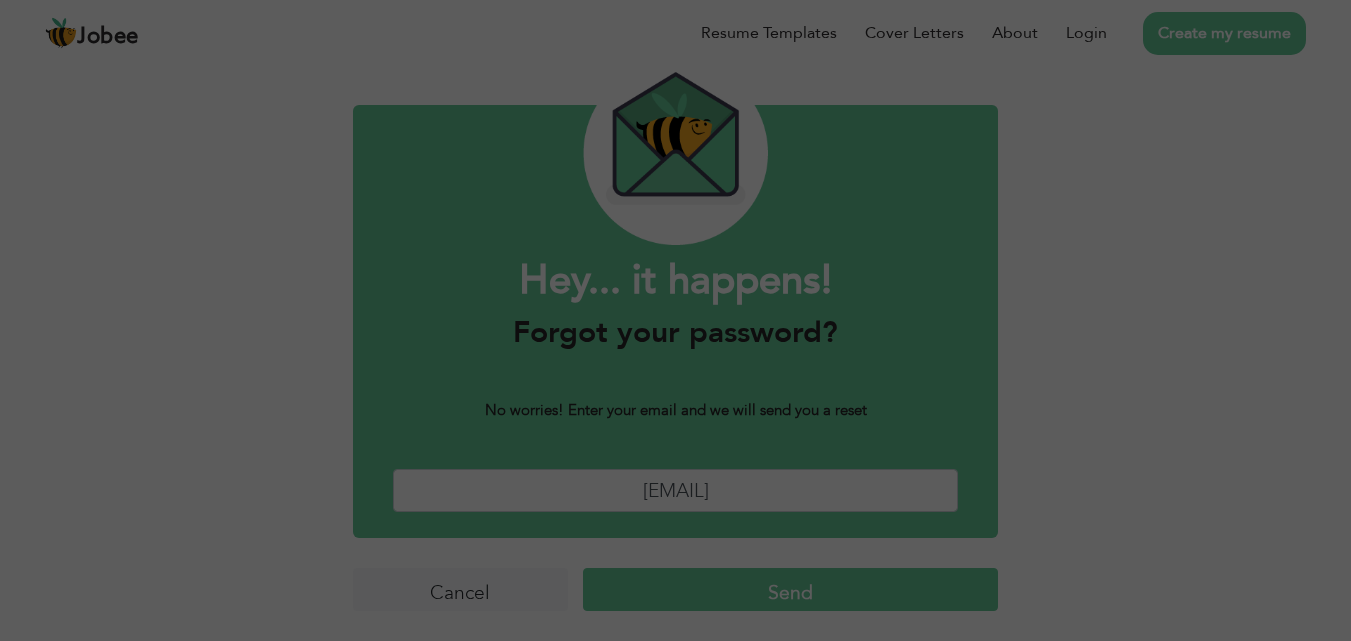 click on "Send" at bounding box center (790, 589) 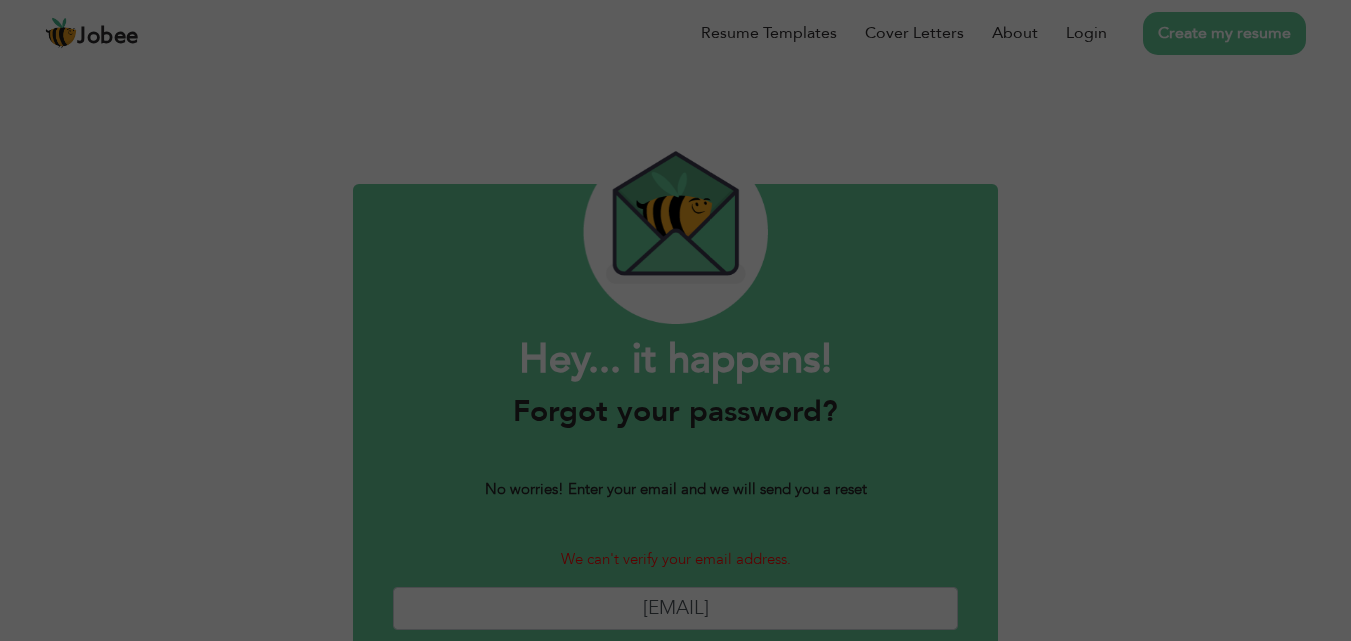 scroll, scrollTop: 0, scrollLeft: 0, axis: both 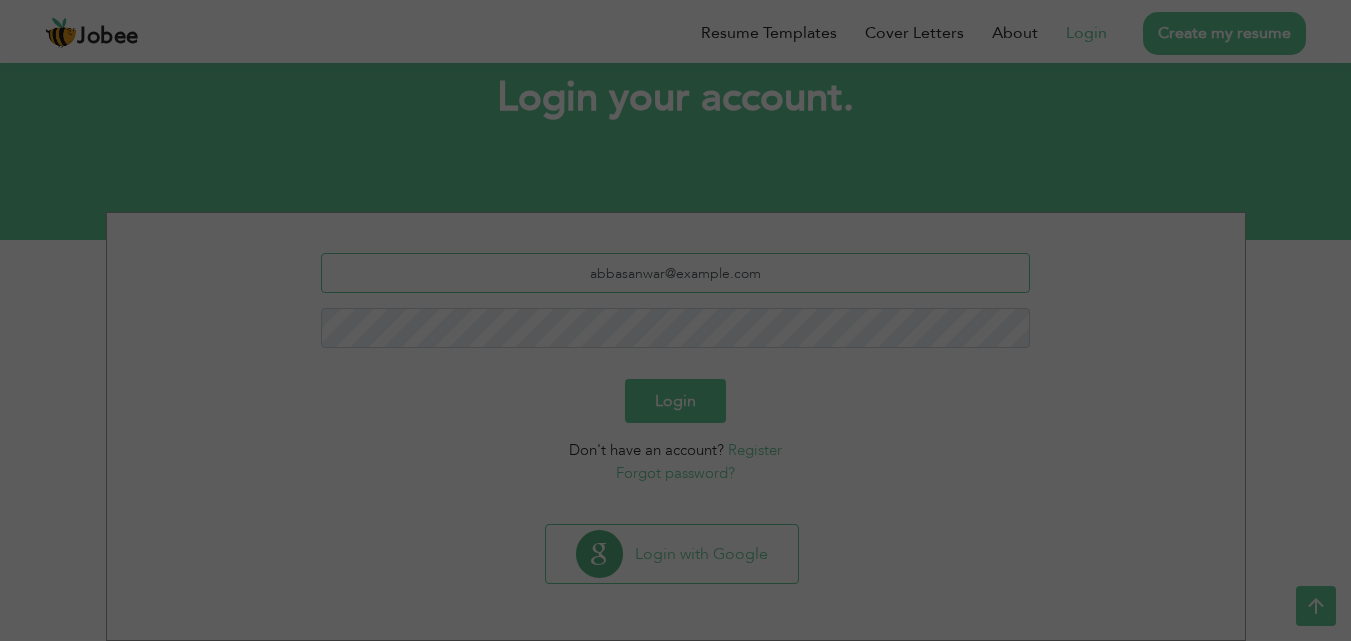 drag, startPoint x: 773, startPoint y: 278, endPoint x: 546, endPoint y: 278, distance: 227 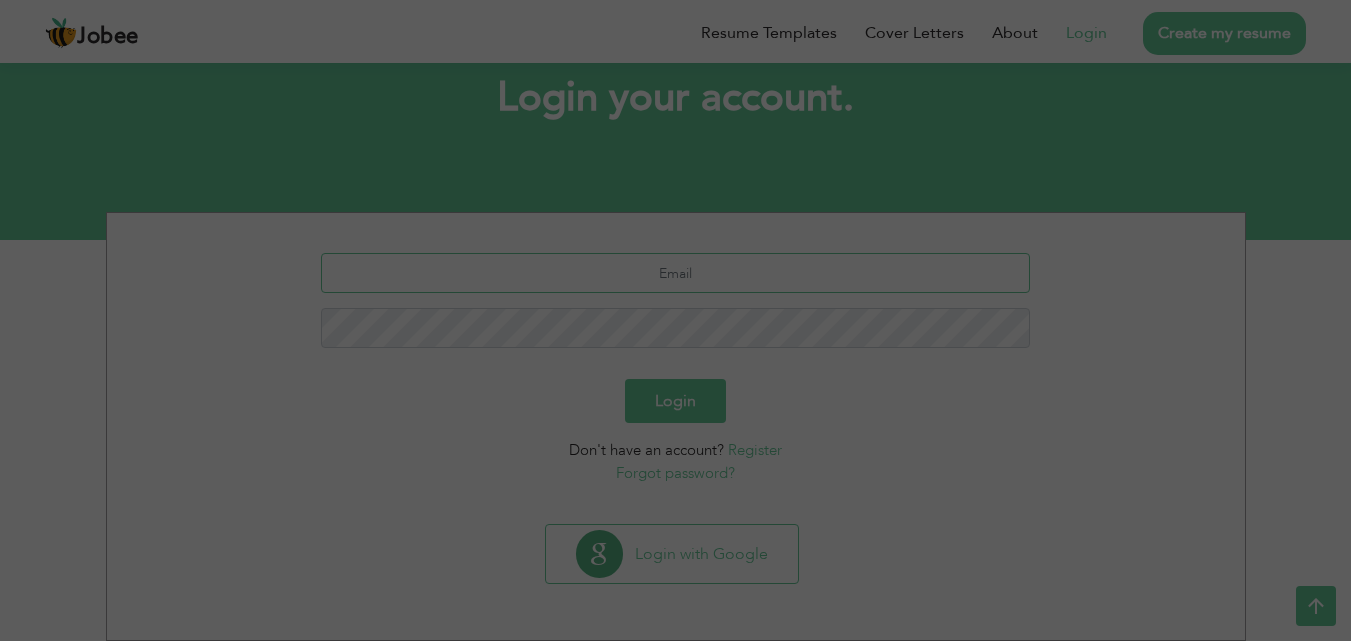 click at bounding box center (675, 273) 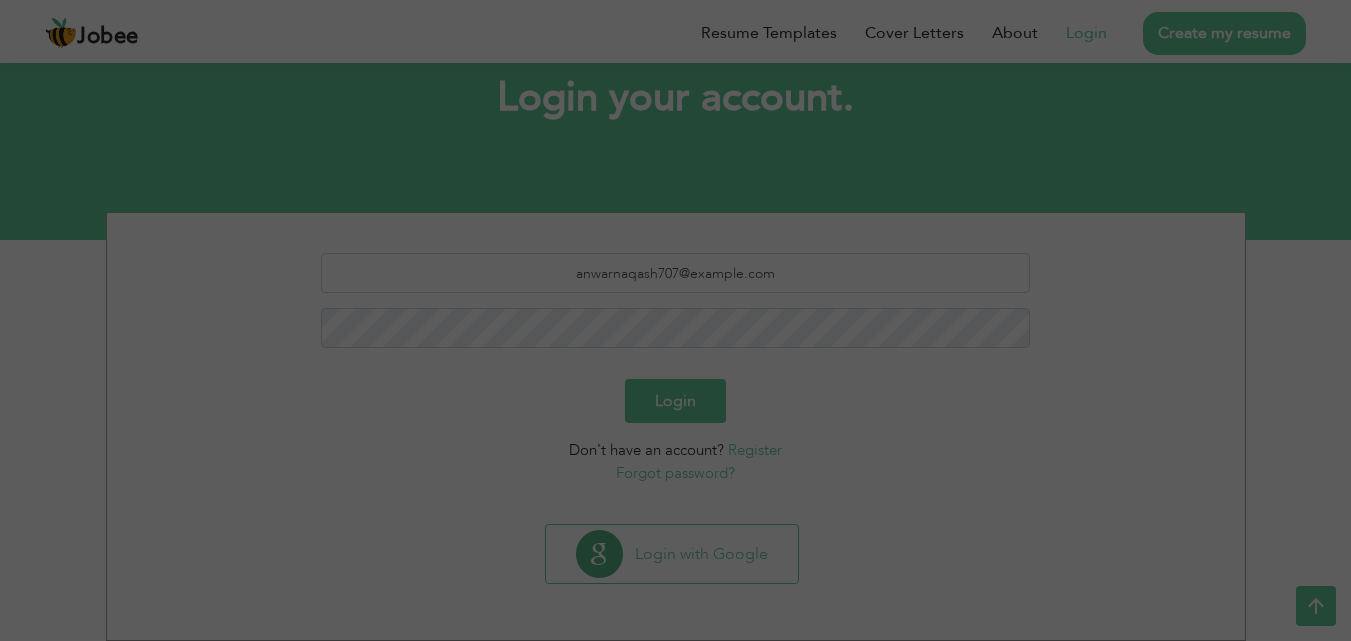 click on "Forgot password?" at bounding box center [675, 473] 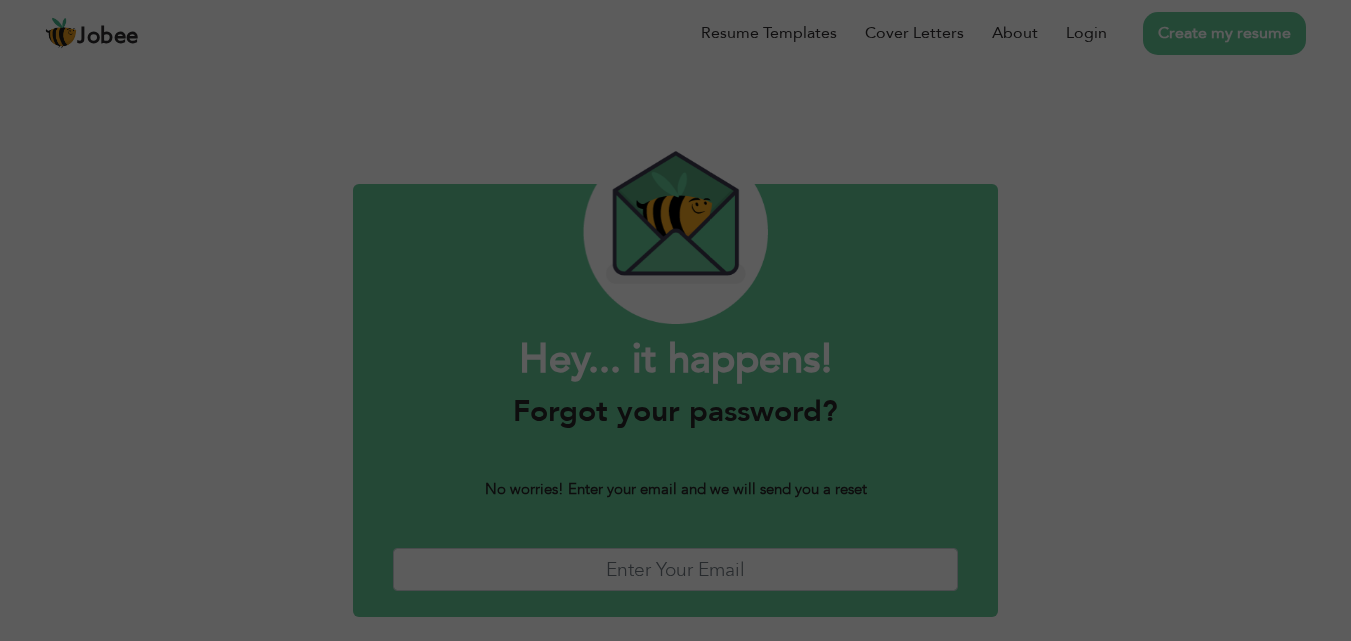 scroll, scrollTop: 0, scrollLeft: 0, axis: both 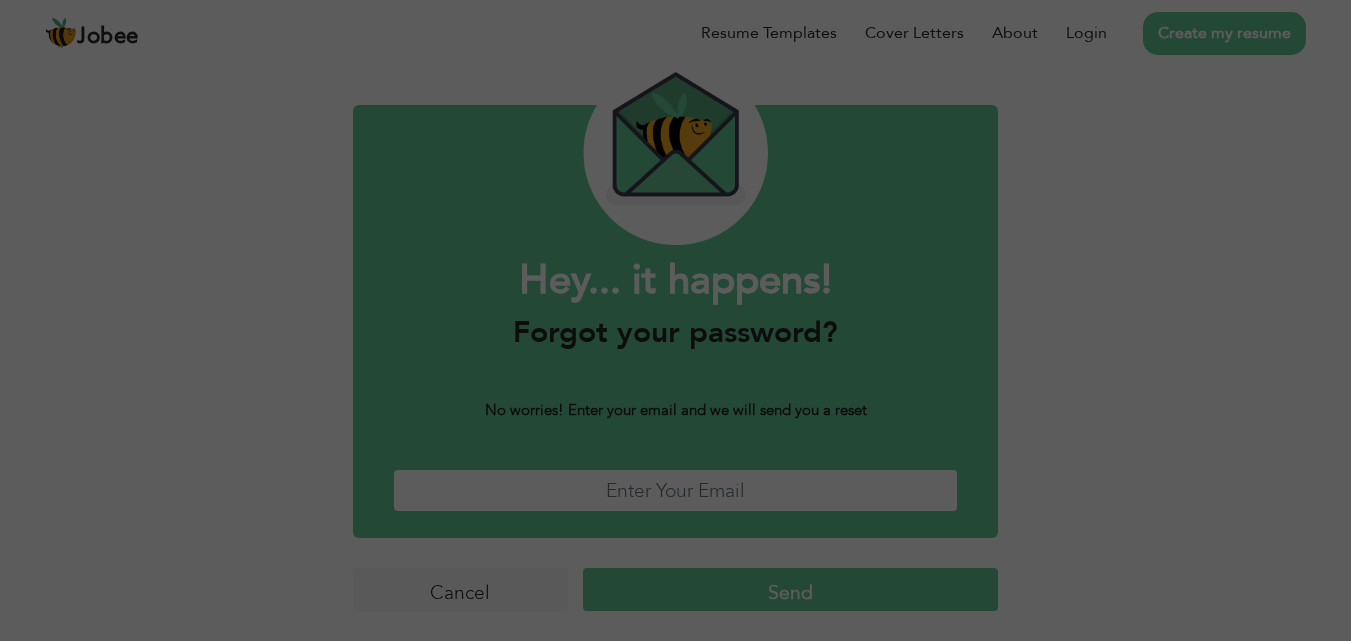 click at bounding box center [676, 490] 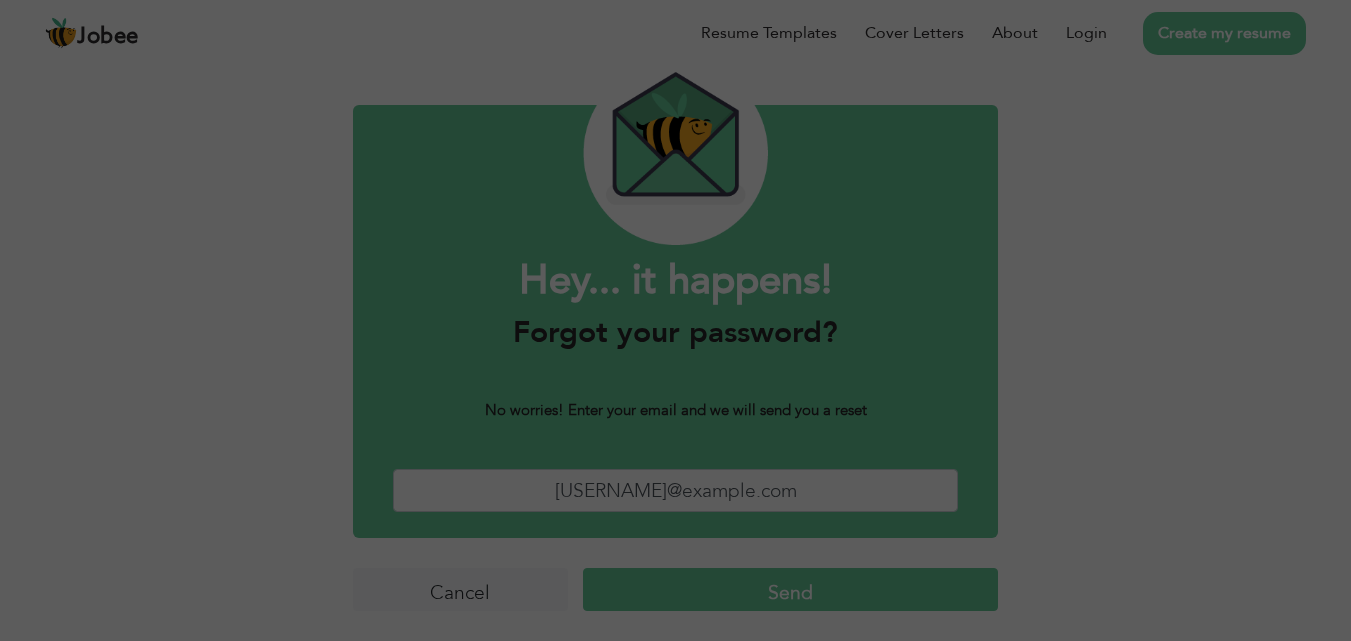 click on "Send" at bounding box center (790, 589) 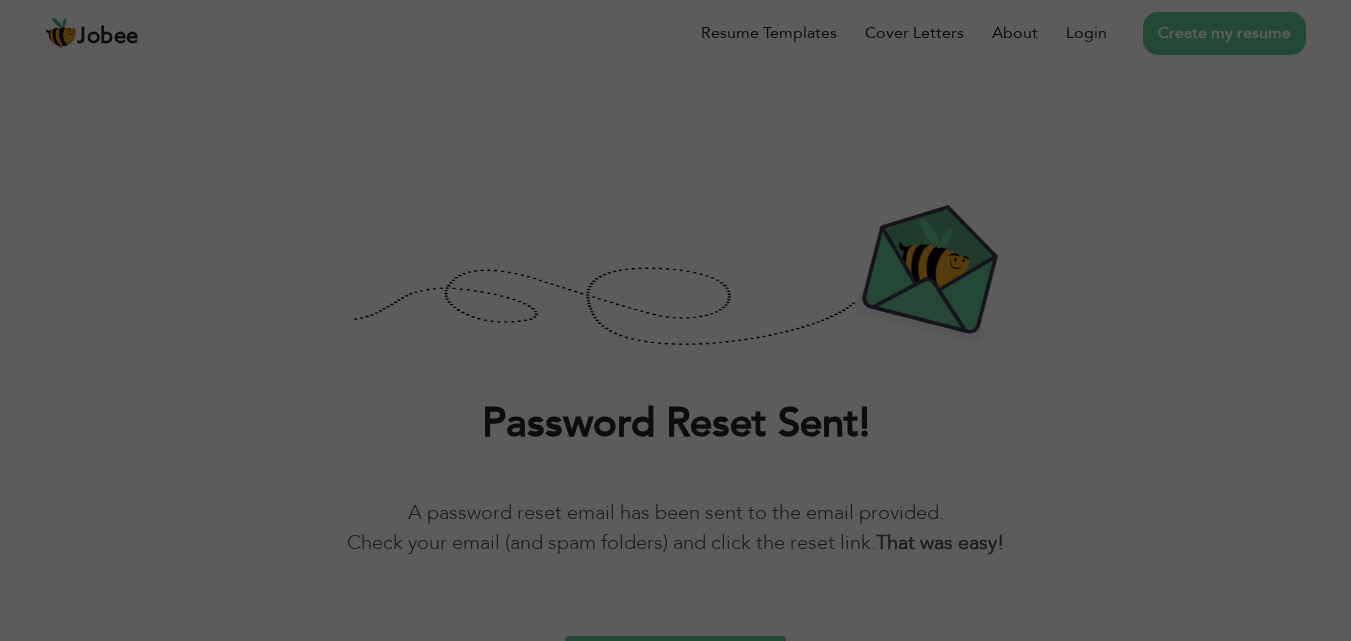 scroll, scrollTop: 0, scrollLeft: 0, axis: both 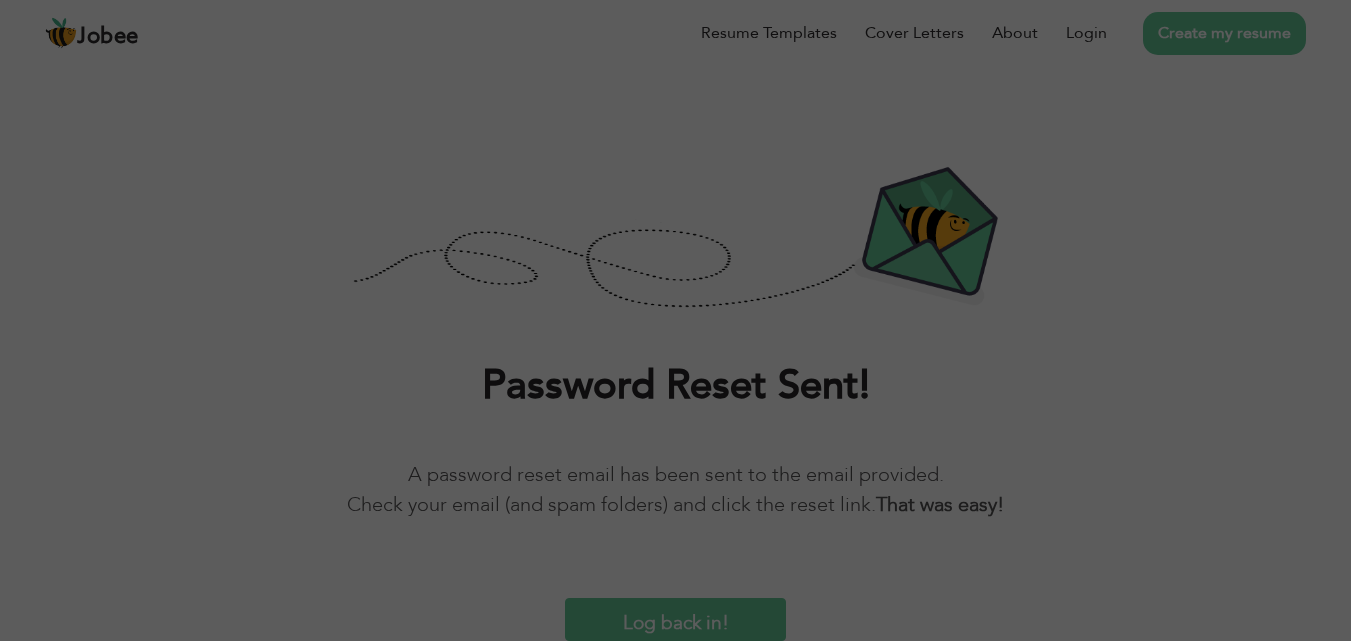click on "Log back in!" at bounding box center (675, 619) 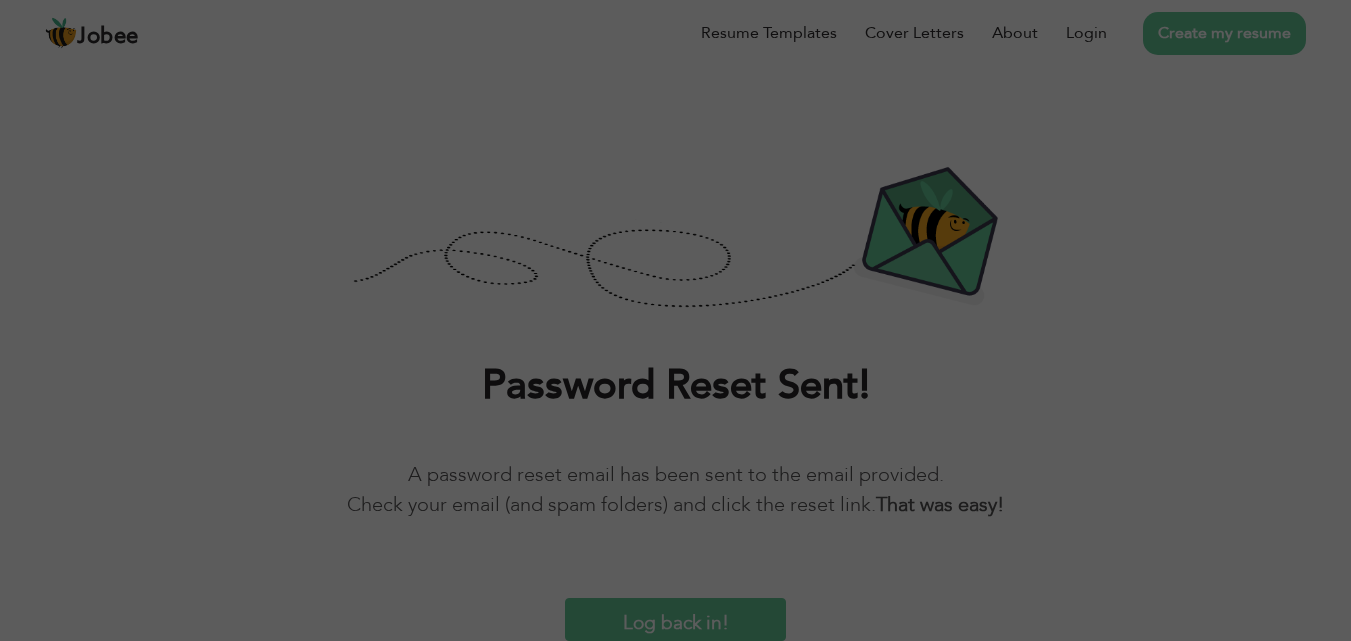 click on "Log back in!" at bounding box center [675, 619] 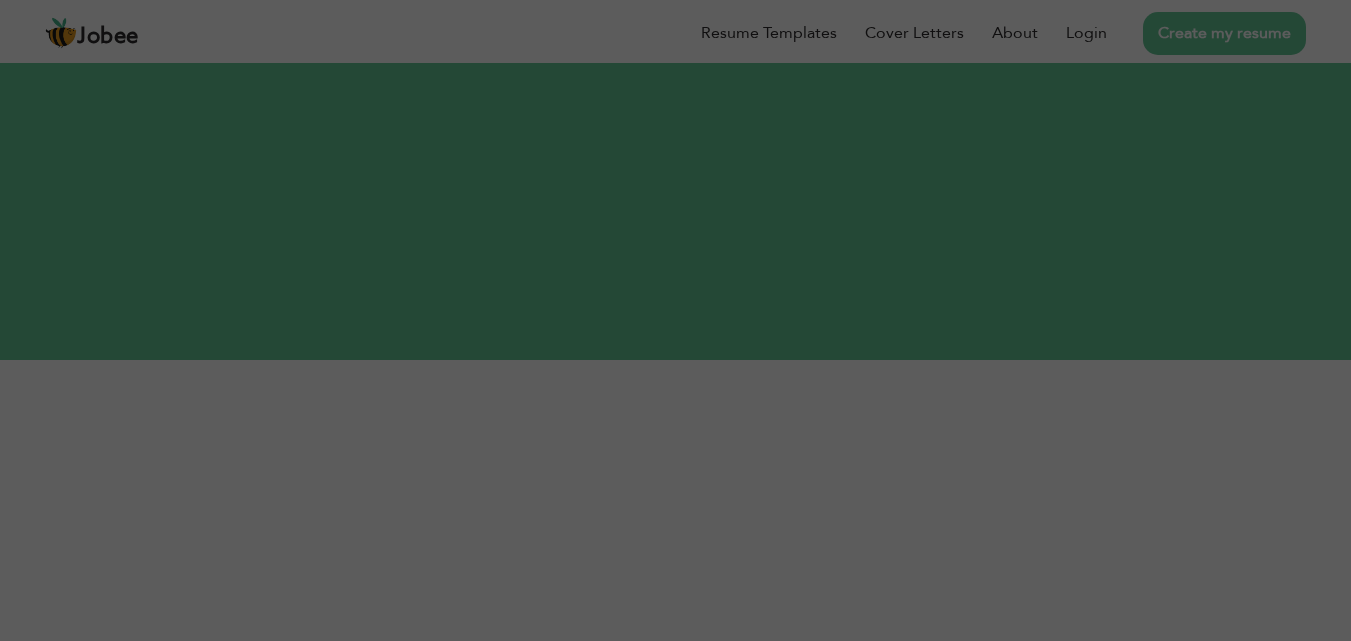 scroll, scrollTop: 0, scrollLeft: 0, axis: both 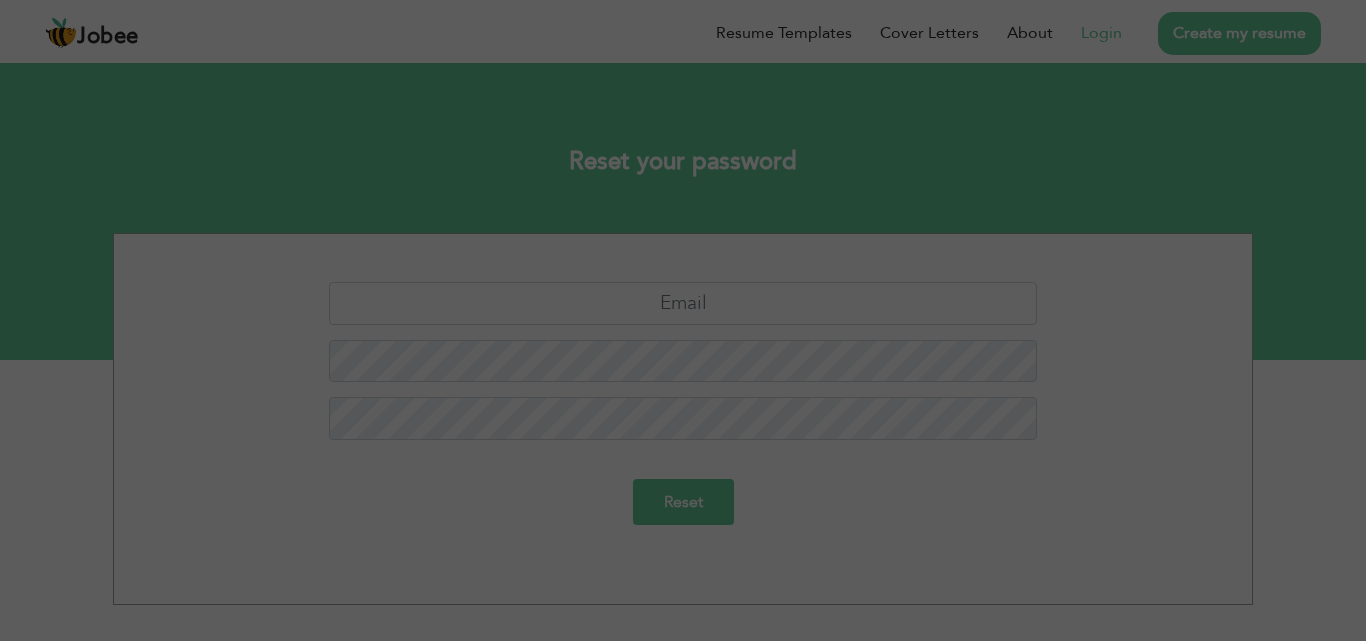click on "Login" at bounding box center (1101, 33) 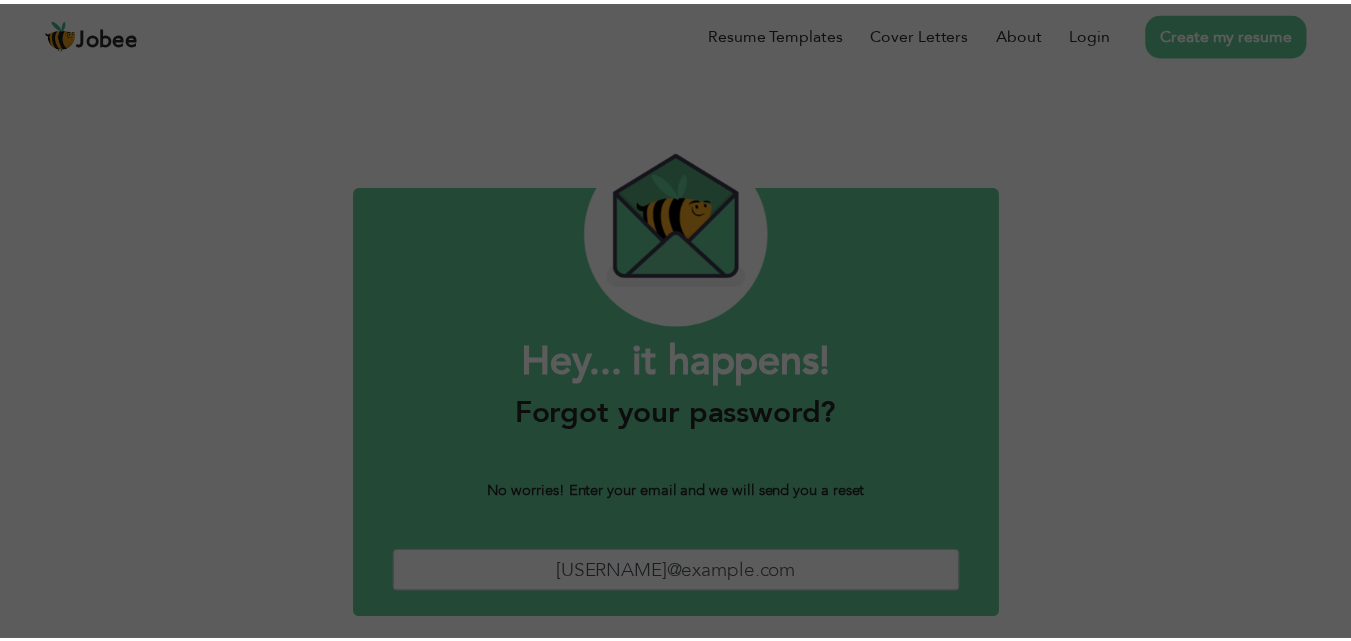 scroll, scrollTop: 0, scrollLeft: 0, axis: both 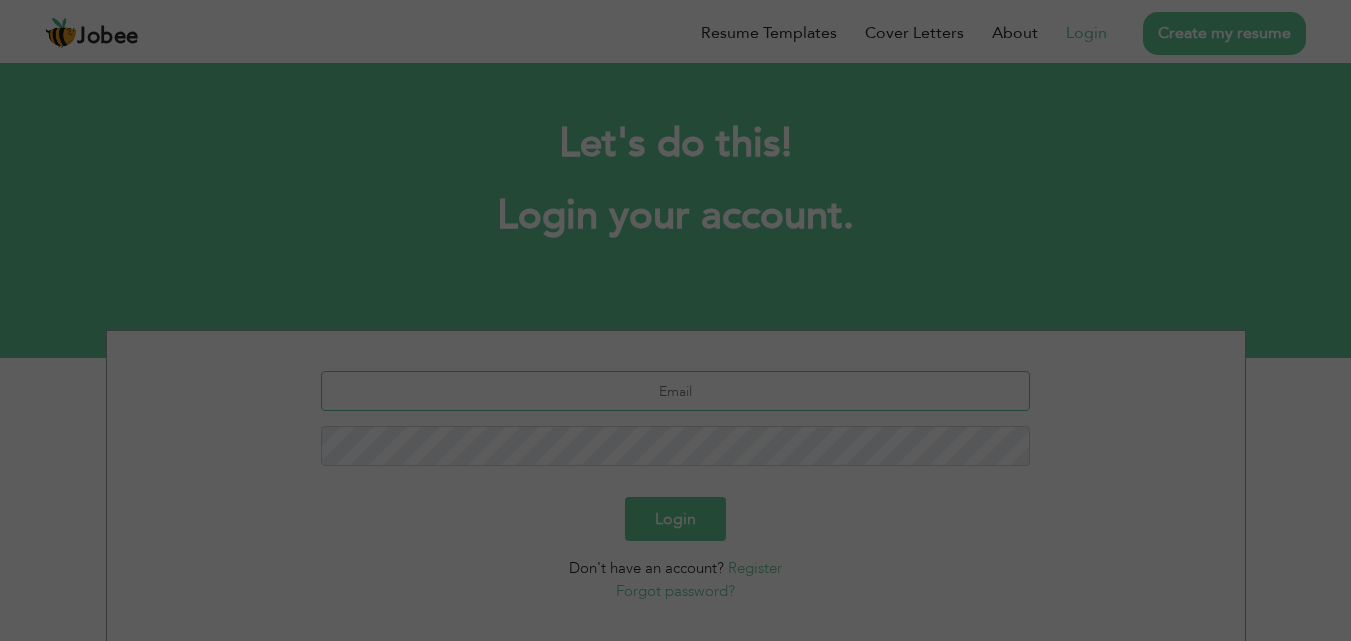 click at bounding box center [675, 391] 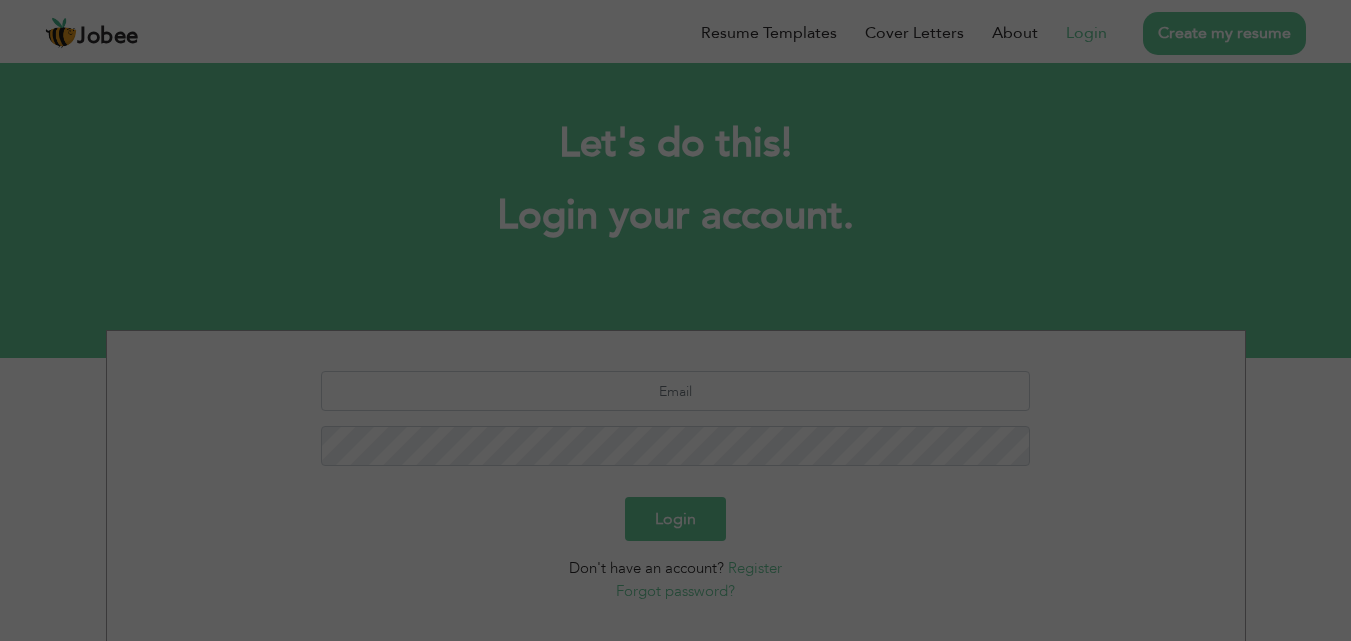 click on "Create my resume" at bounding box center (1224, 33) 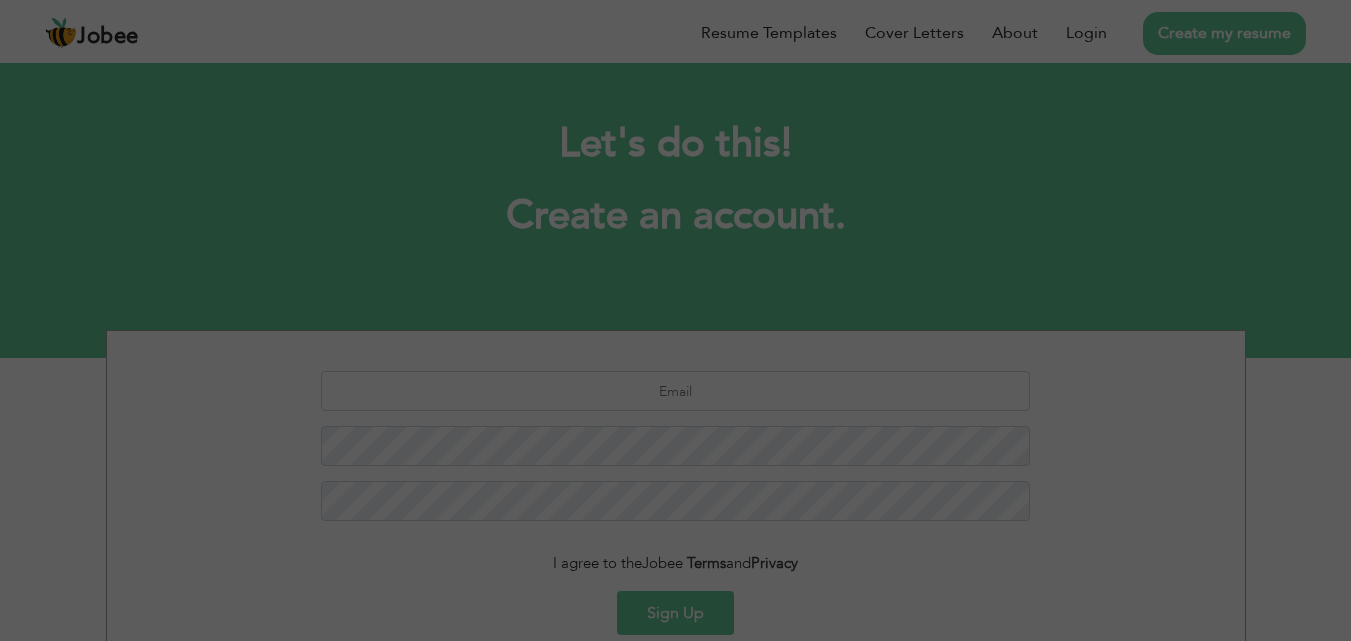 scroll, scrollTop: 0, scrollLeft: 0, axis: both 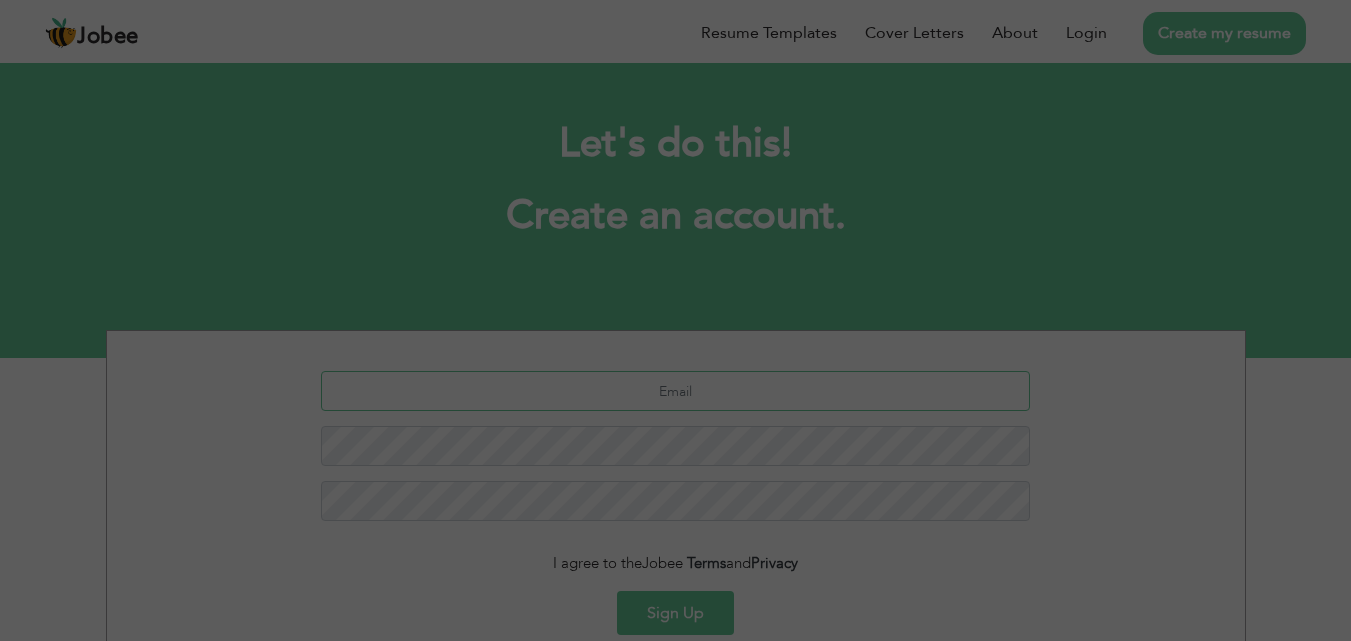 click at bounding box center (675, 391) 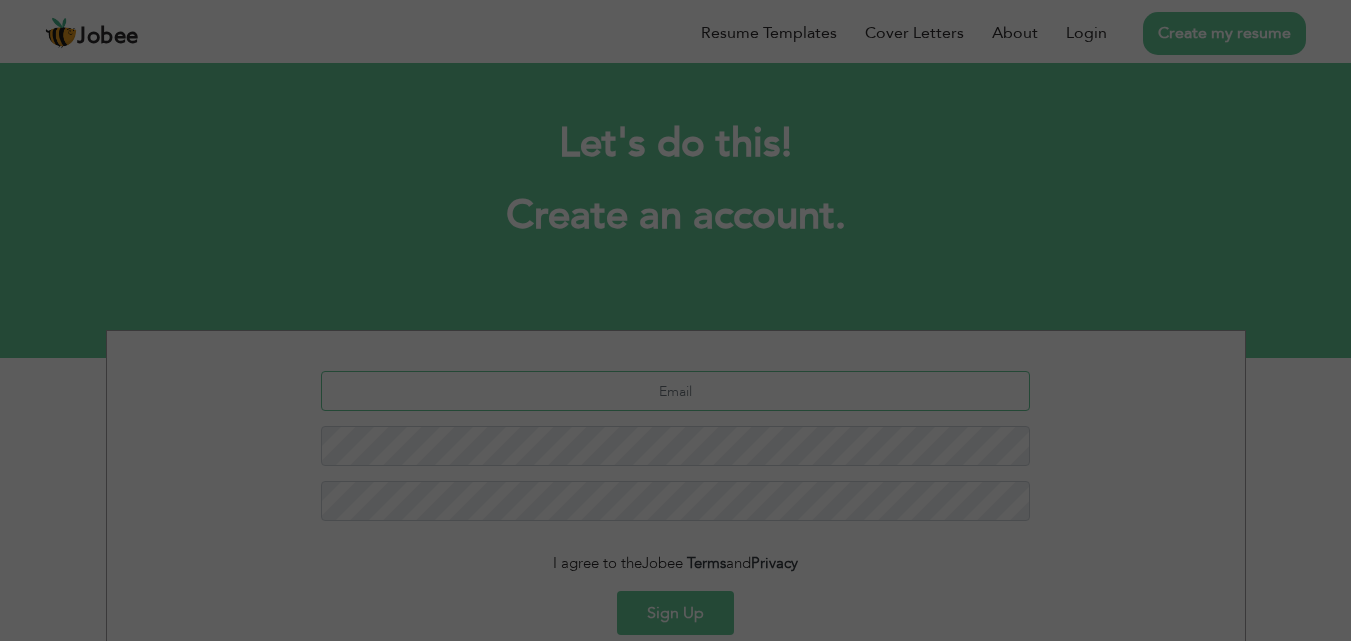 type on "[EMAIL]" 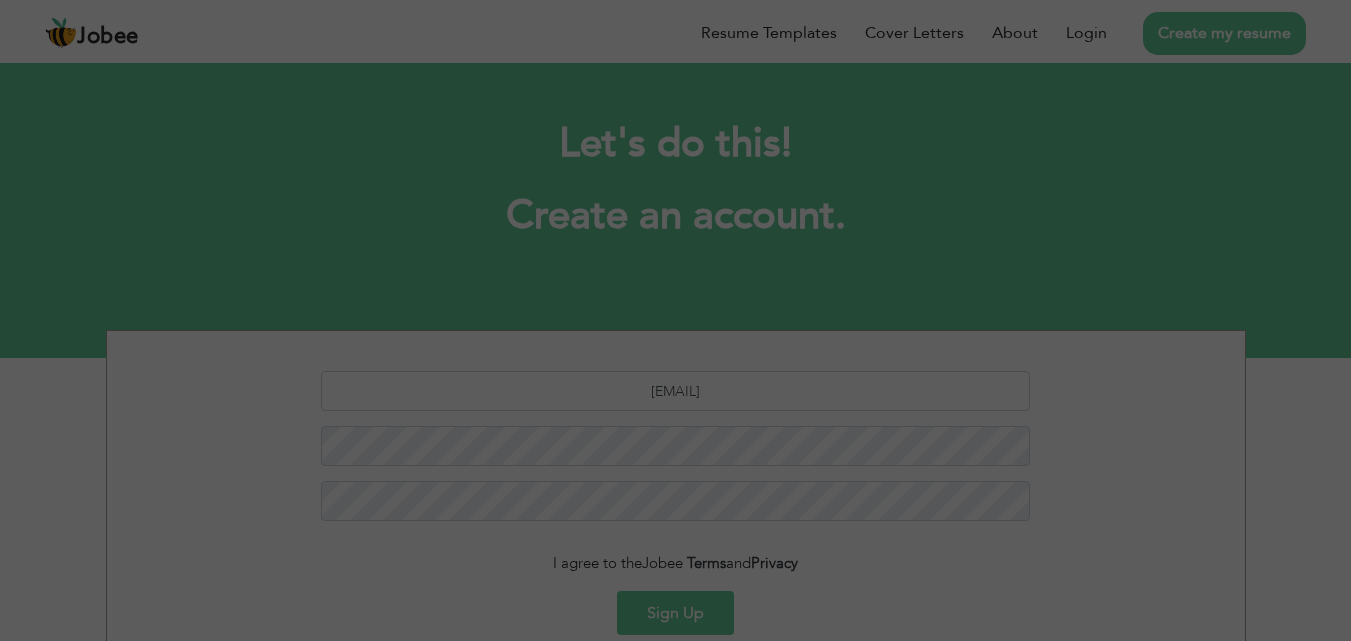 click on "Sign Up" at bounding box center (675, 613) 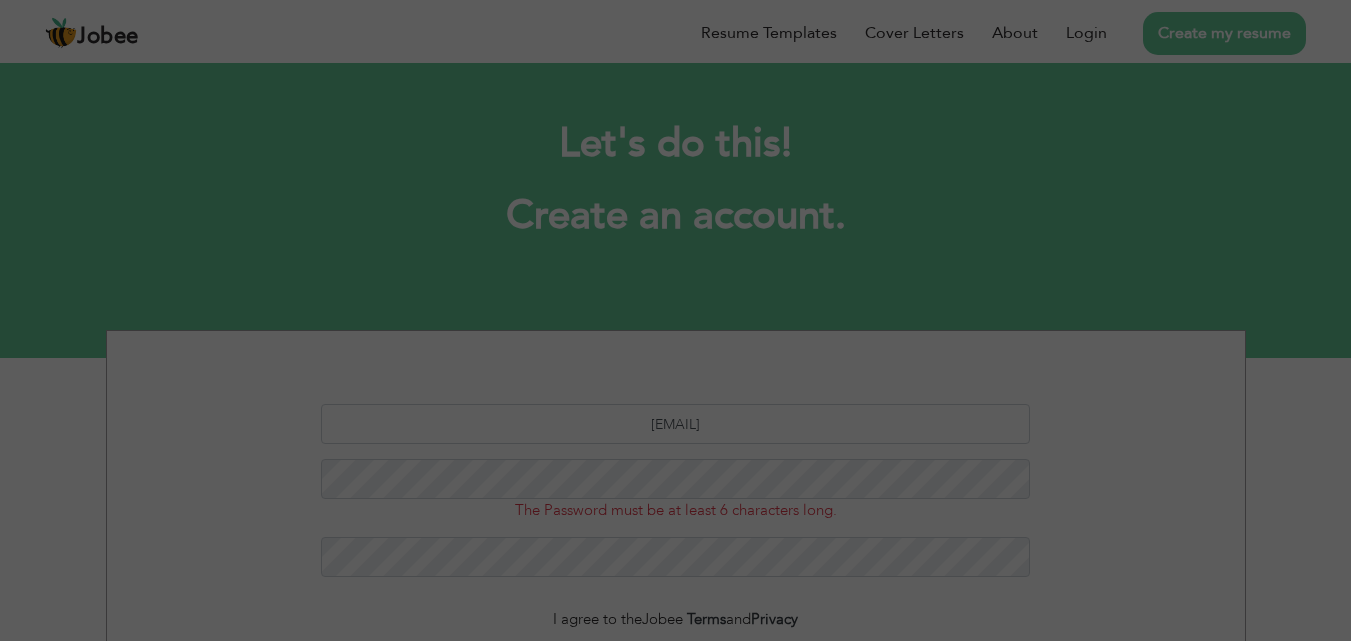 scroll, scrollTop: 0, scrollLeft: 0, axis: both 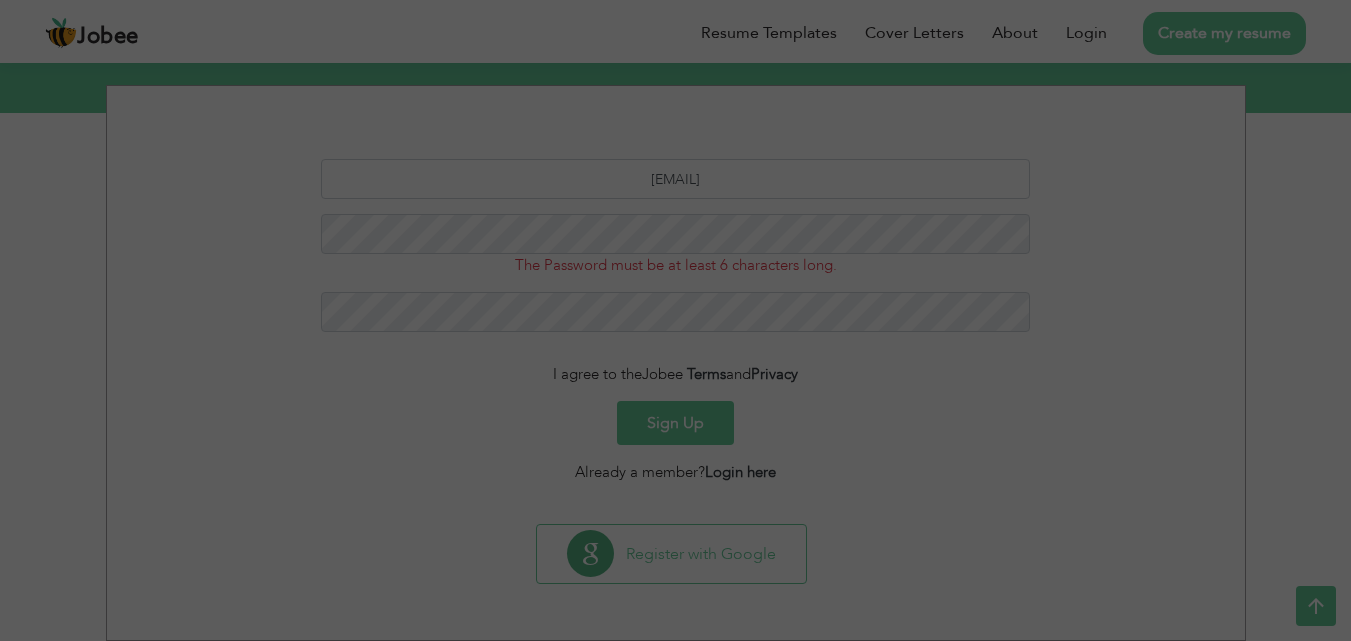 click on "Sign Up" at bounding box center (675, 423) 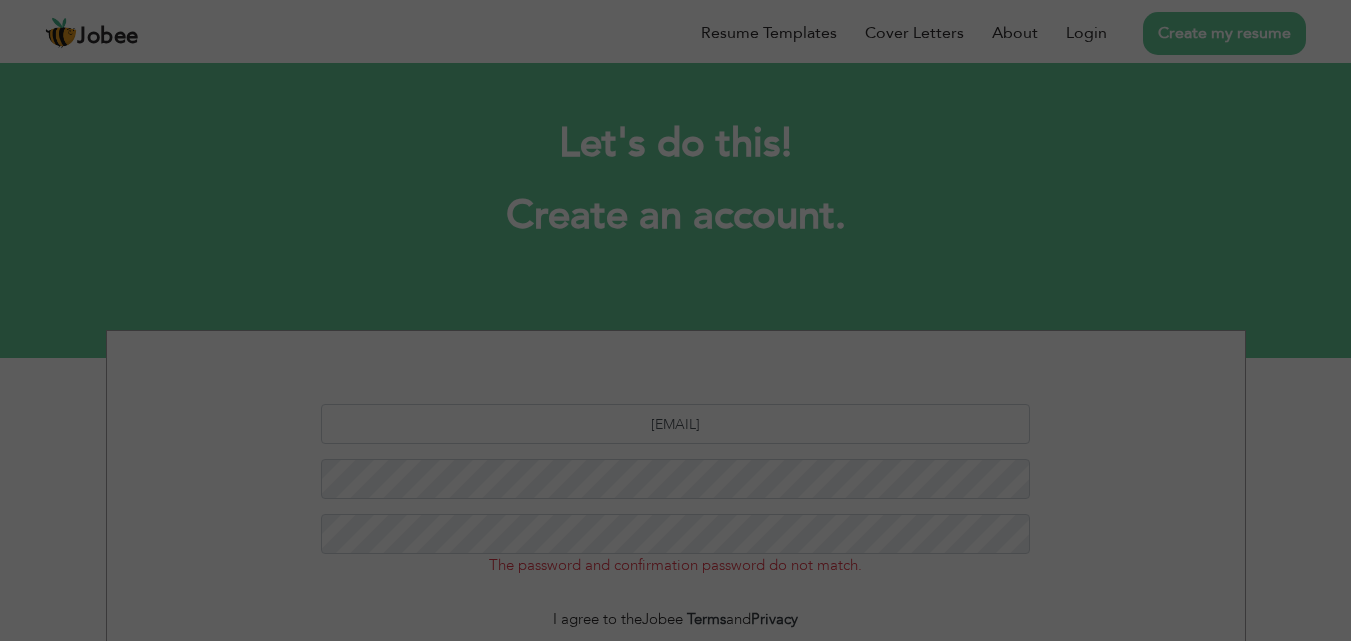 scroll, scrollTop: 0, scrollLeft: 0, axis: both 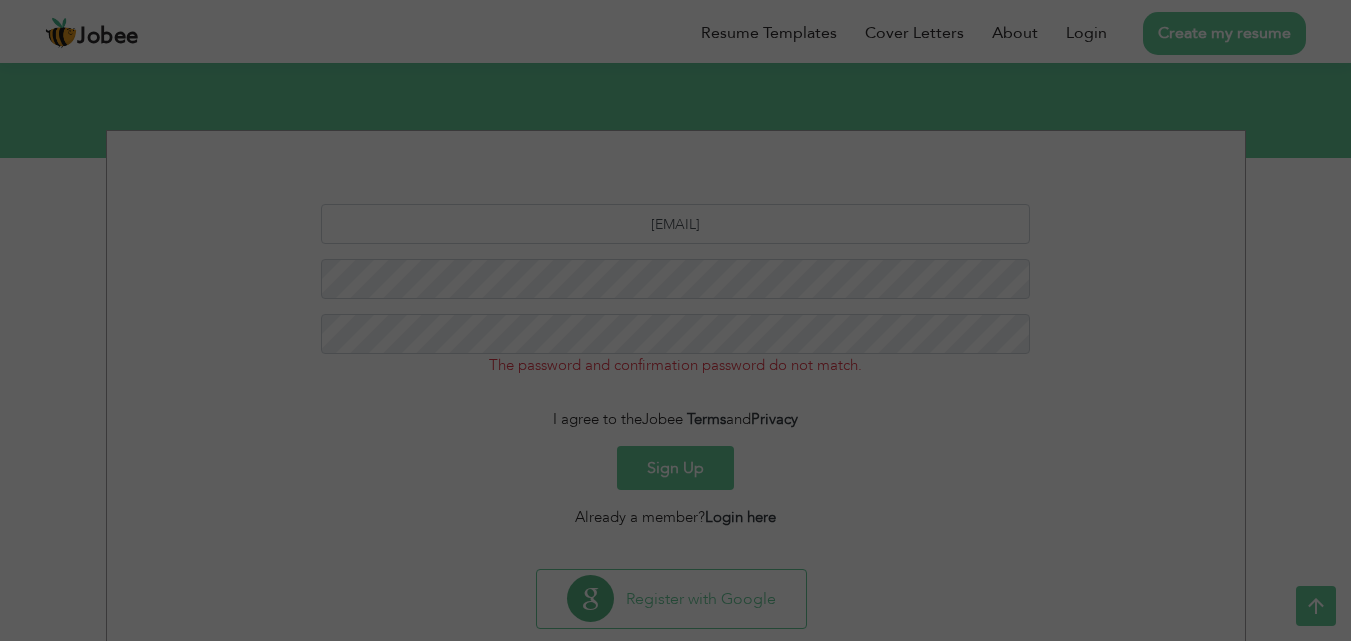 click on "I agree to the  Jobee   Terms  and  Privacy" at bounding box center (676, 419) 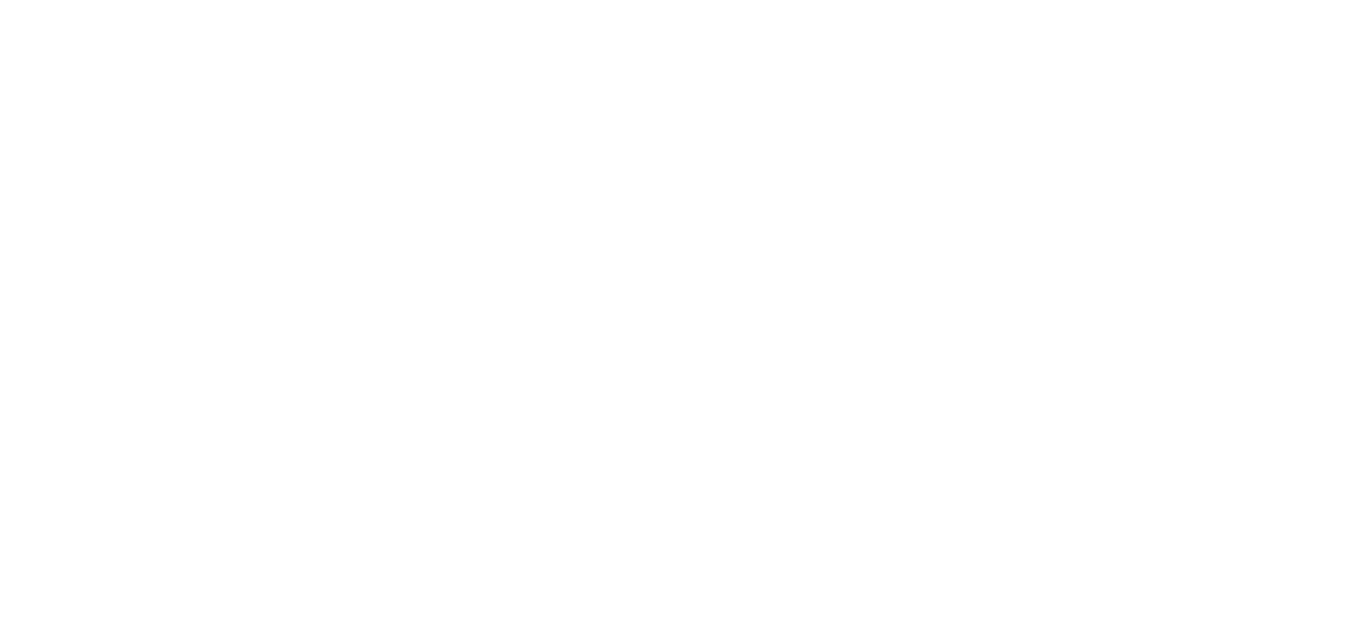 scroll, scrollTop: 0, scrollLeft: 0, axis: both 